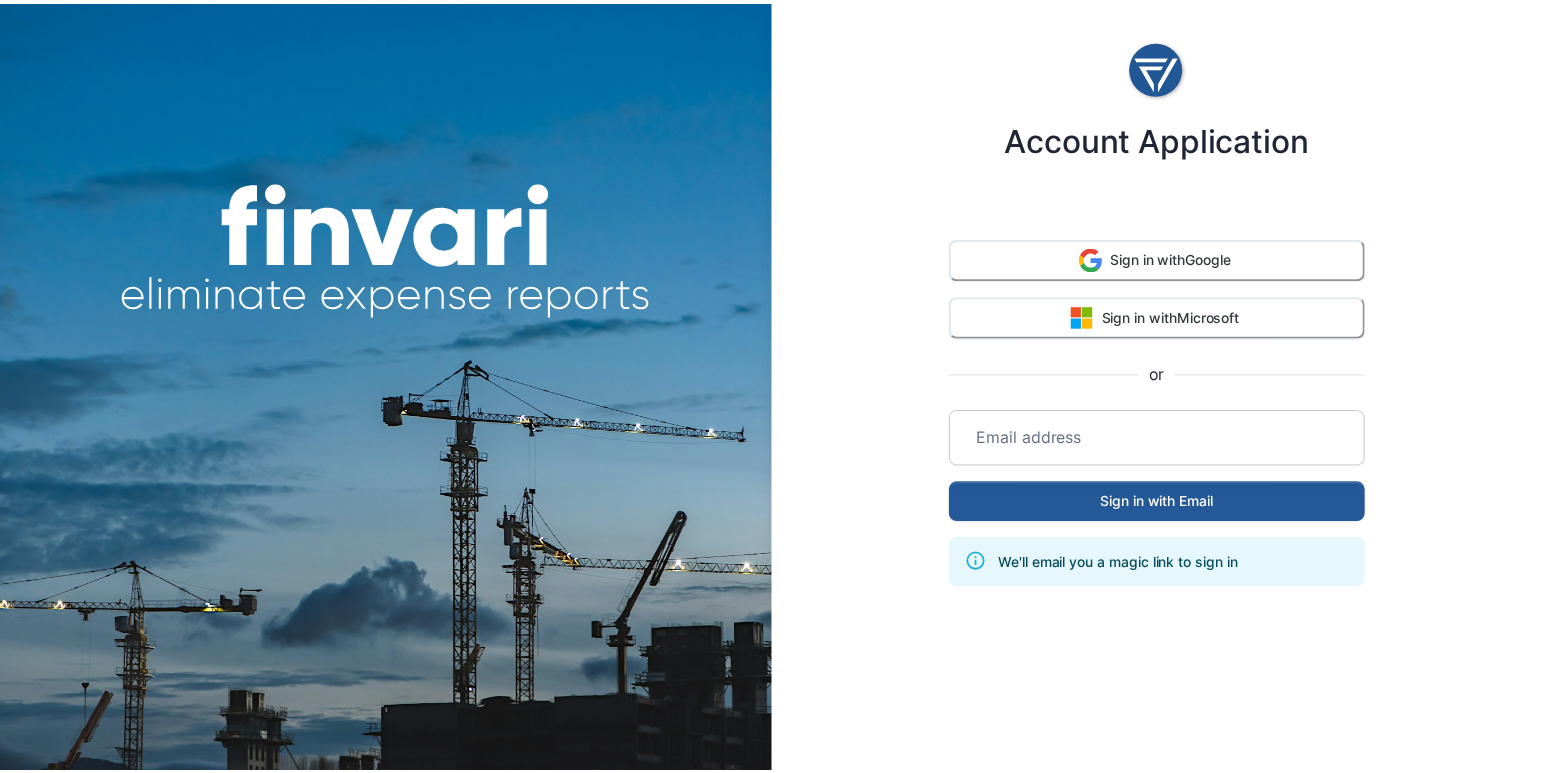 scroll, scrollTop: 0, scrollLeft: 0, axis: both 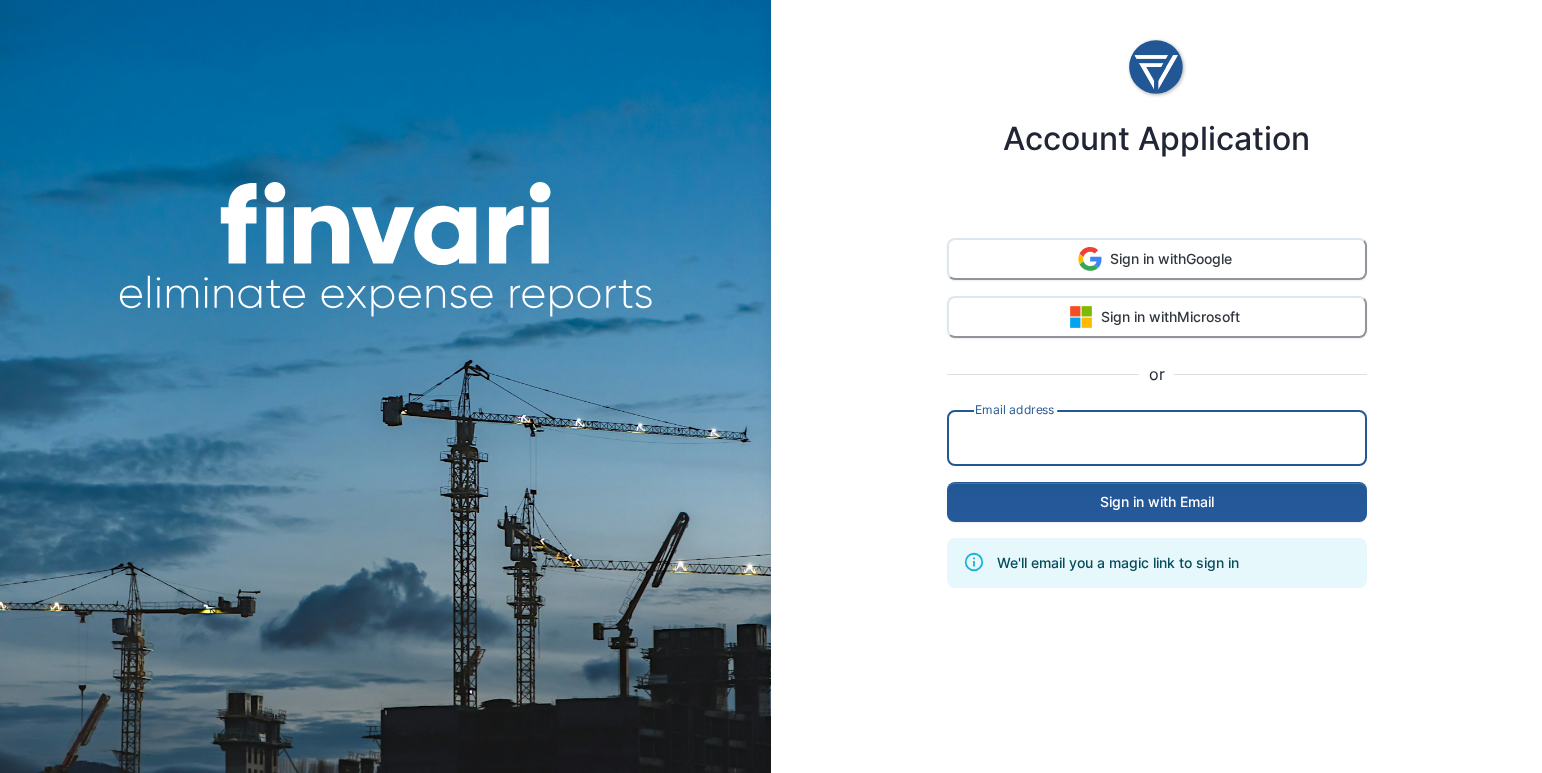 click on "Email address ​" at bounding box center (1157, 438) 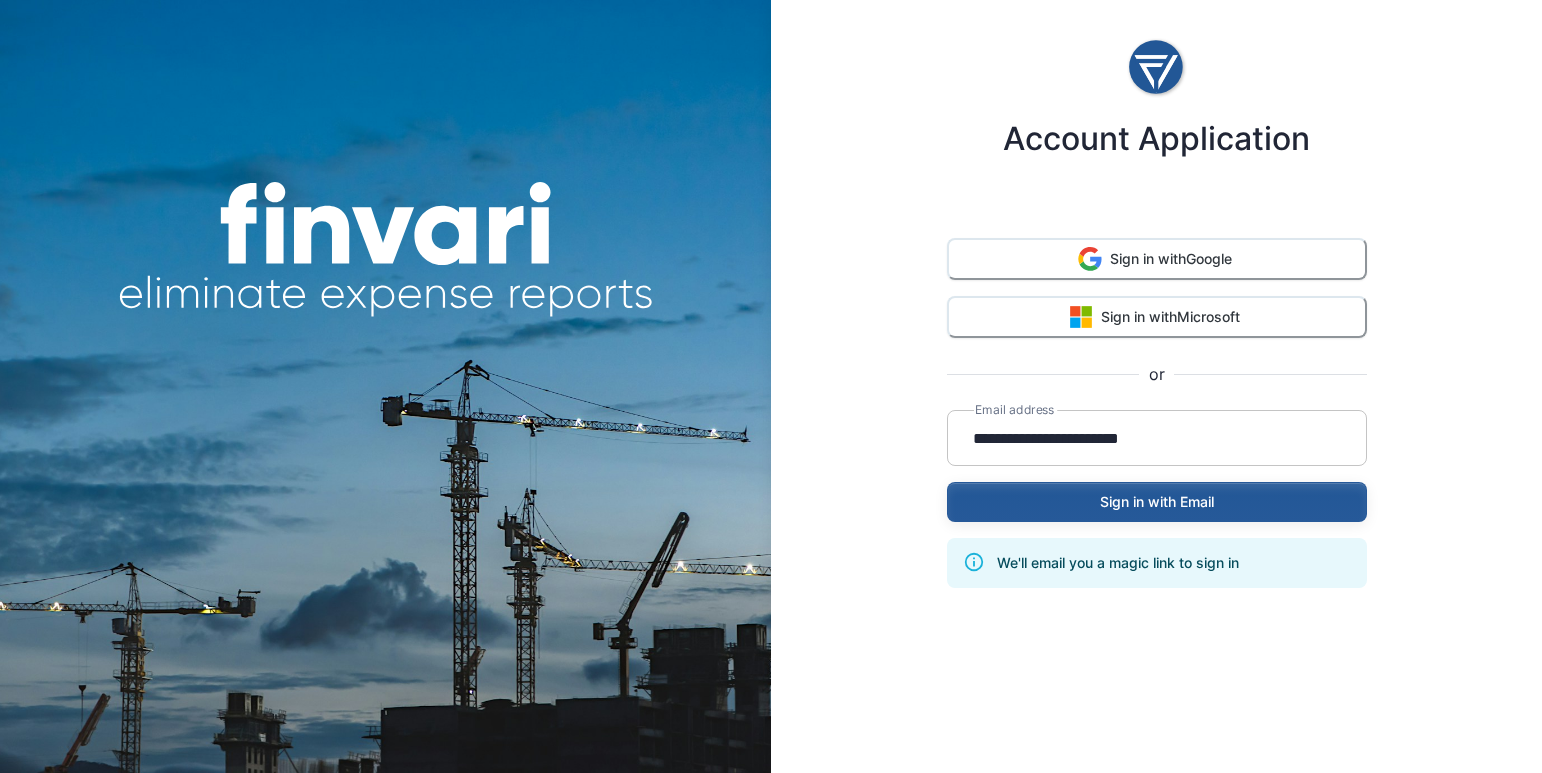 click on "Sign in with Email" at bounding box center (1157, 502) 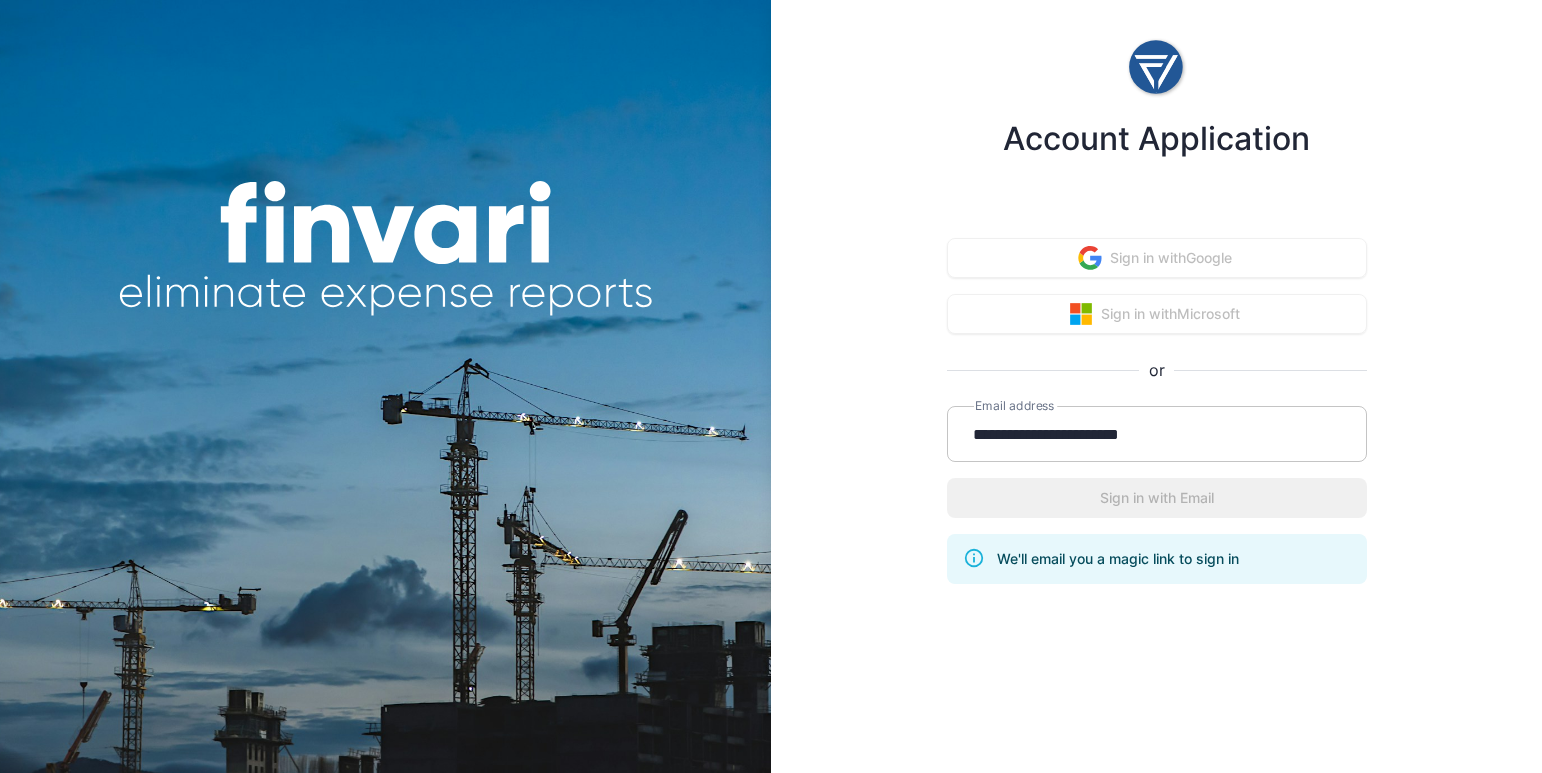 type 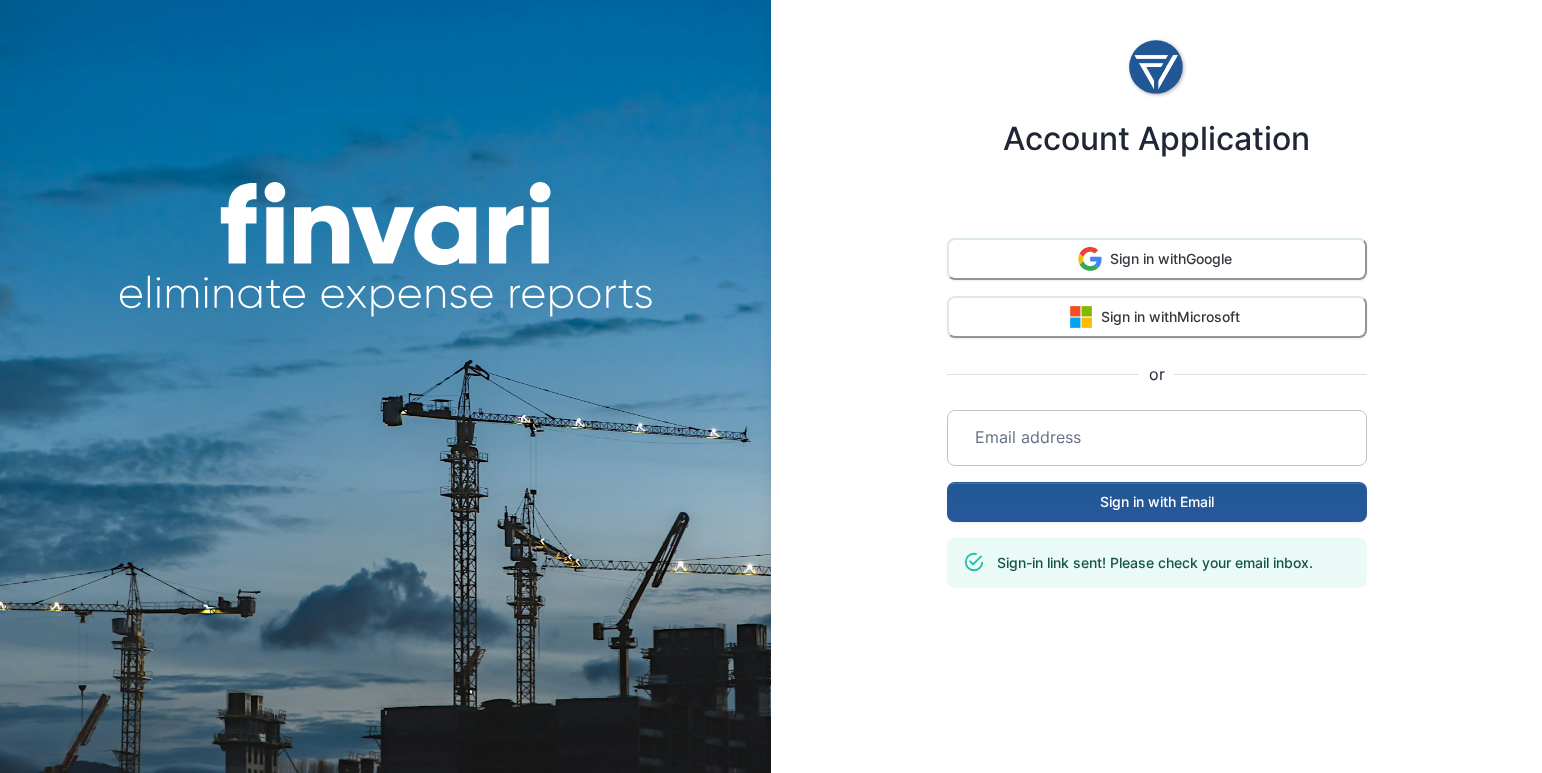 click on "Account Application Sign in with  Google Sign in with  Microsoft or Email address ​ Sign in with Email Sign-in link sent! Please check your email inbox." at bounding box center [1156, 450] 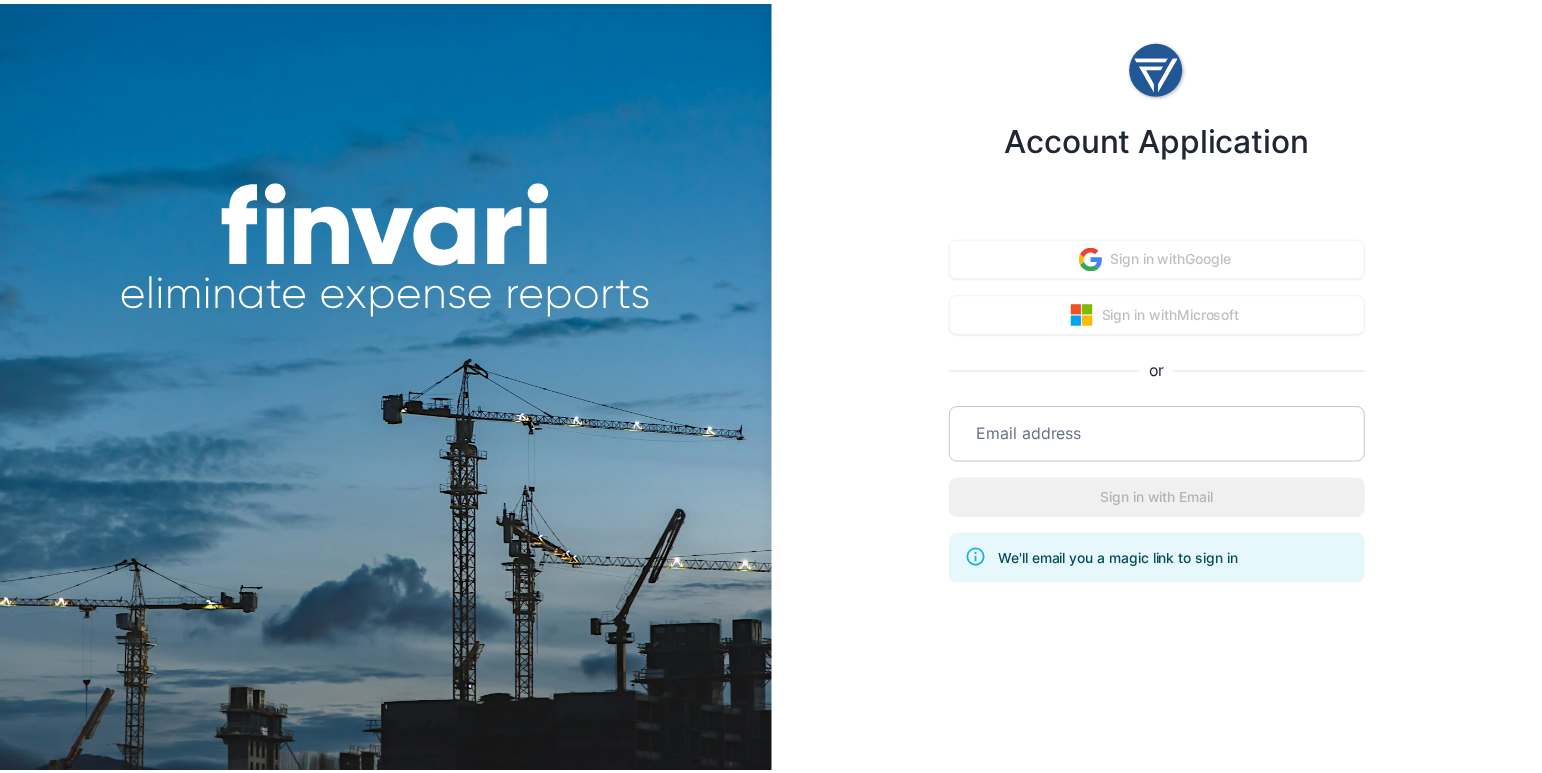 scroll, scrollTop: 0, scrollLeft: 0, axis: both 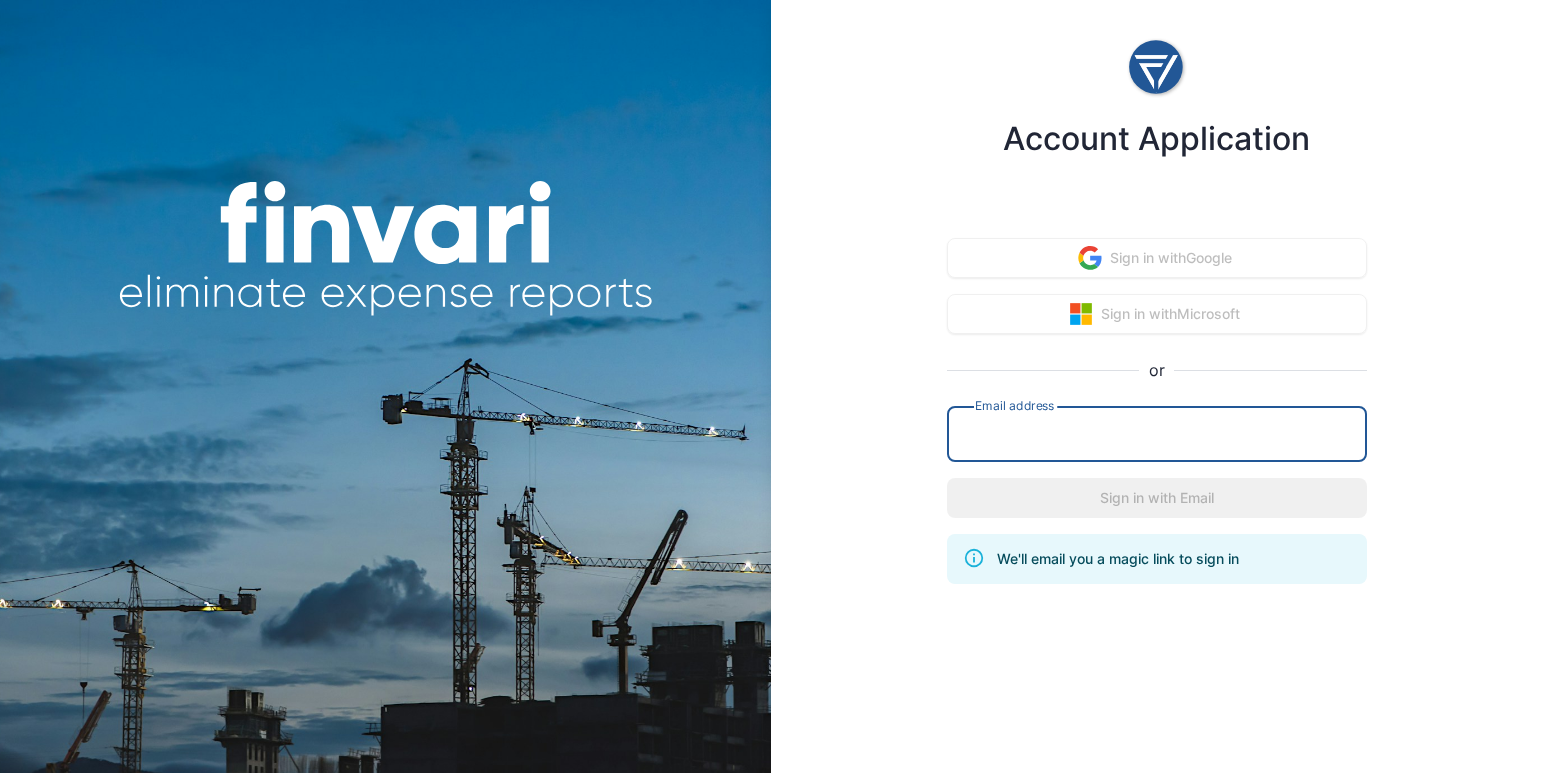 click at bounding box center (1157, 434) 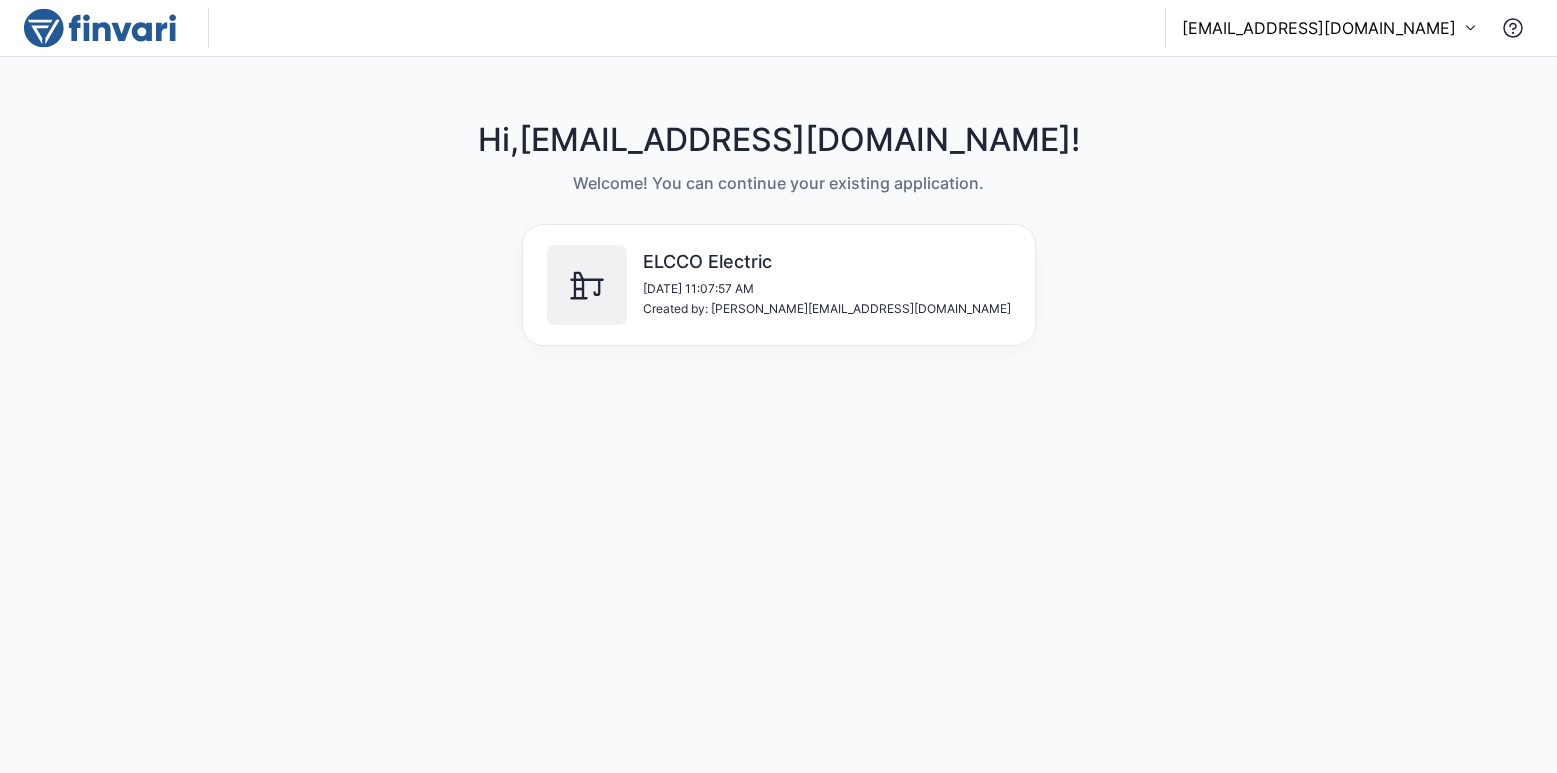 click on "ELCCO Electric" at bounding box center [827, 262] 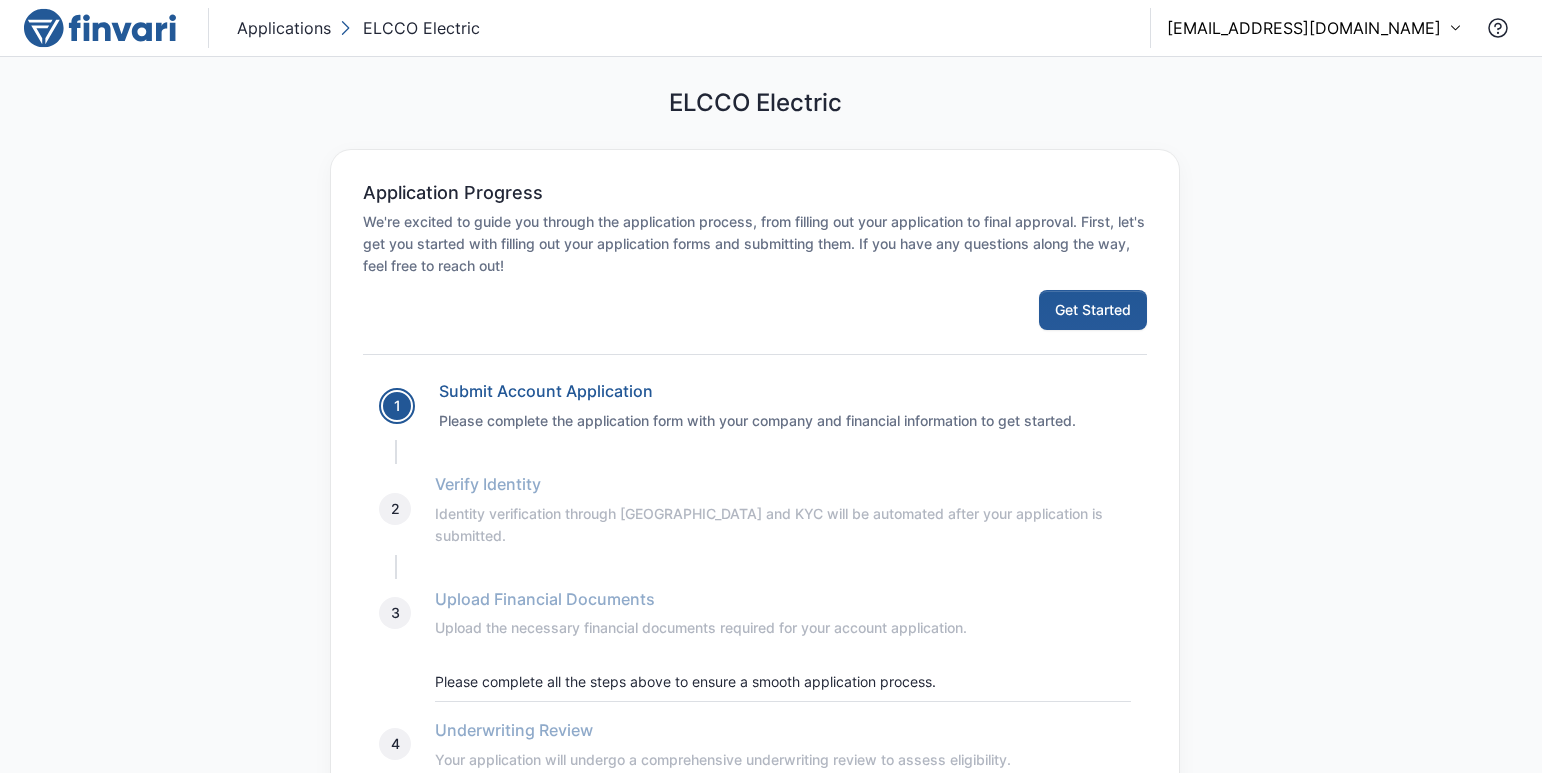scroll, scrollTop: 141, scrollLeft: 0, axis: vertical 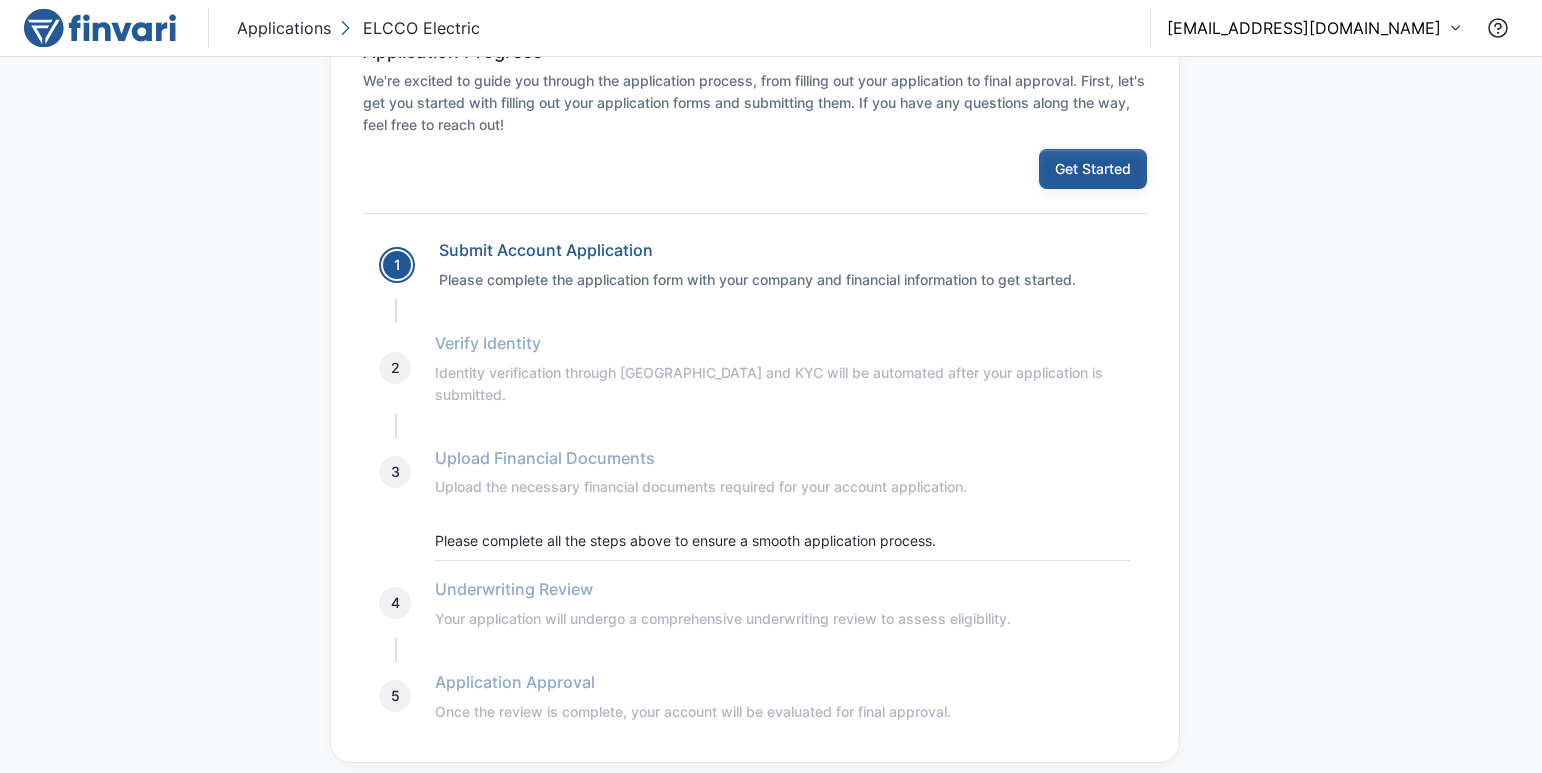 click on "Get Started" at bounding box center (1093, 169) 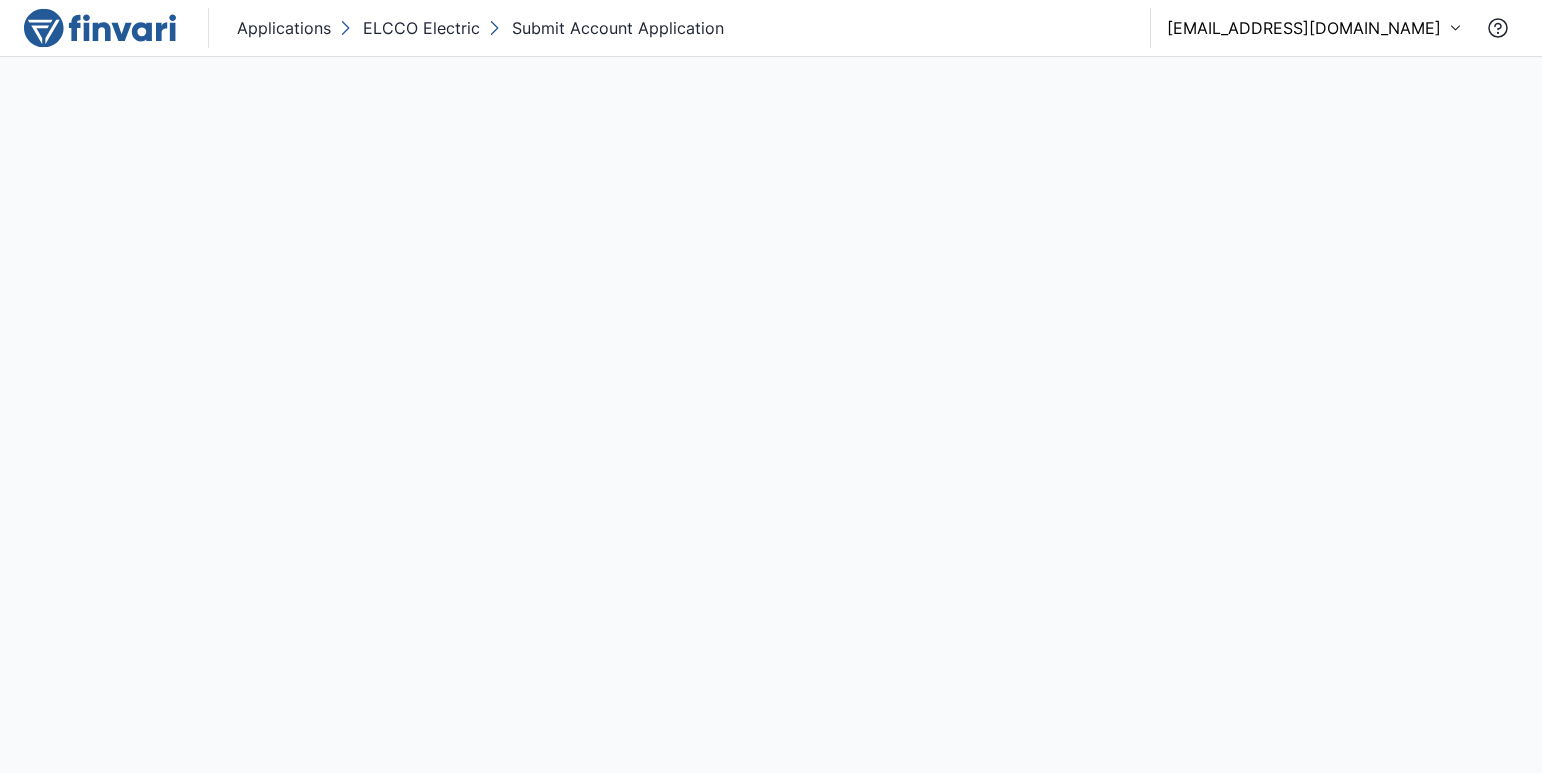 scroll, scrollTop: 0, scrollLeft: 0, axis: both 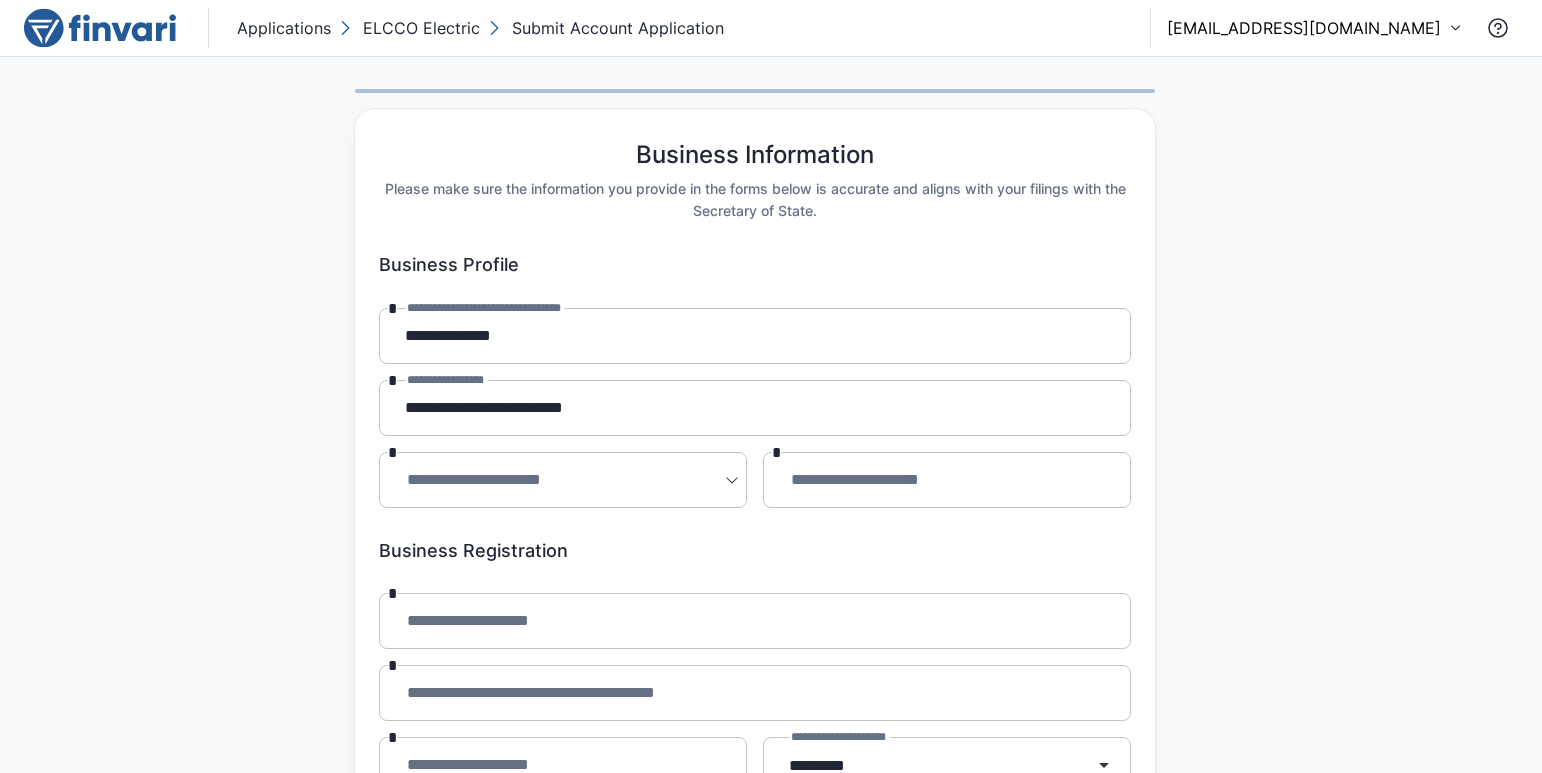 type on "**********" 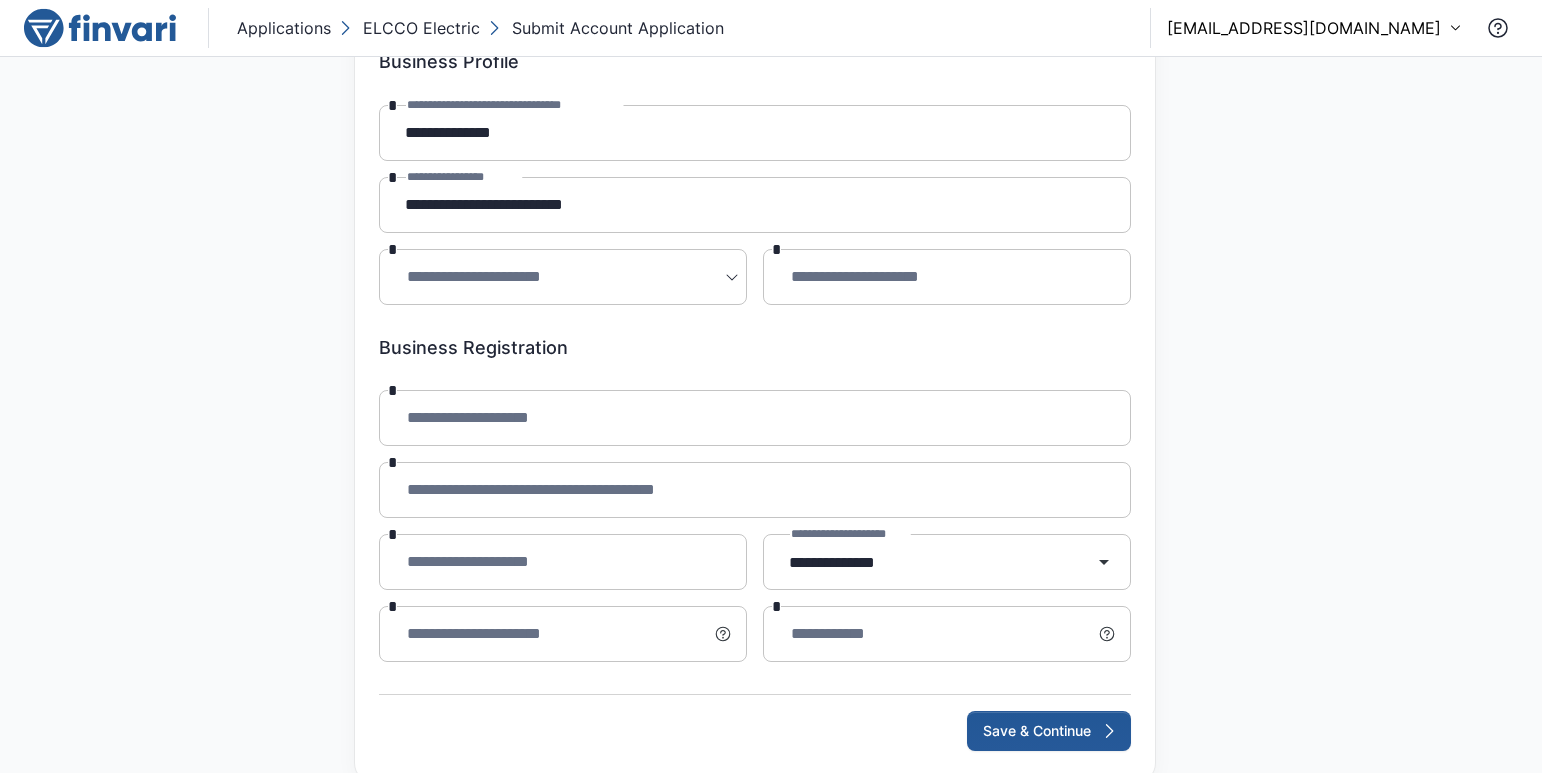 scroll, scrollTop: 204, scrollLeft: 0, axis: vertical 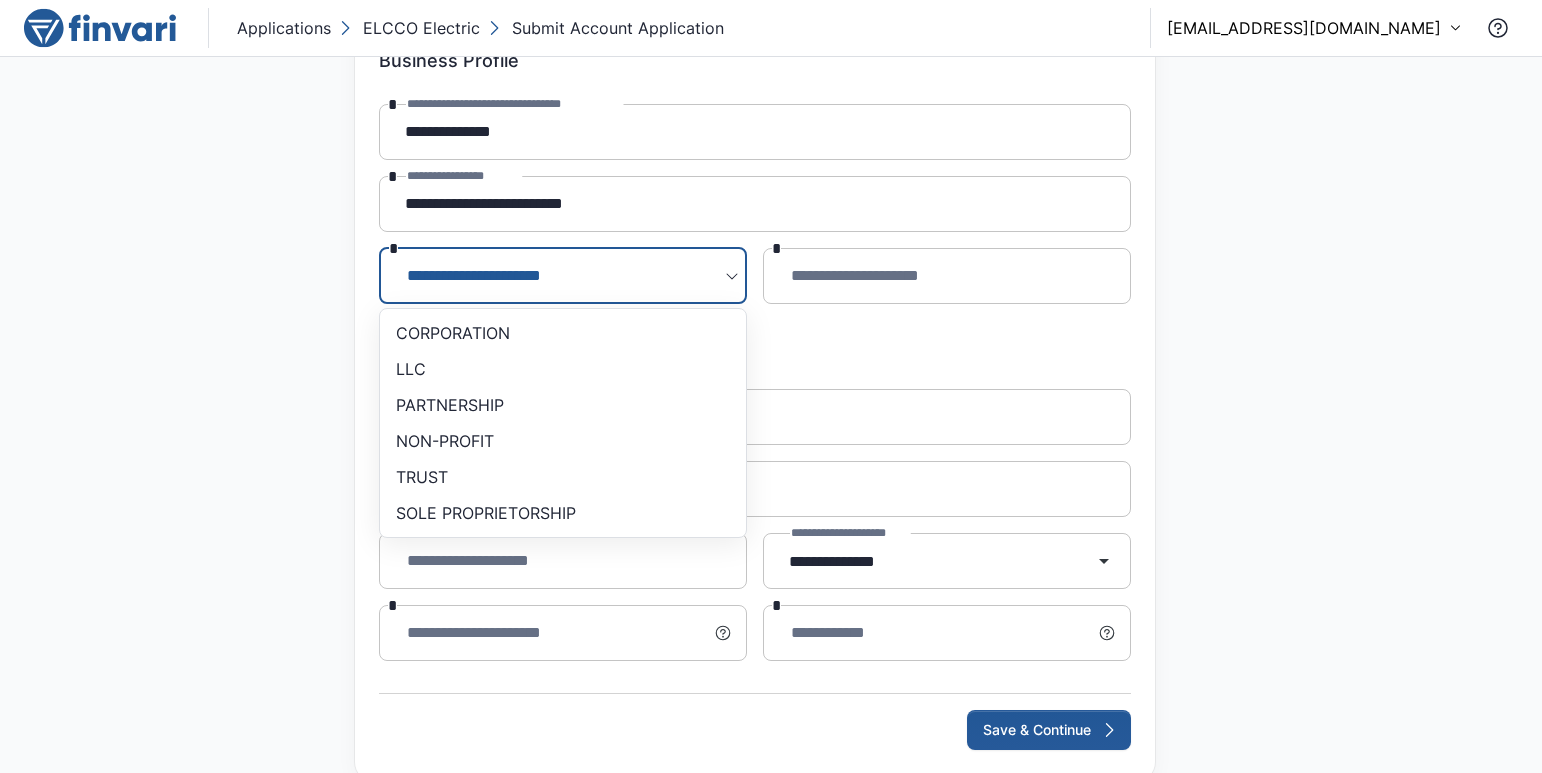 click on "**********" at bounding box center (771, 182) 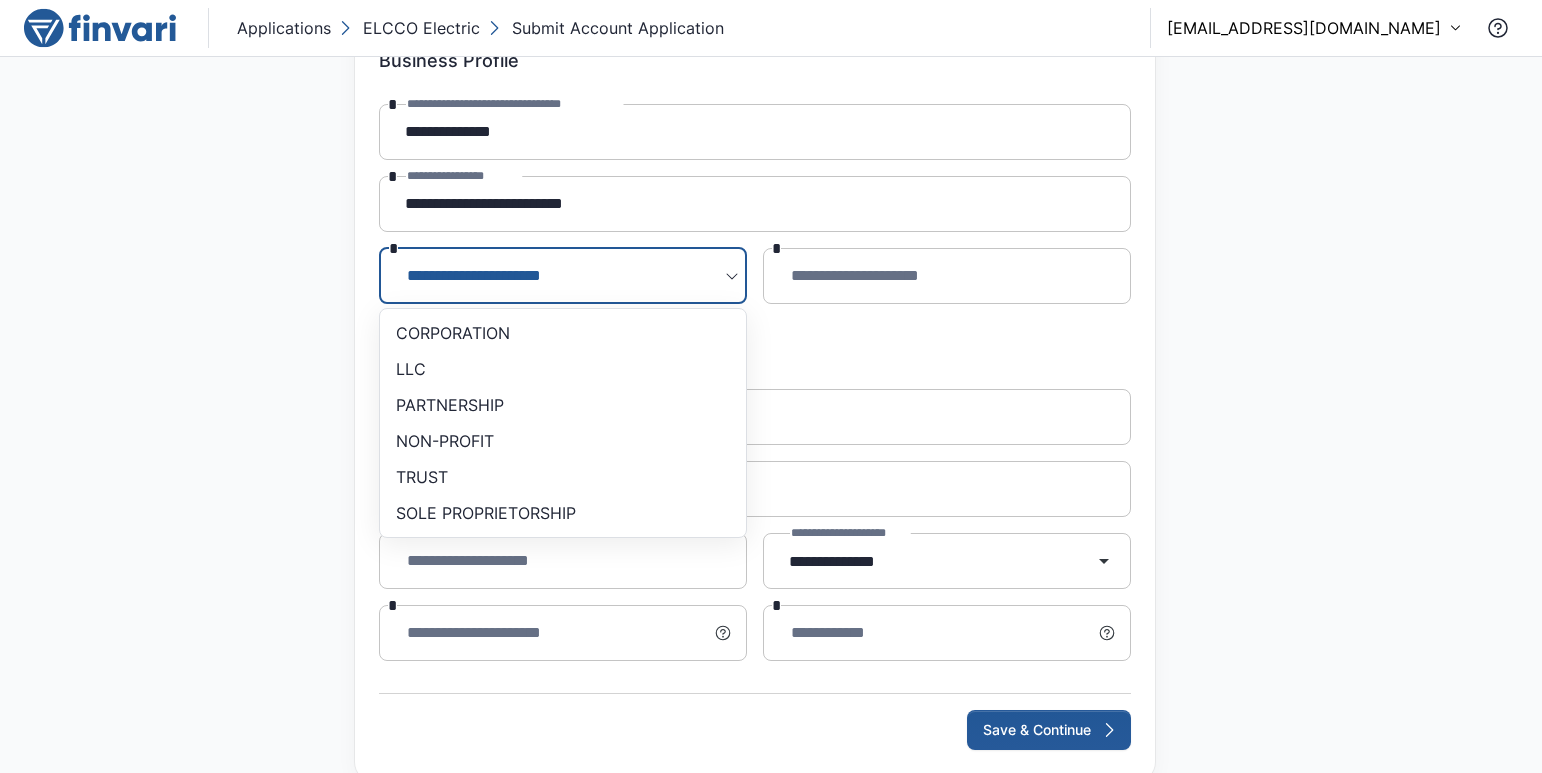 click on "CORPORATION" at bounding box center [563, 333] 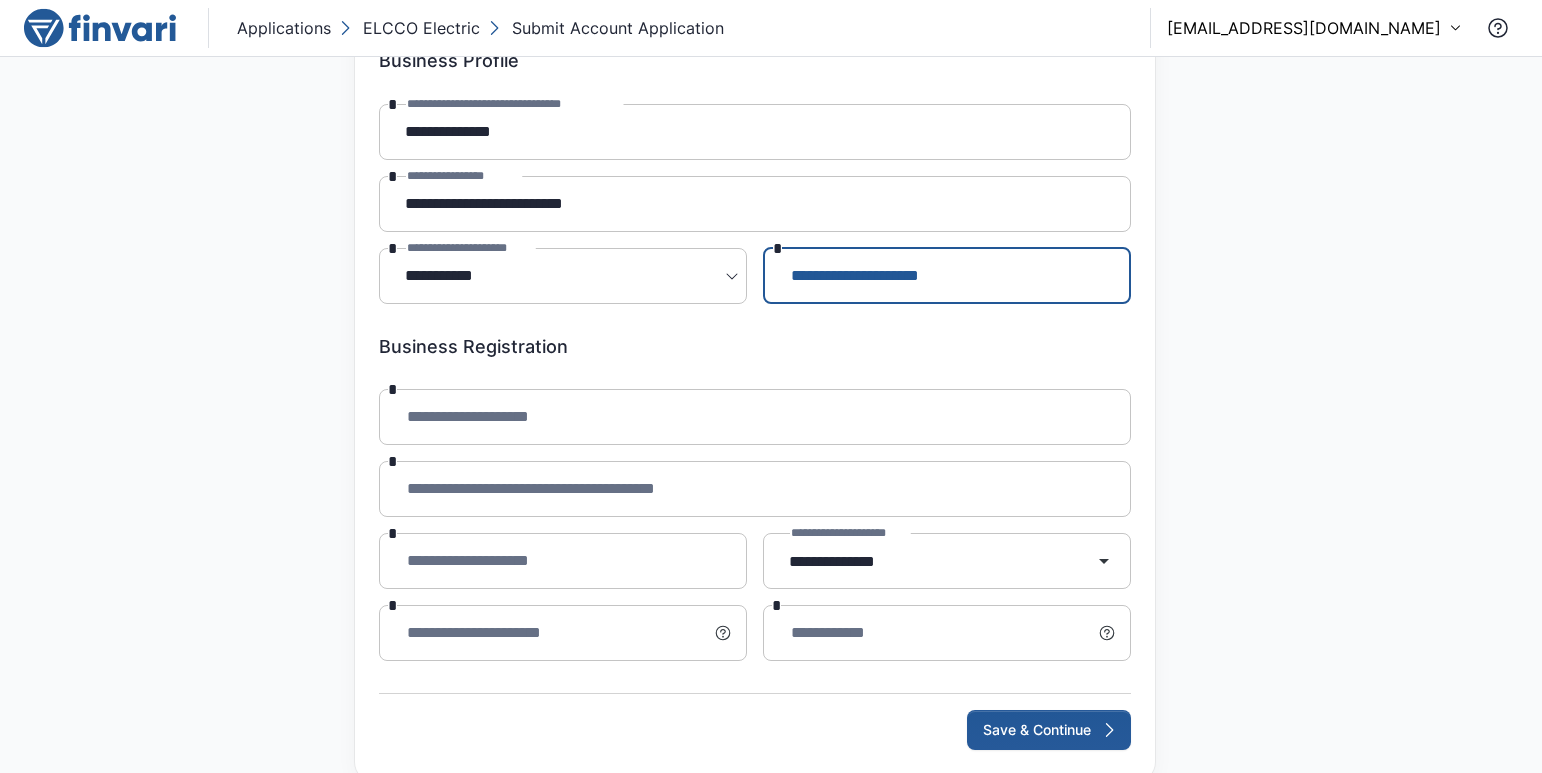 click on "**********" at bounding box center [947, 276] 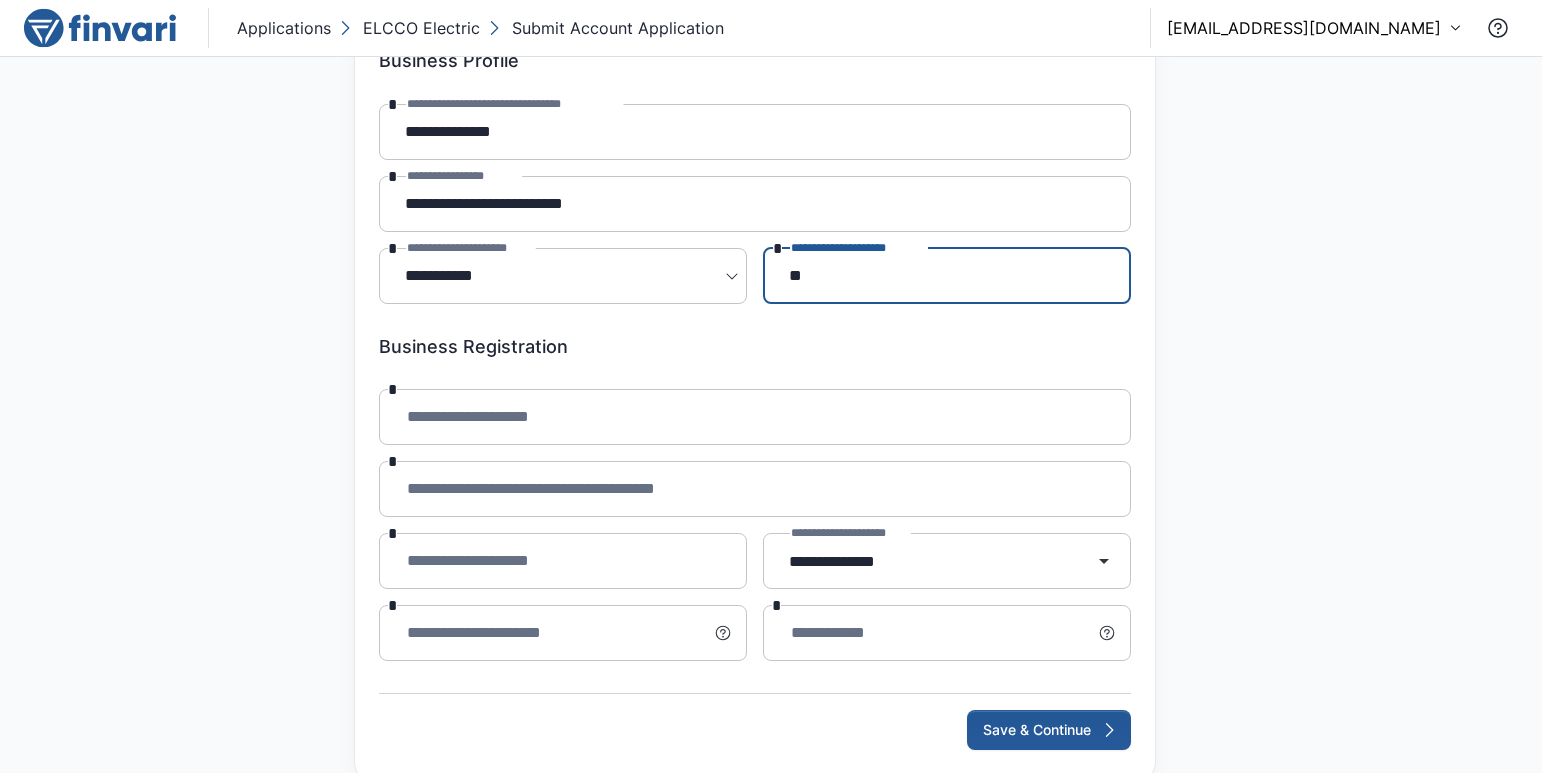 type on "**" 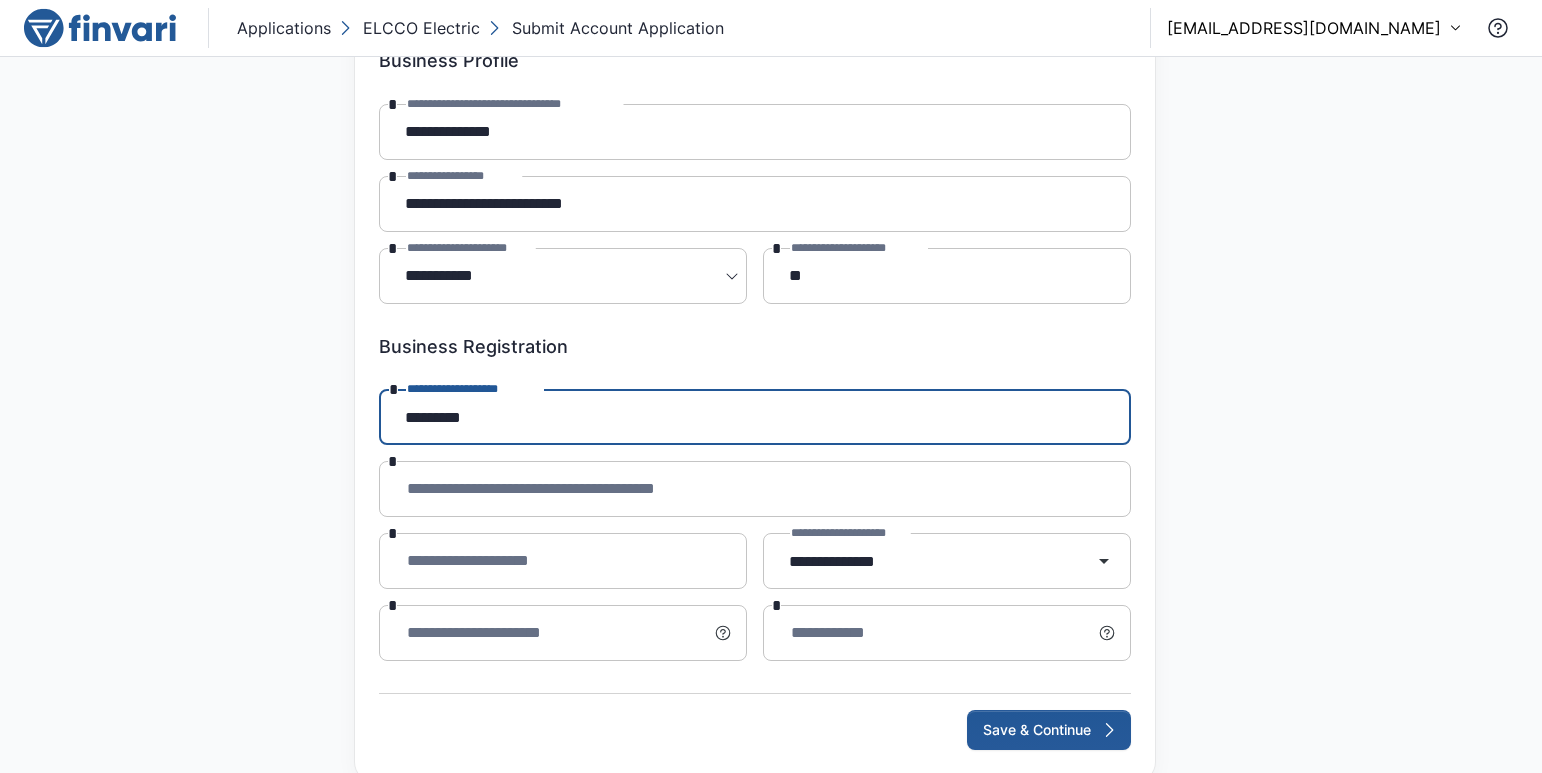 type on "*********" 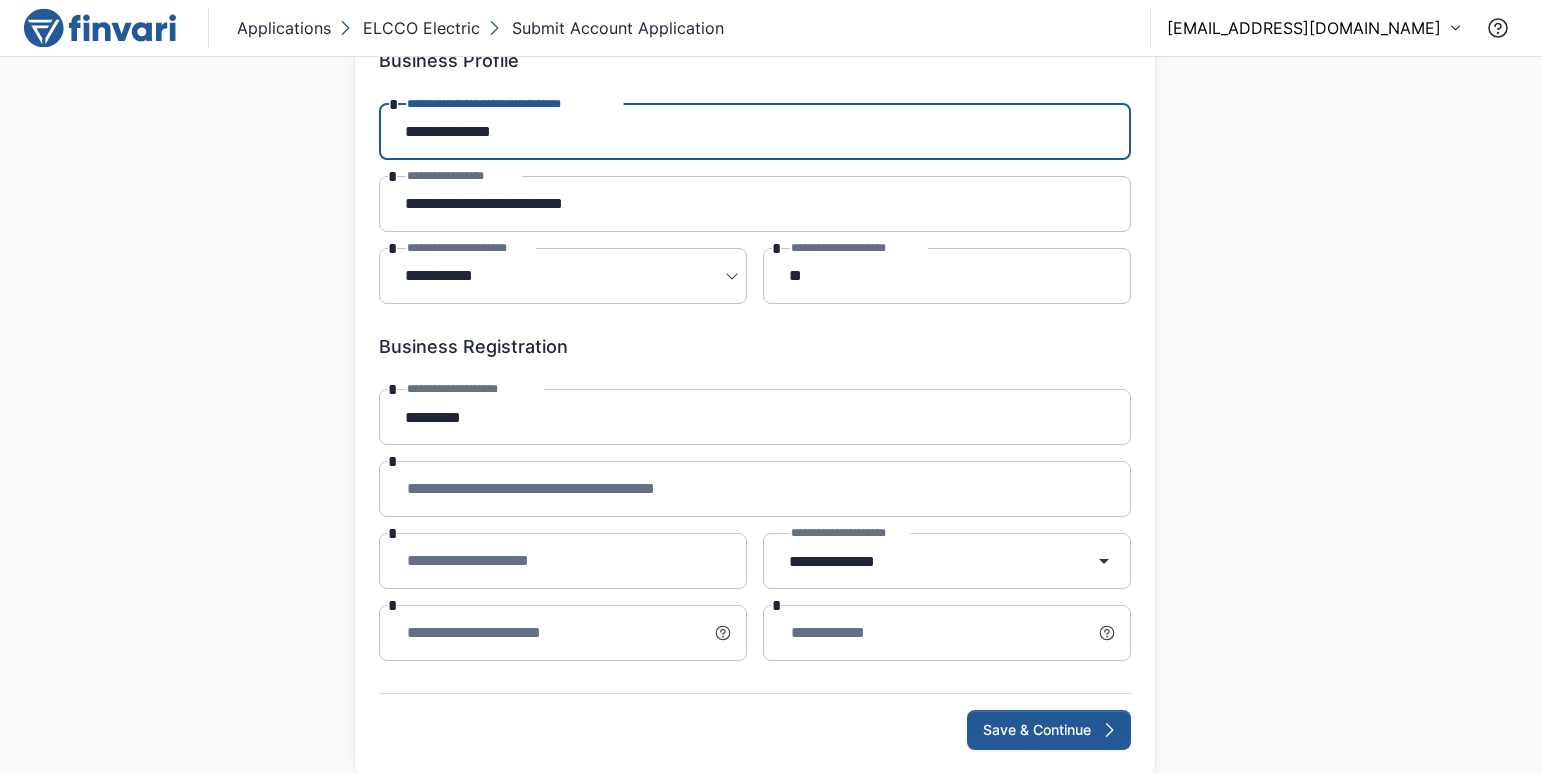 drag, startPoint x: 646, startPoint y: 121, endPoint x: 461, endPoint y: 123, distance: 185.0108 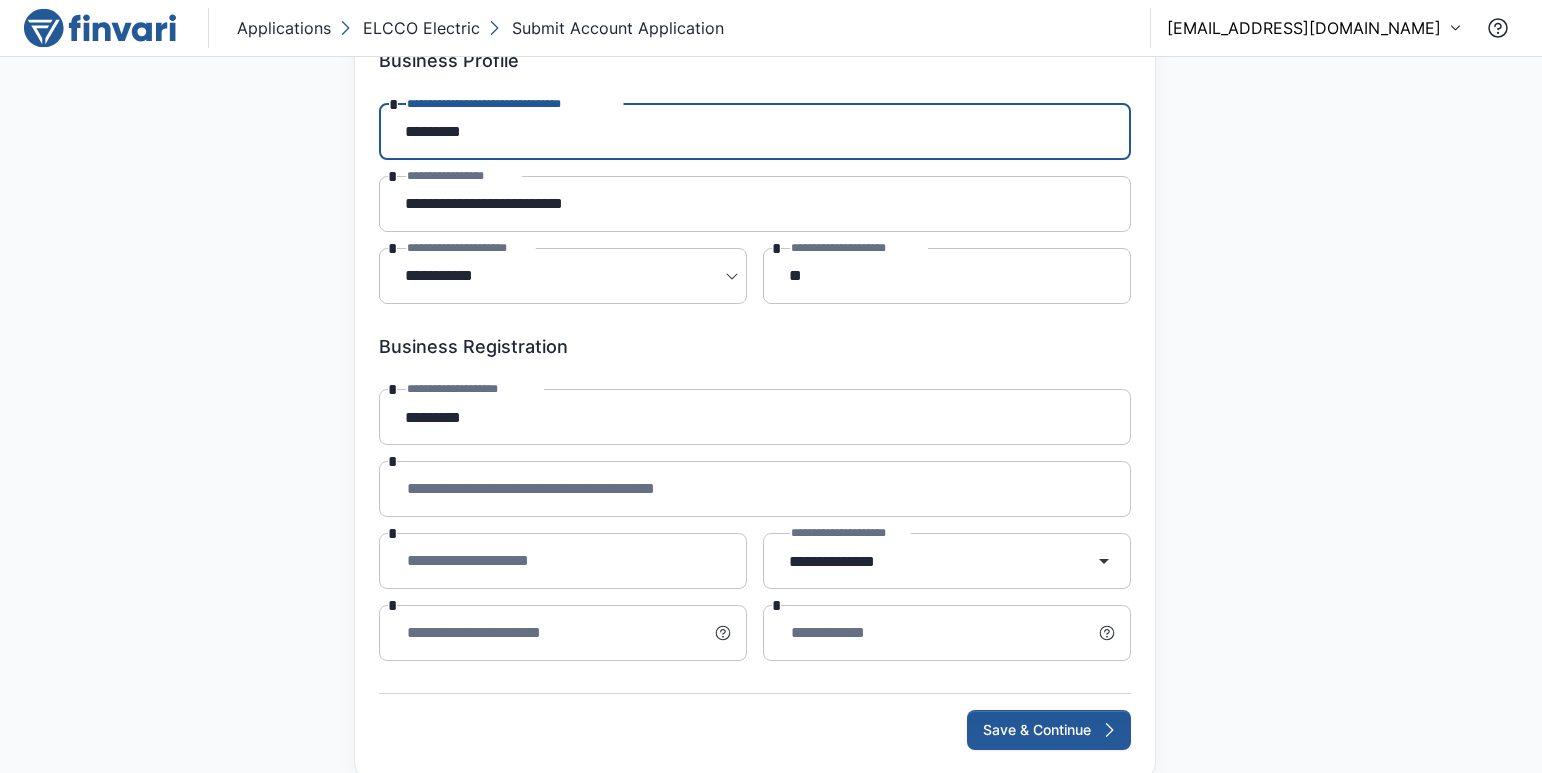 click on "*********" at bounding box center (755, 132) 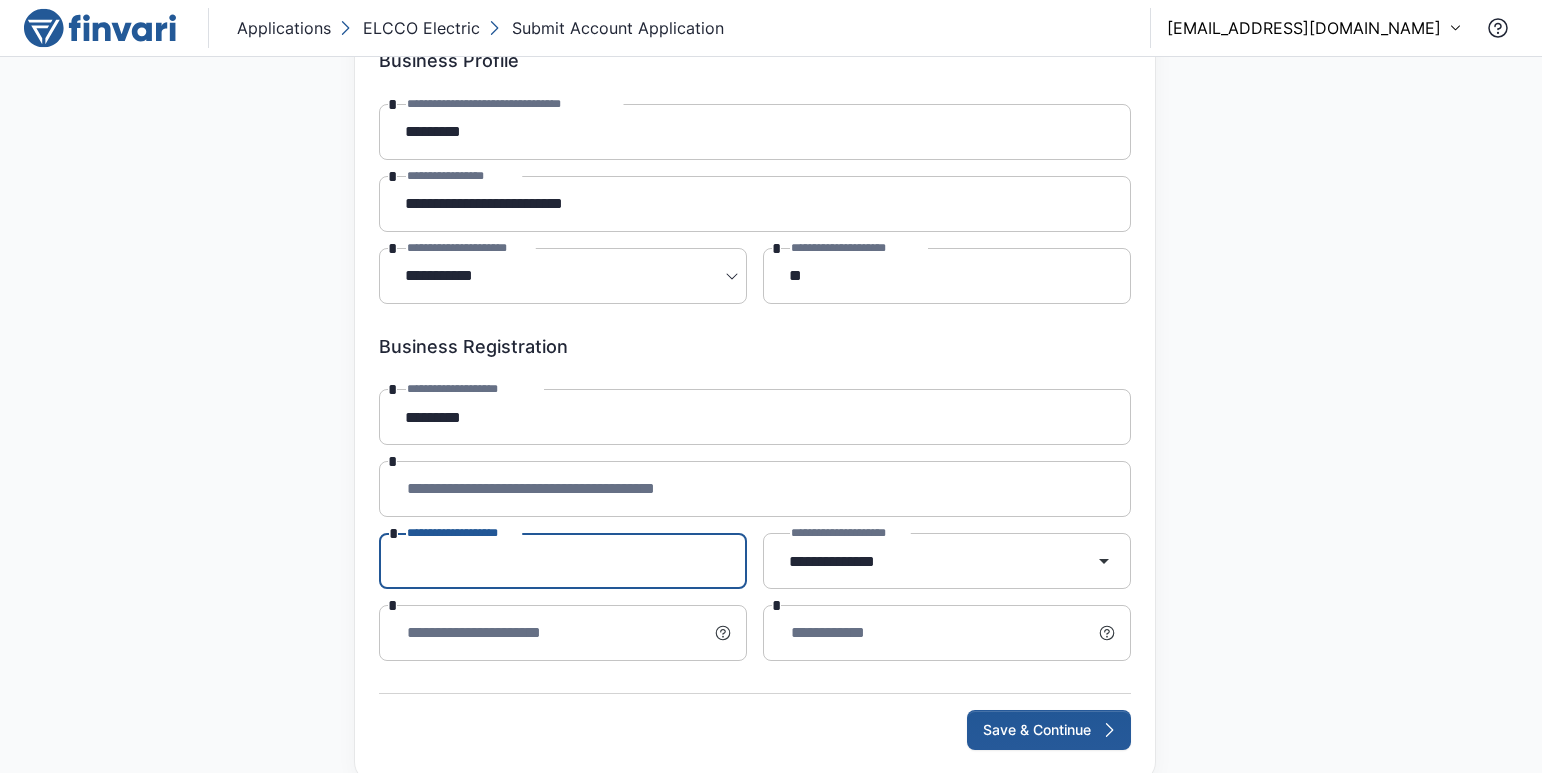 type on "****" 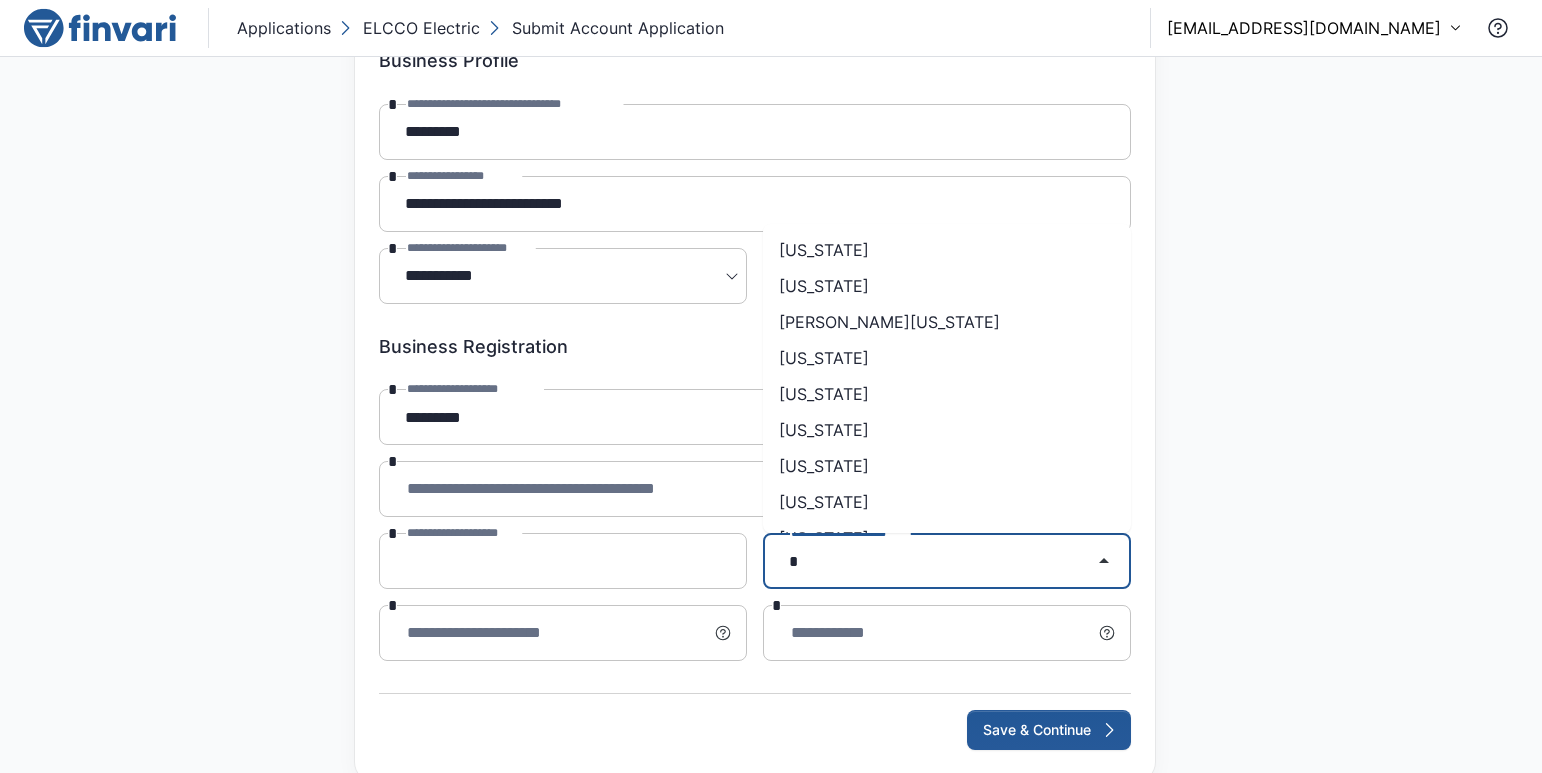 click on "[US_STATE]" at bounding box center (947, 250) 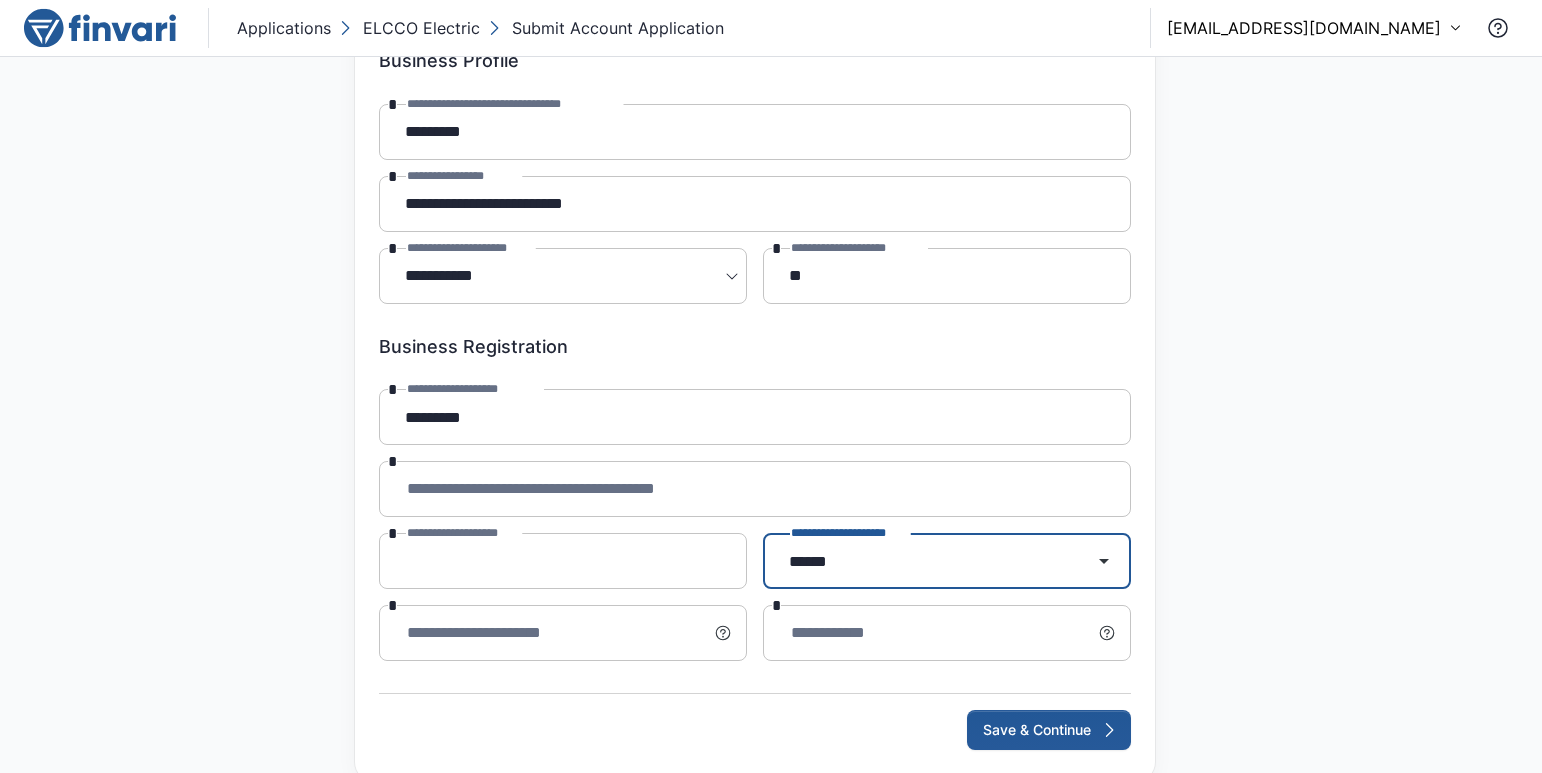 type on "******" 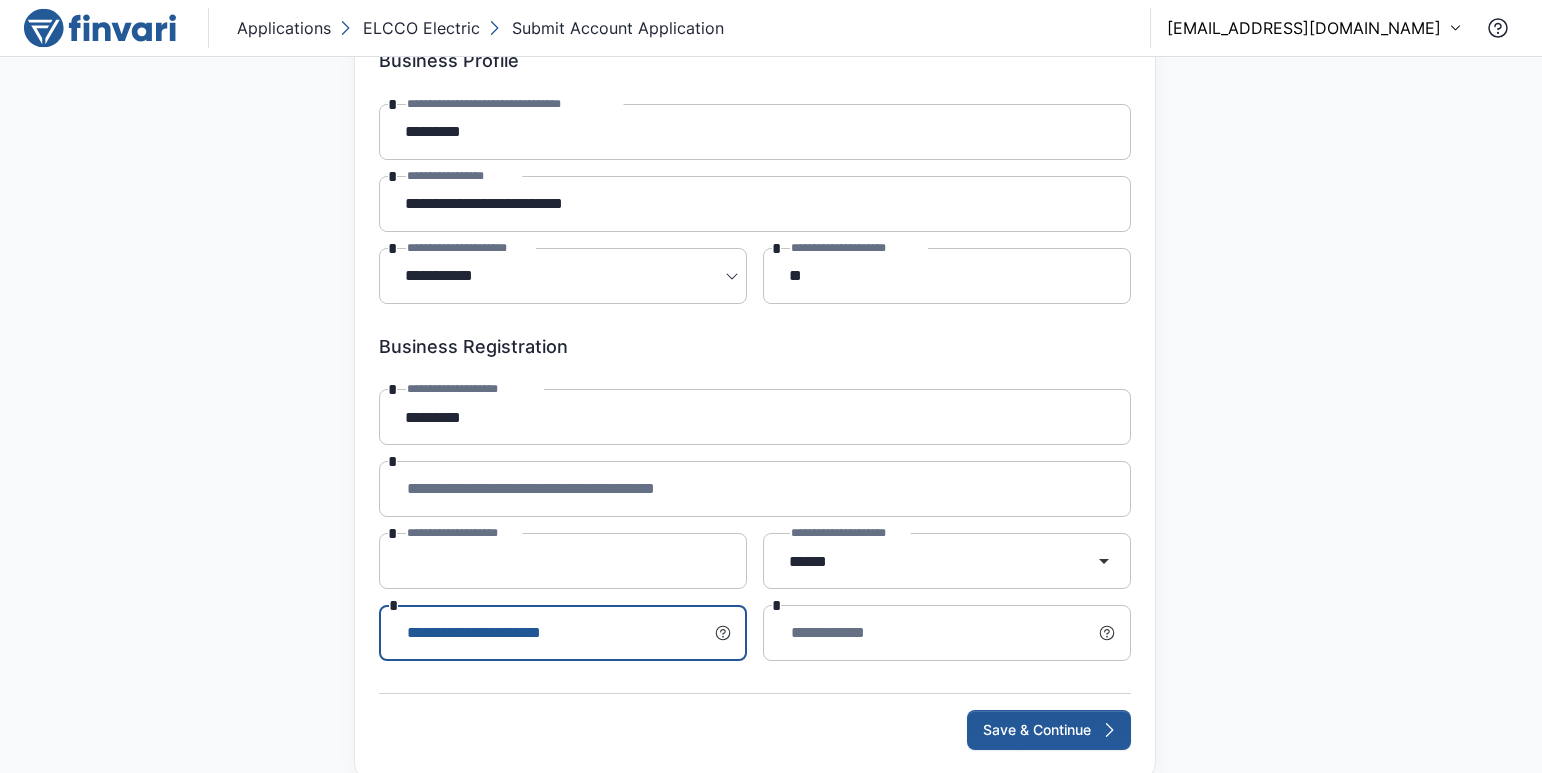 click on "**********" at bounding box center (550, 633) 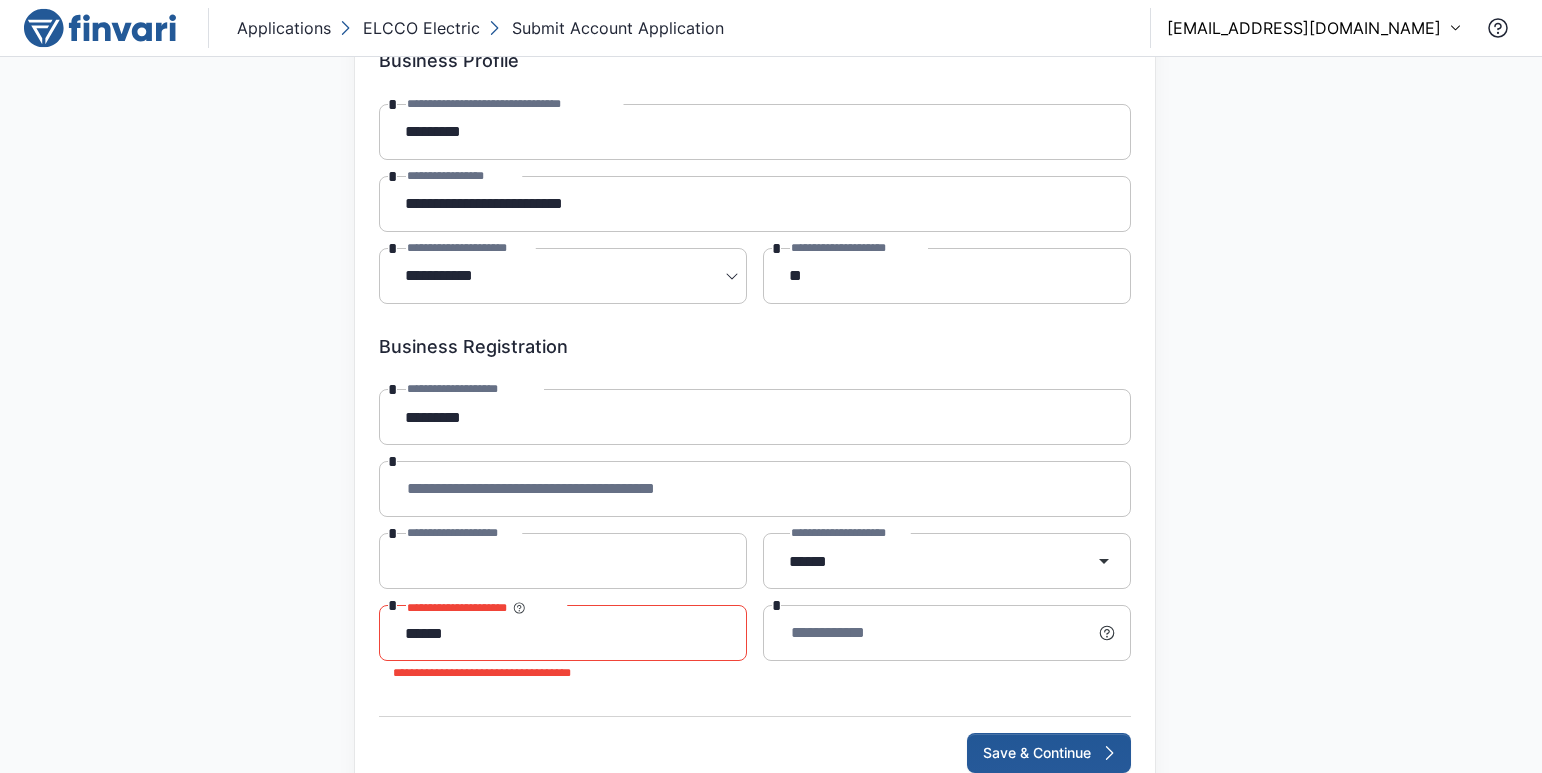 click on "**********" at bounding box center [771, 345] 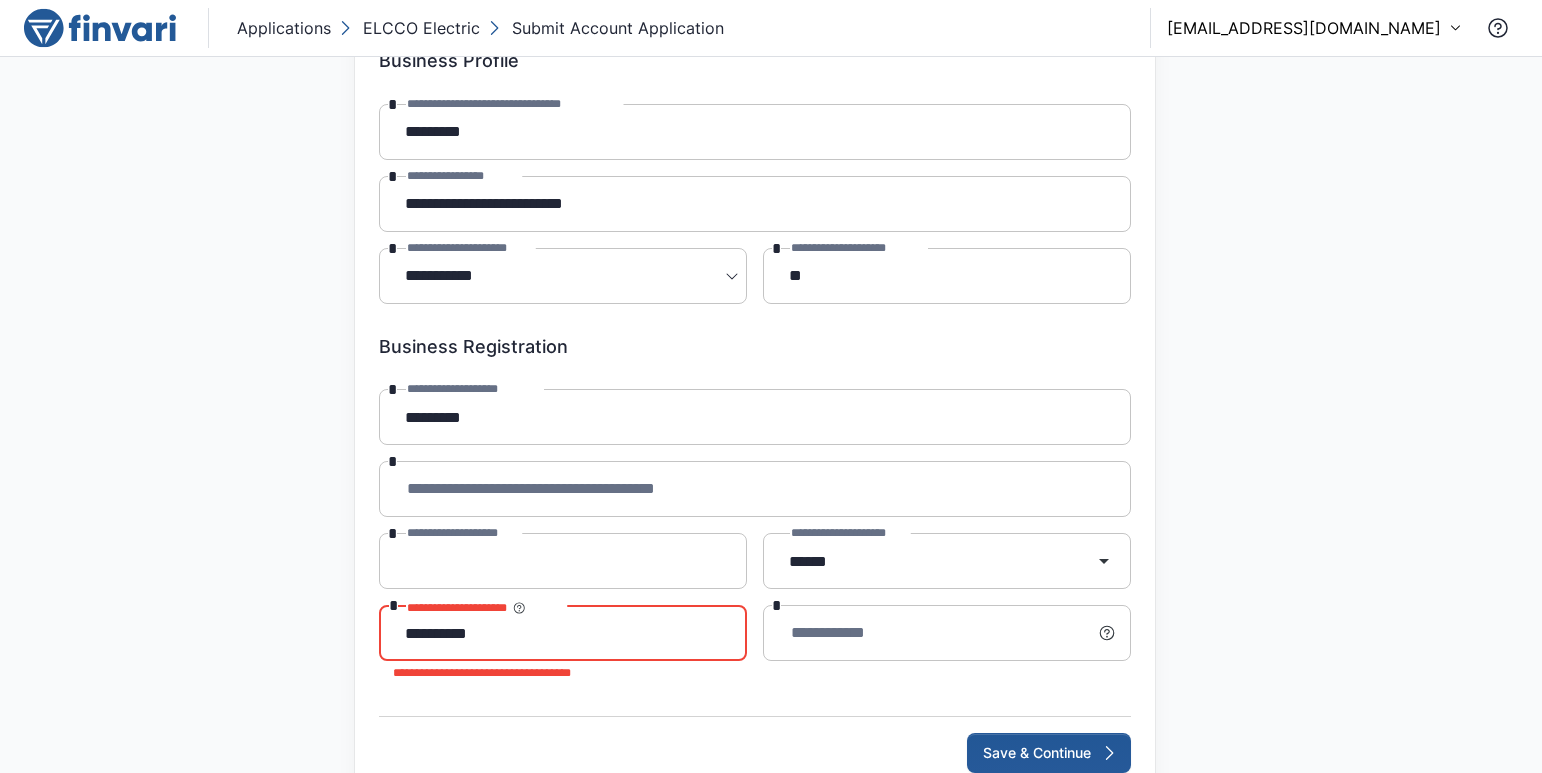 click on "**********" at bounding box center (563, 633) 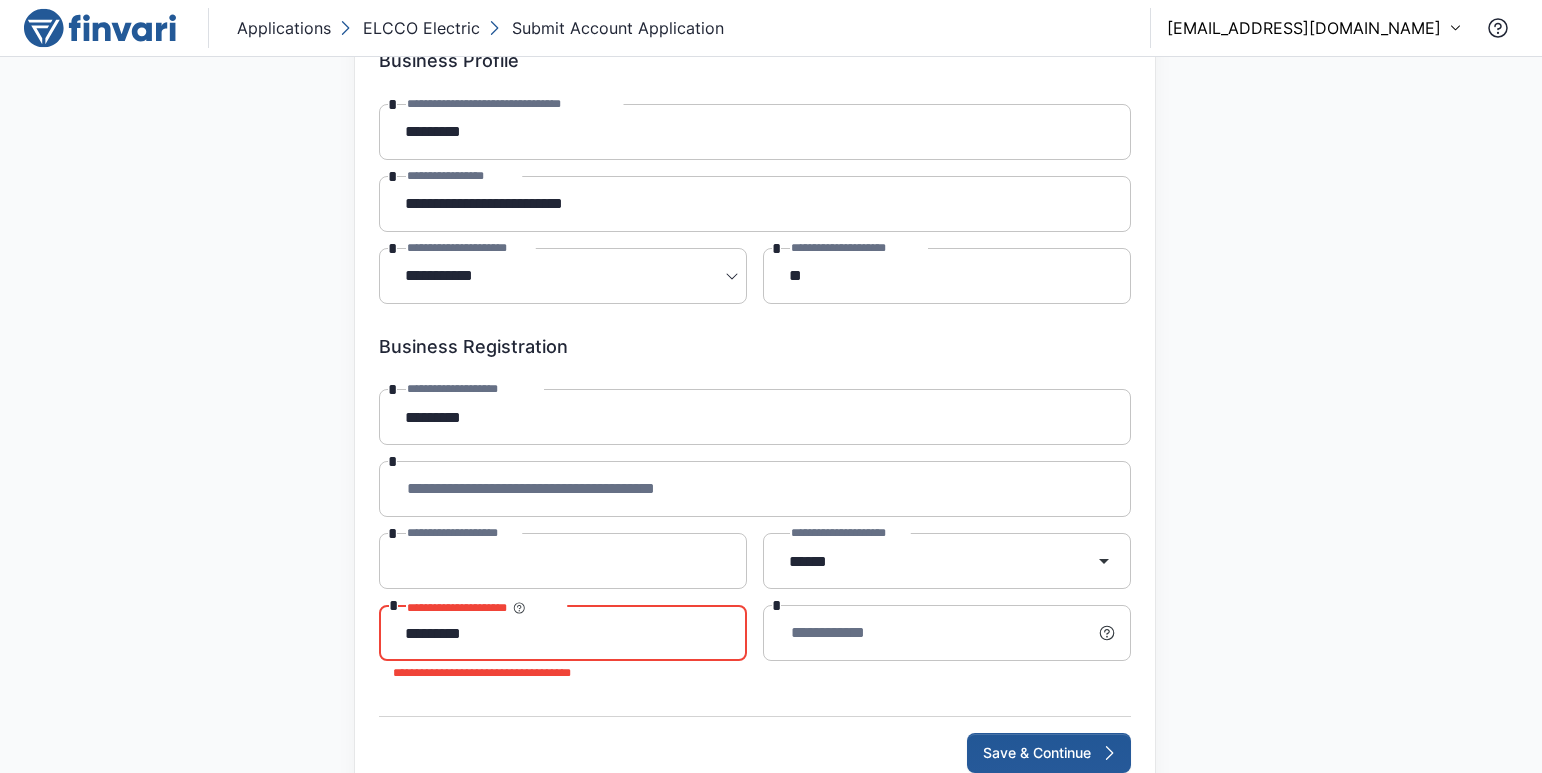 type on "*********" 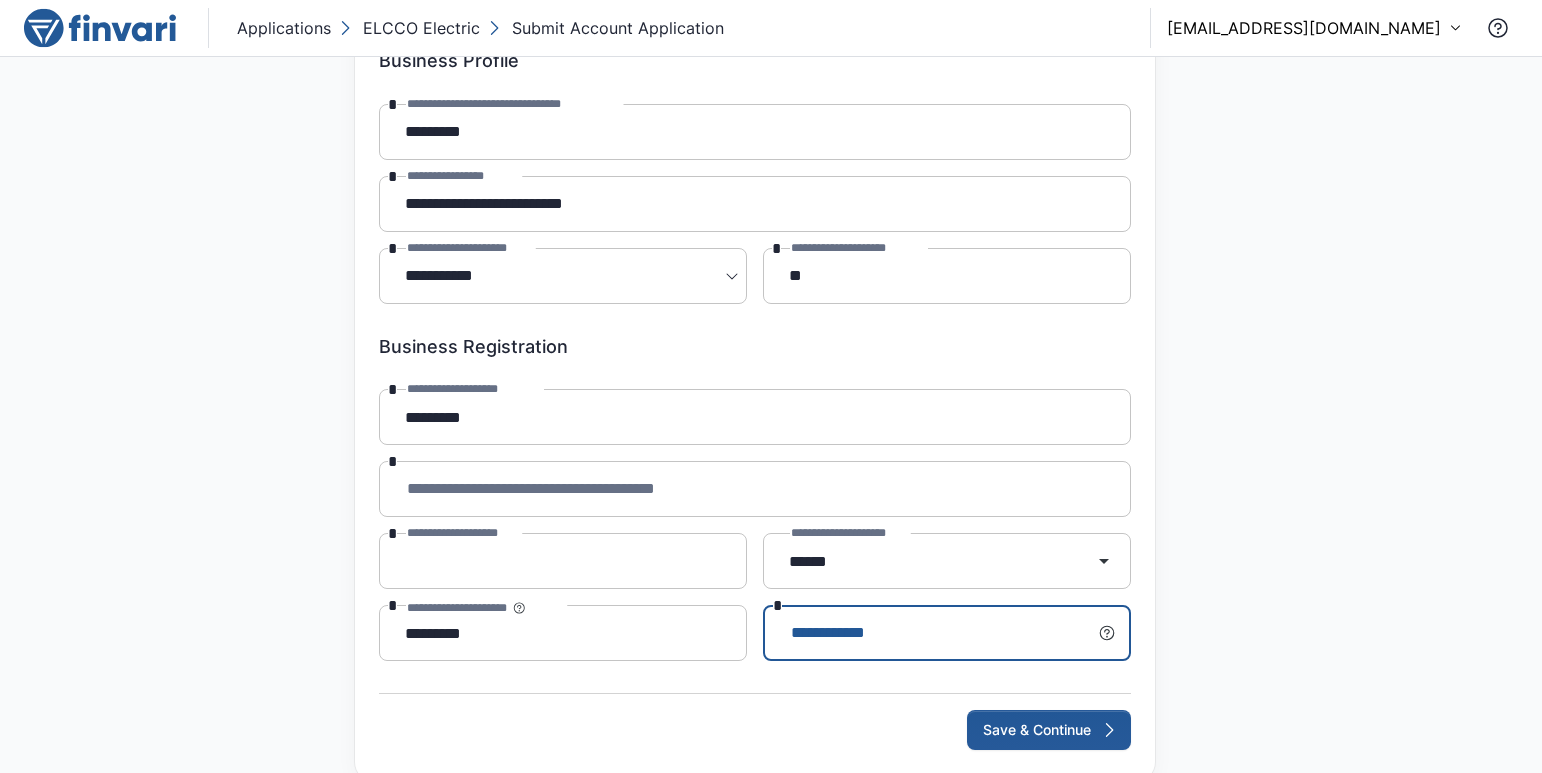 click on "**********" at bounding box center (934, 633) 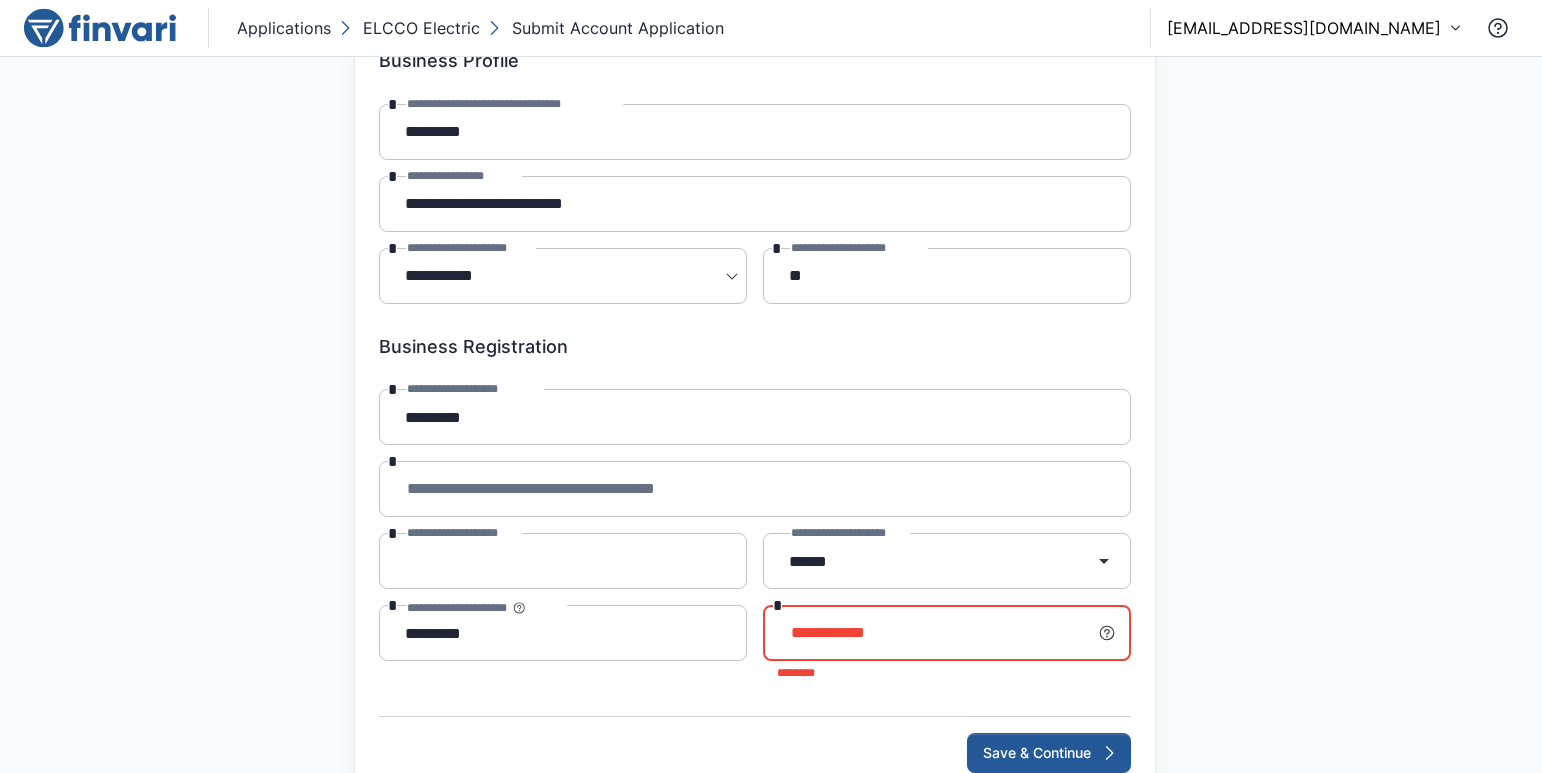 click on "**********" at bounding box center (934, 633) 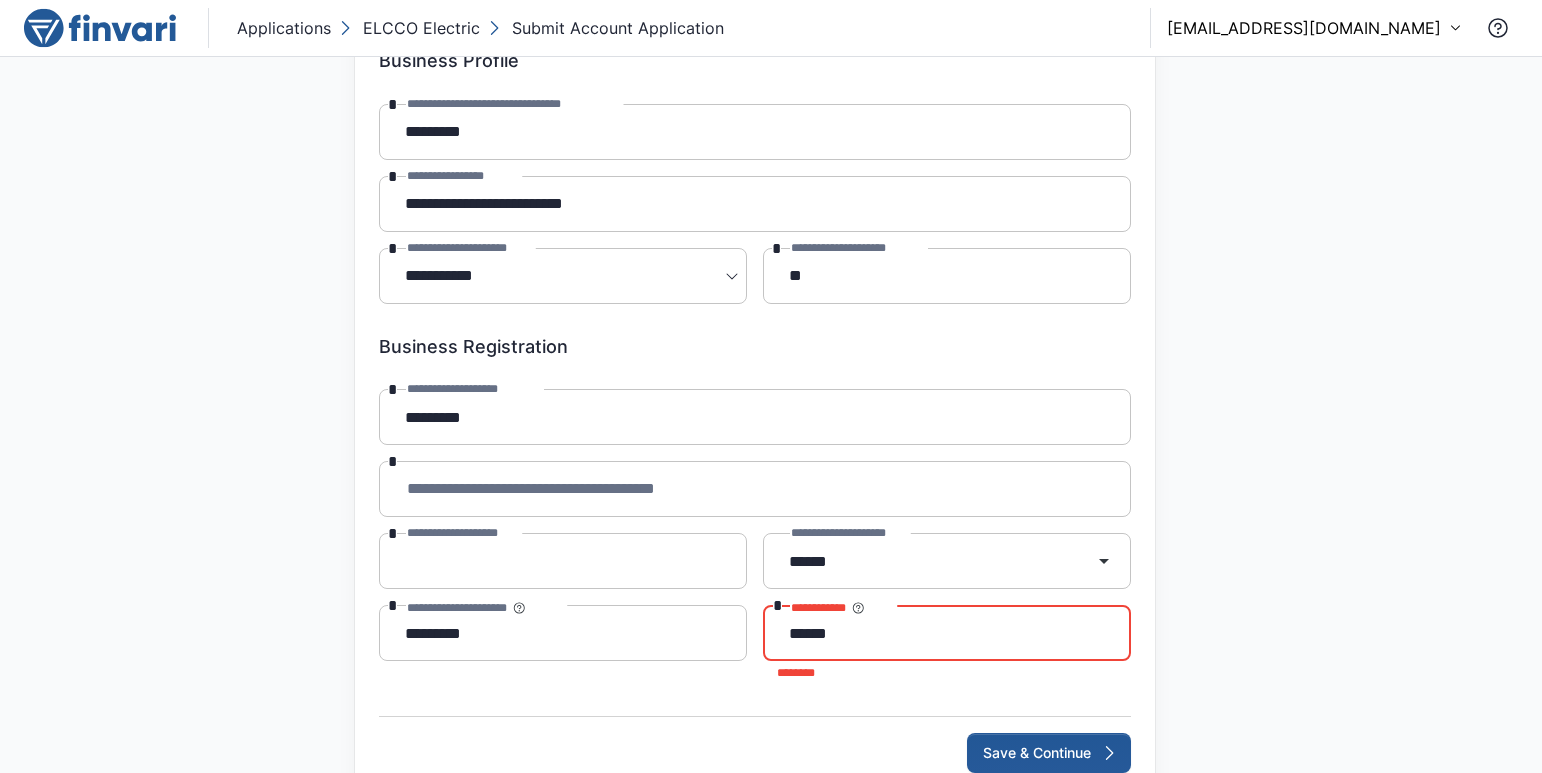 type on "******" 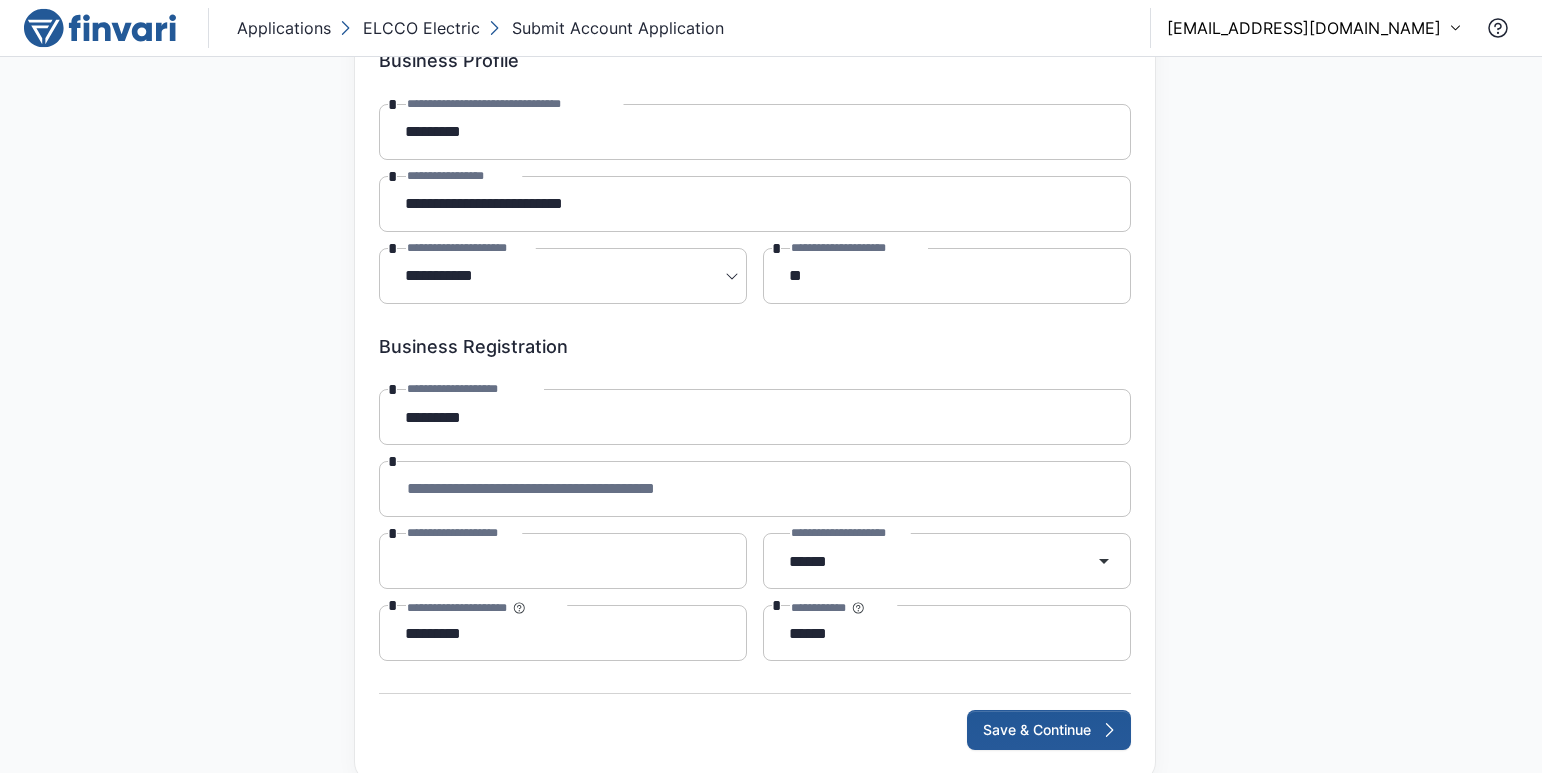 click on "**********" at bounding box center [755, 343] 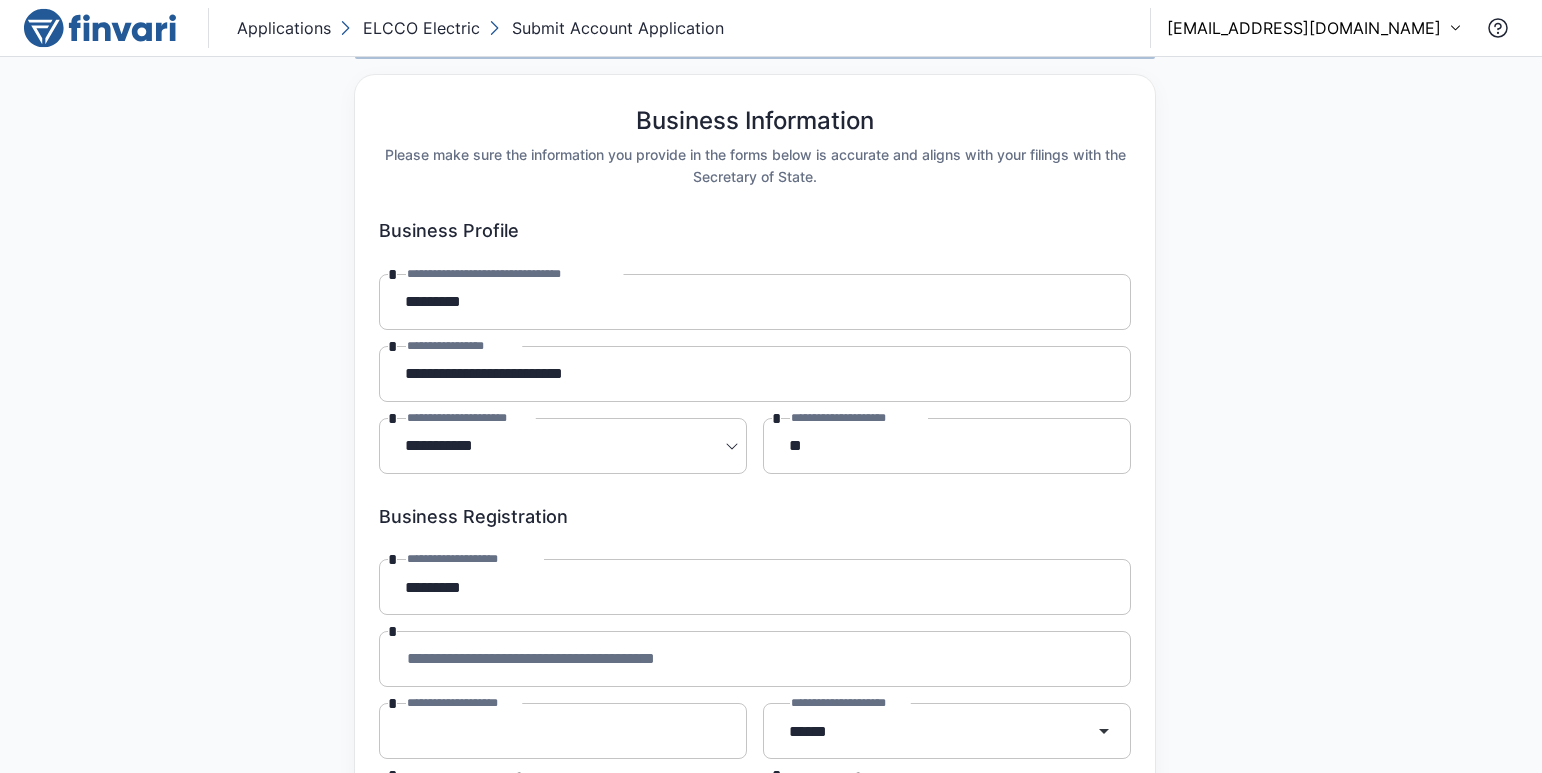 scroll, scrollTop: 245, scrollLeft: 0, axis: vertical 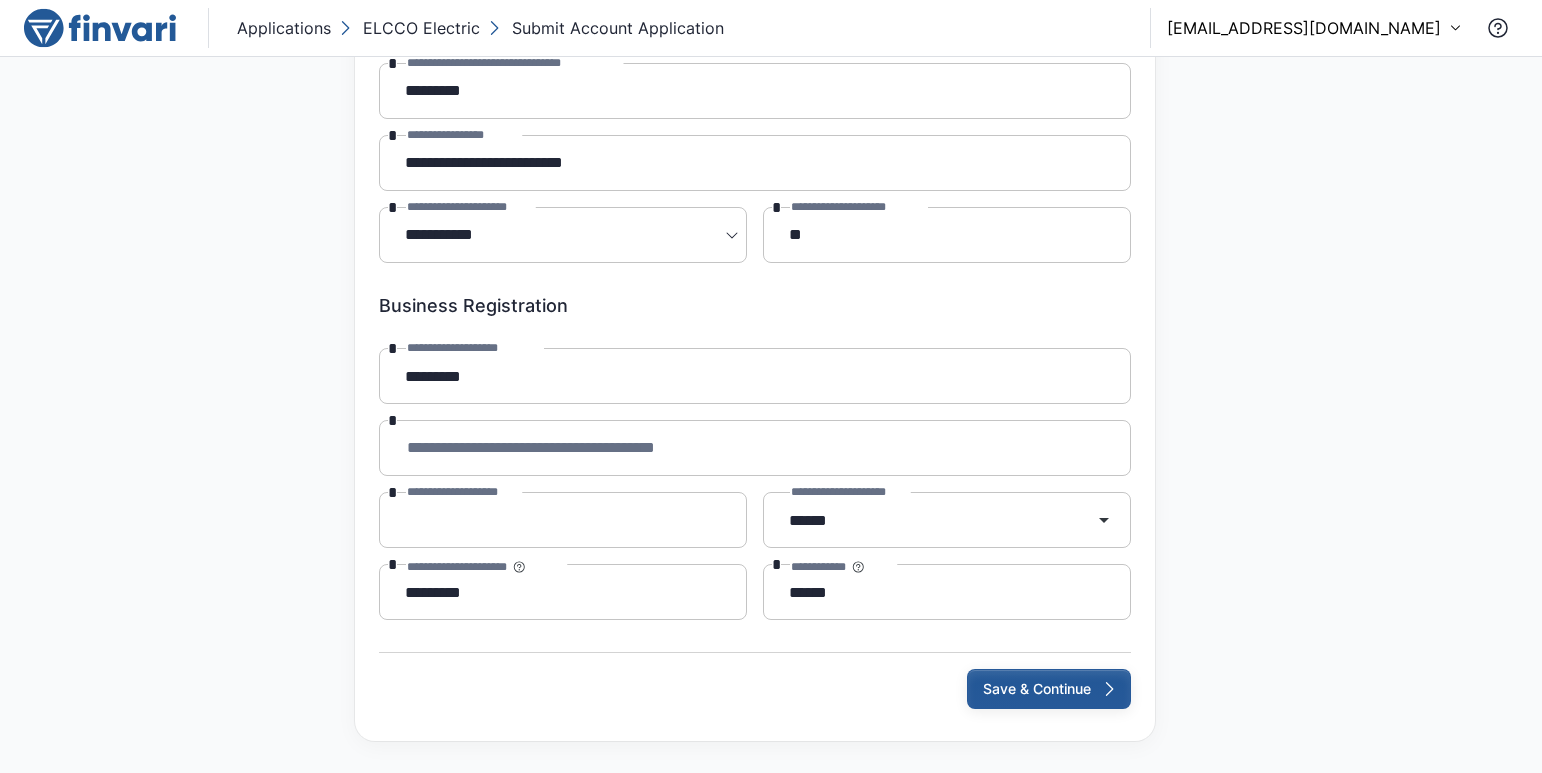 click on "Save & Continue" at bounding box center [1049, 689] 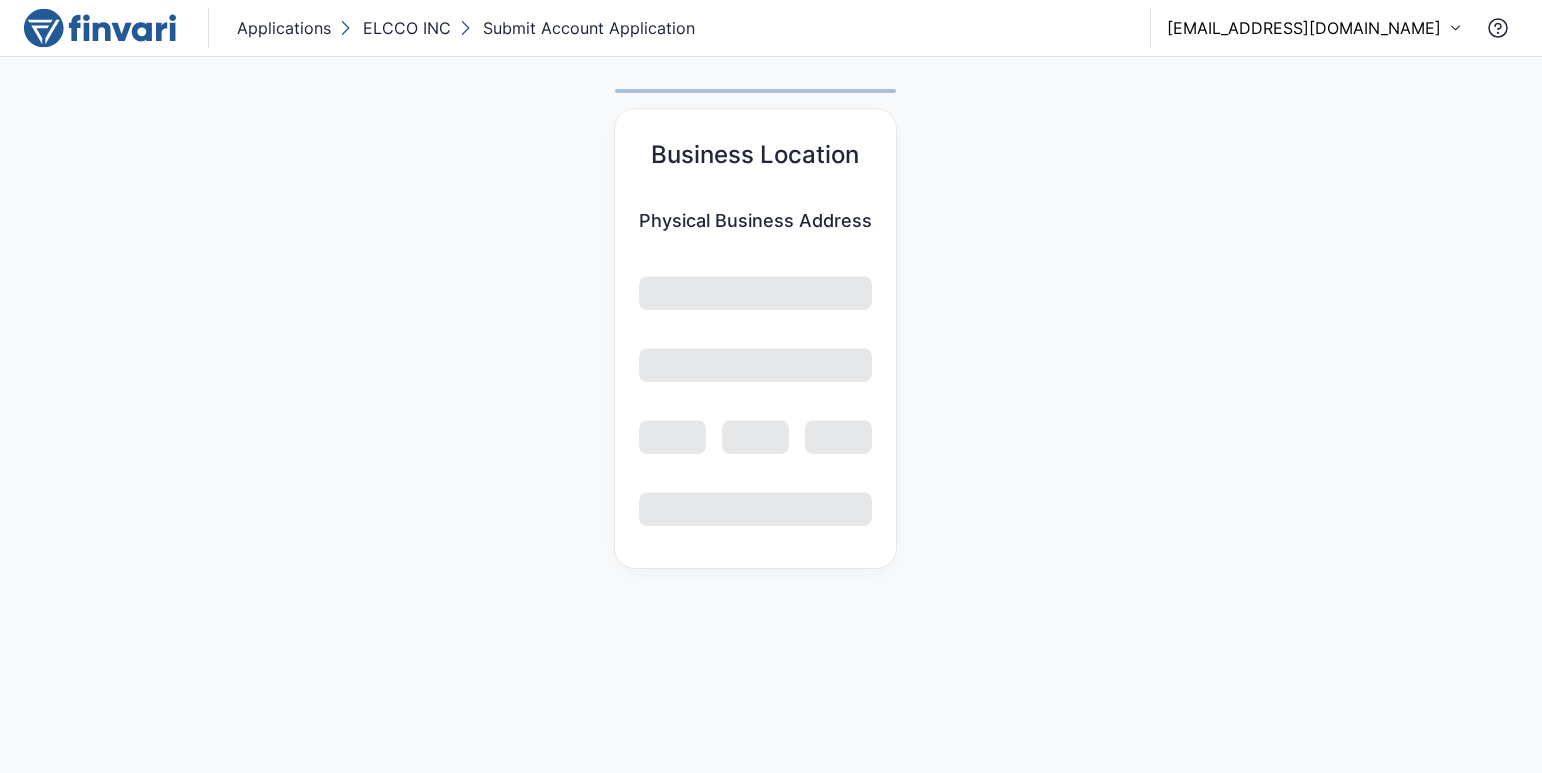 scroll, scrollTop: 0, scrollLeft: 0, axis: both 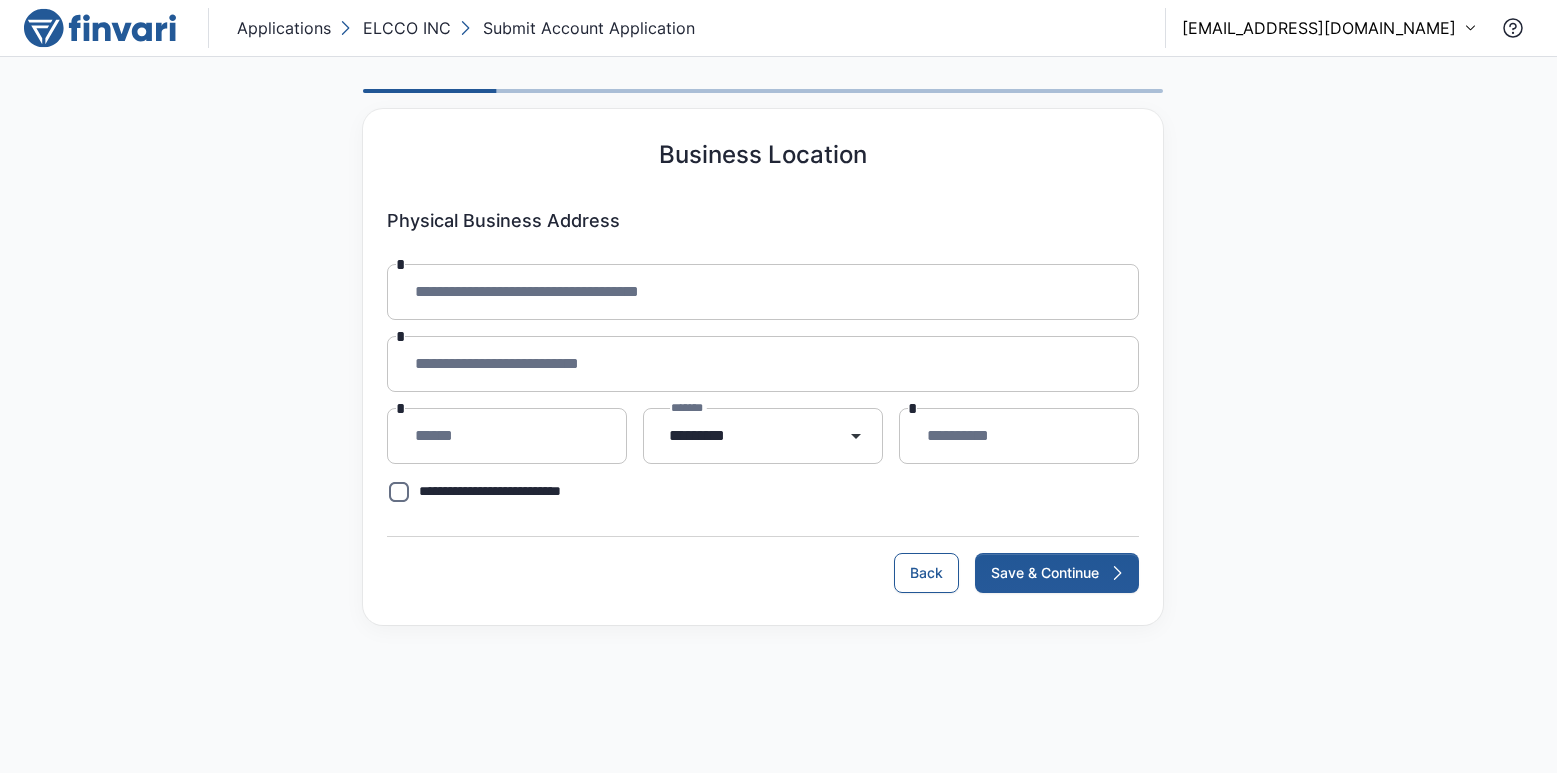 type on "**********" 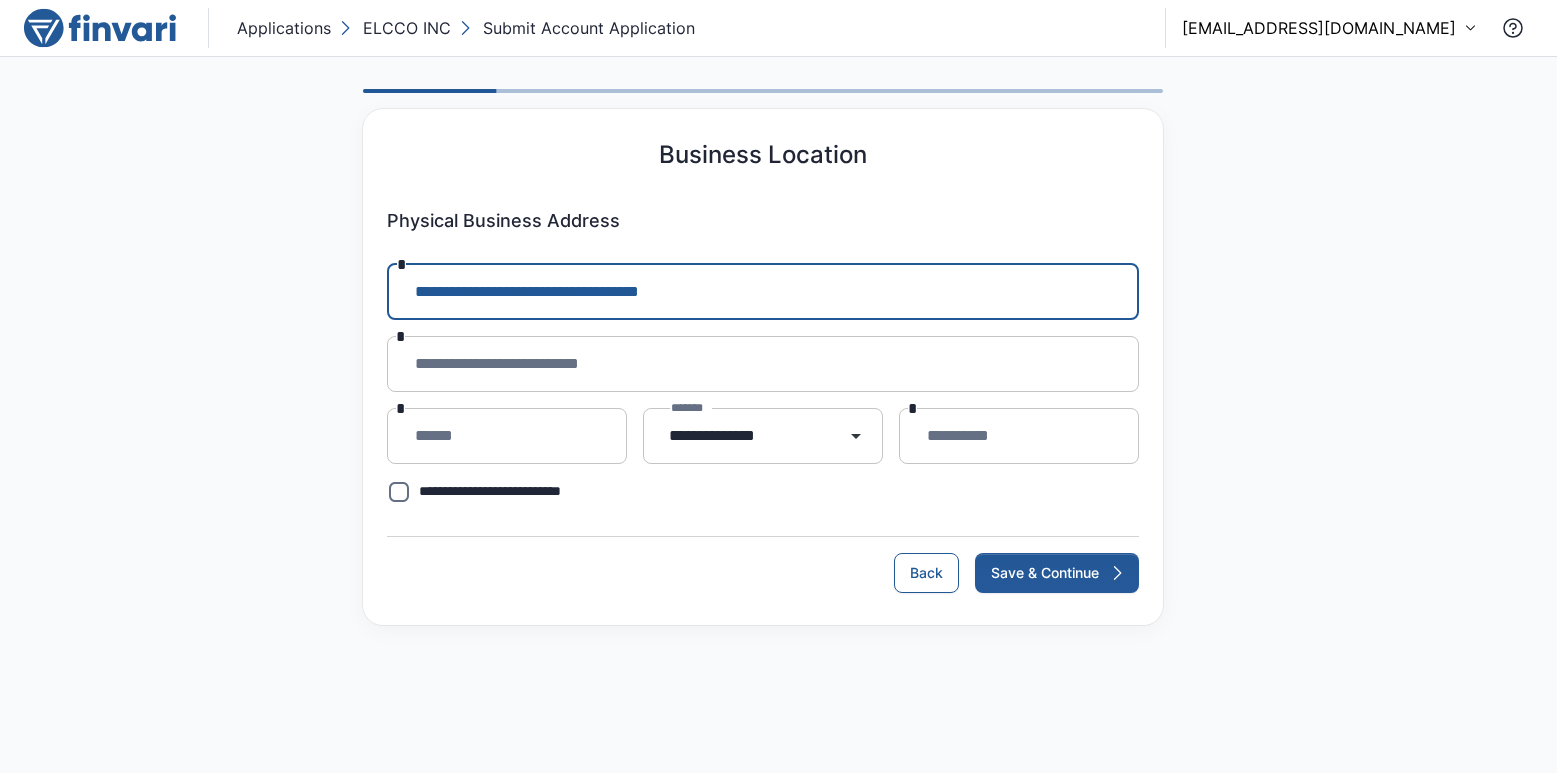 click on "**********" at bounding box center (763, 292) 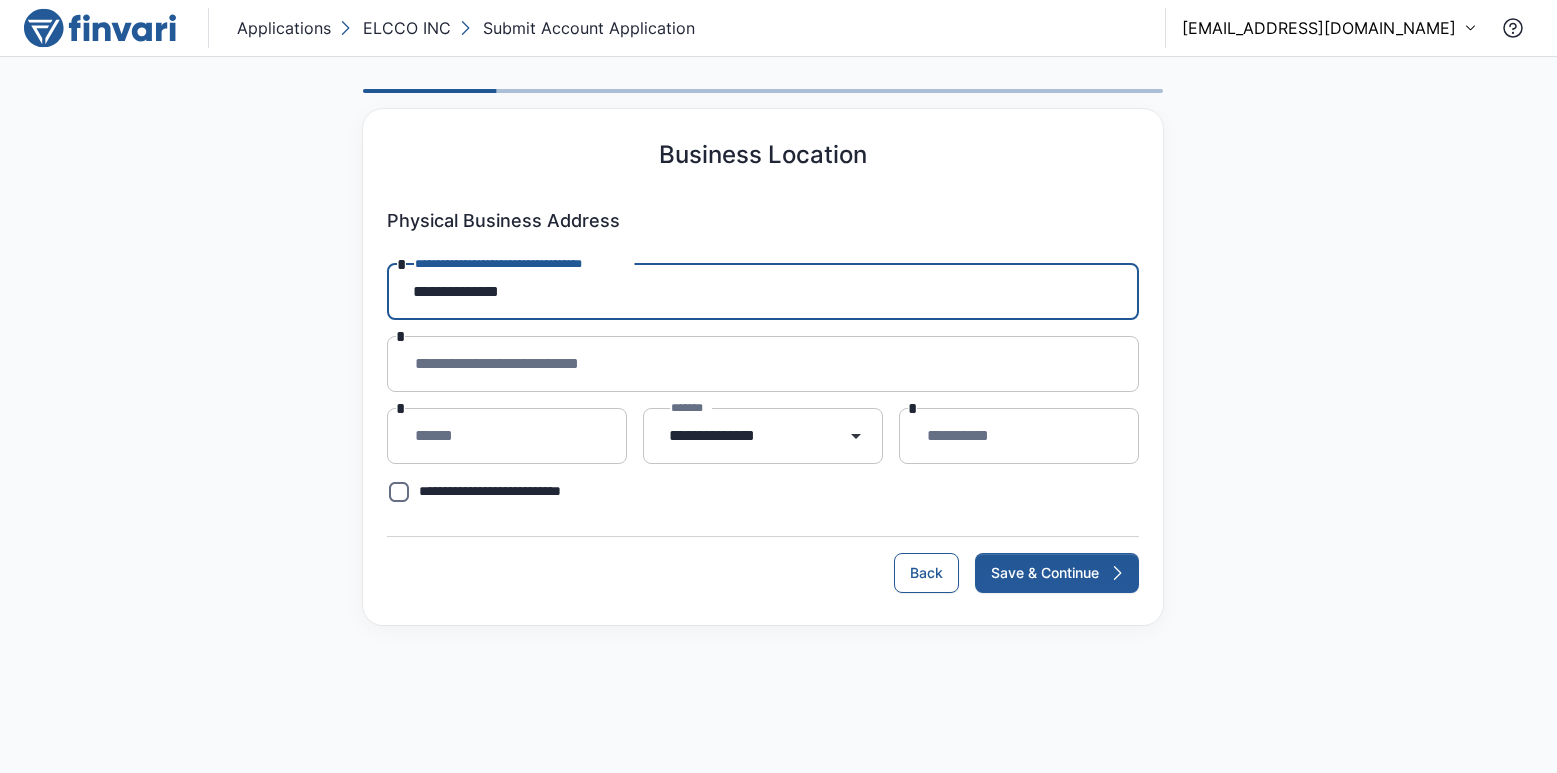 type on "**********" 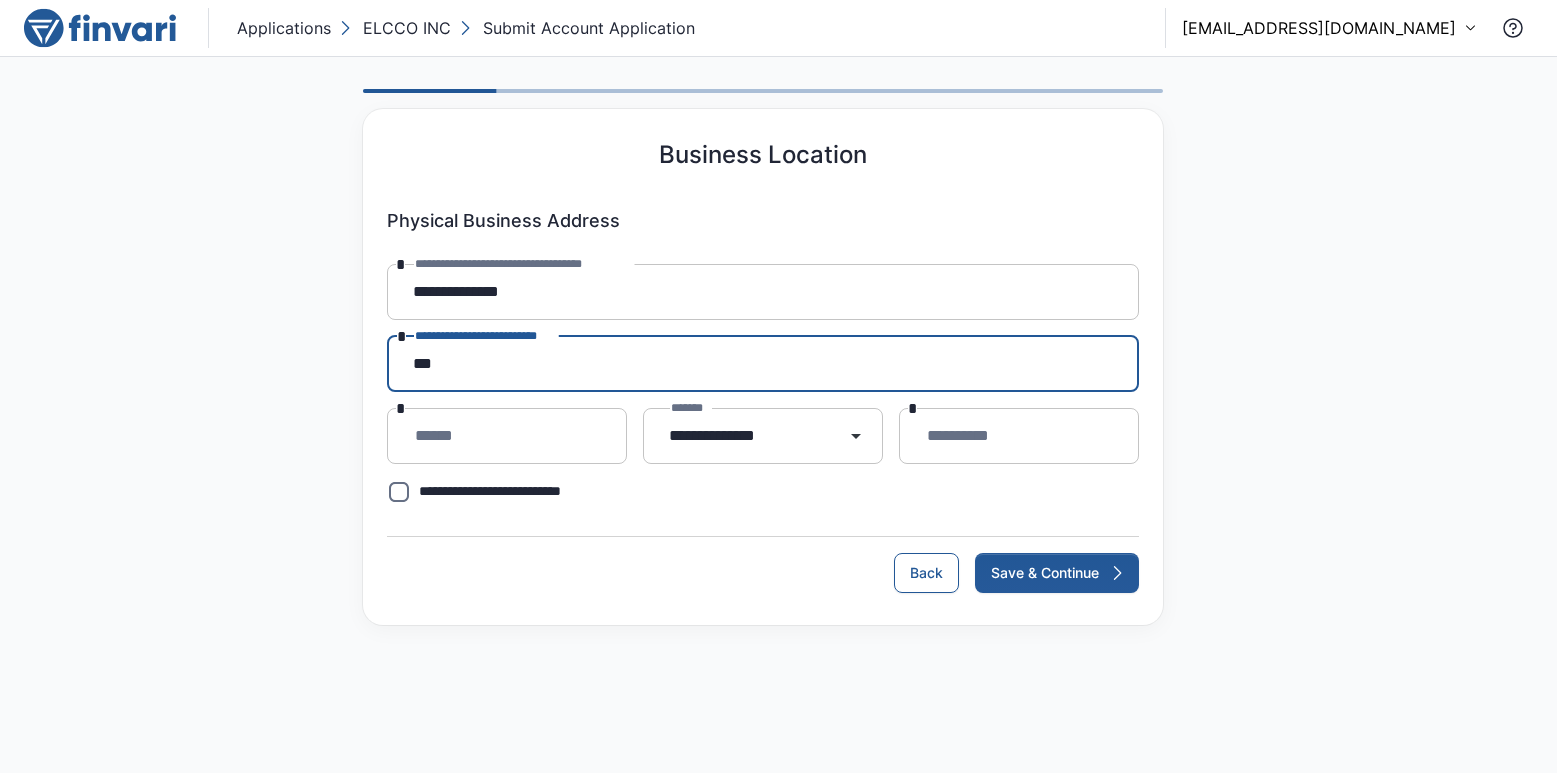 type on "***" 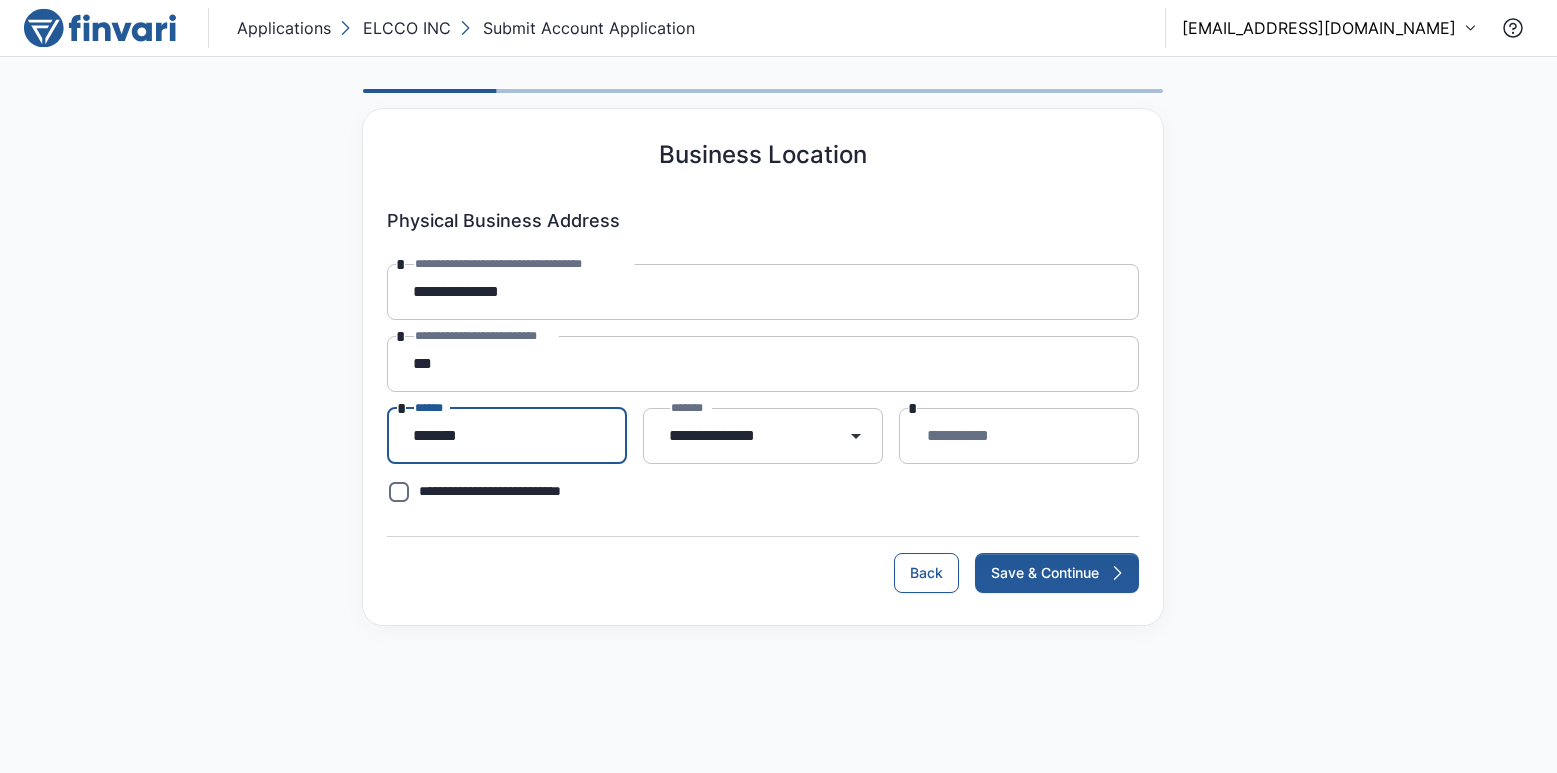 type on "*******" 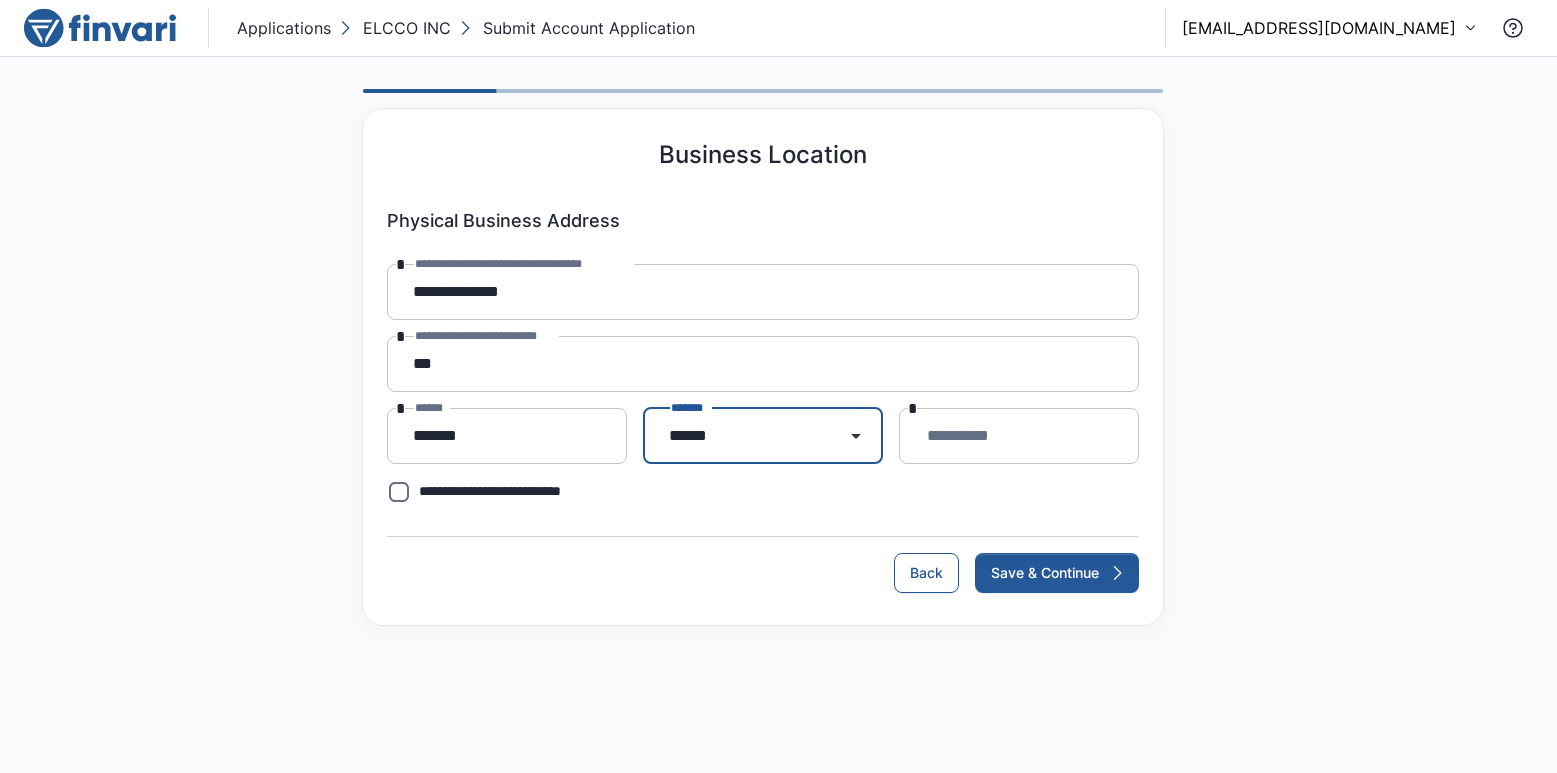 type on "******" 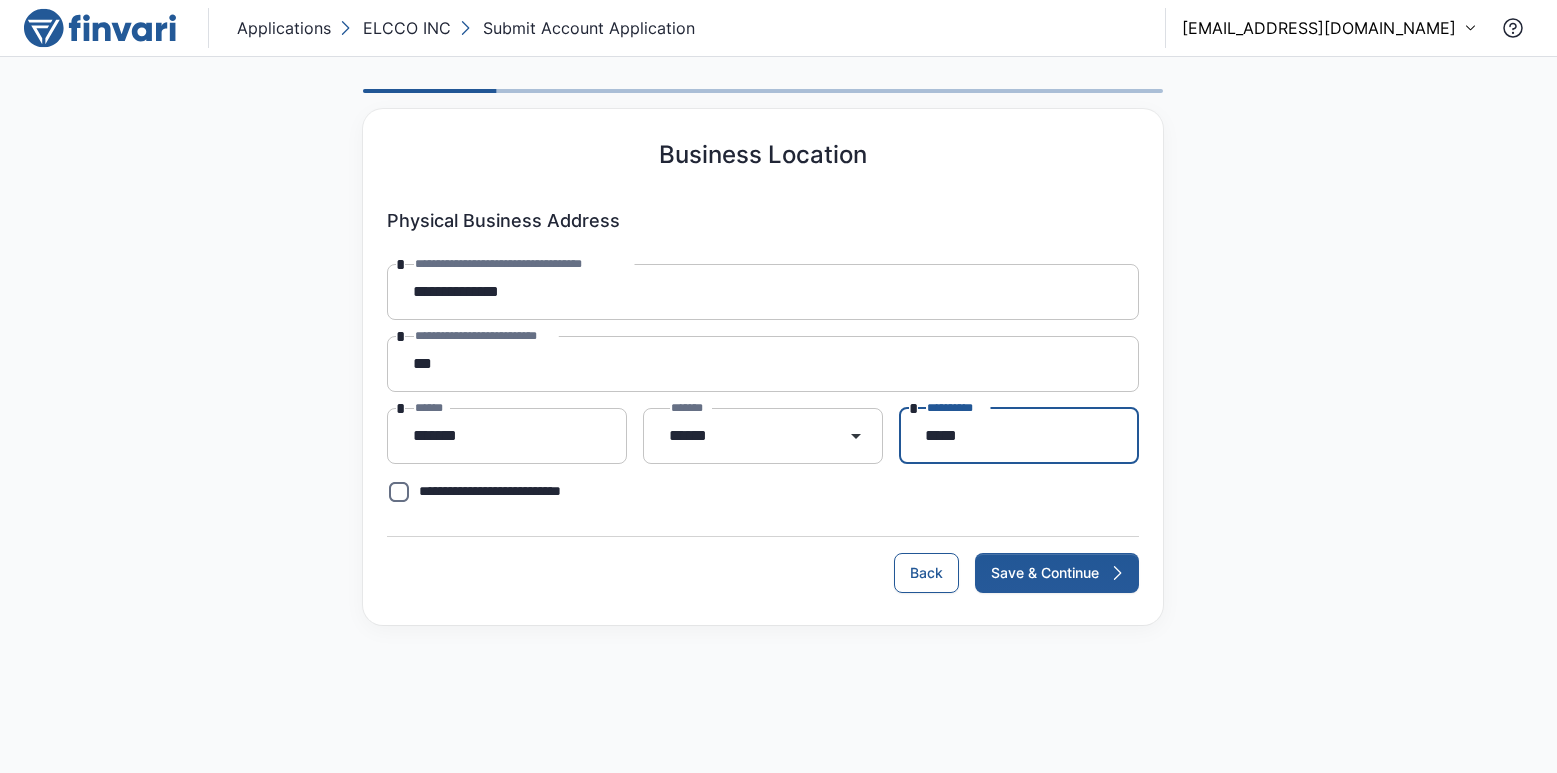 type on "*****" 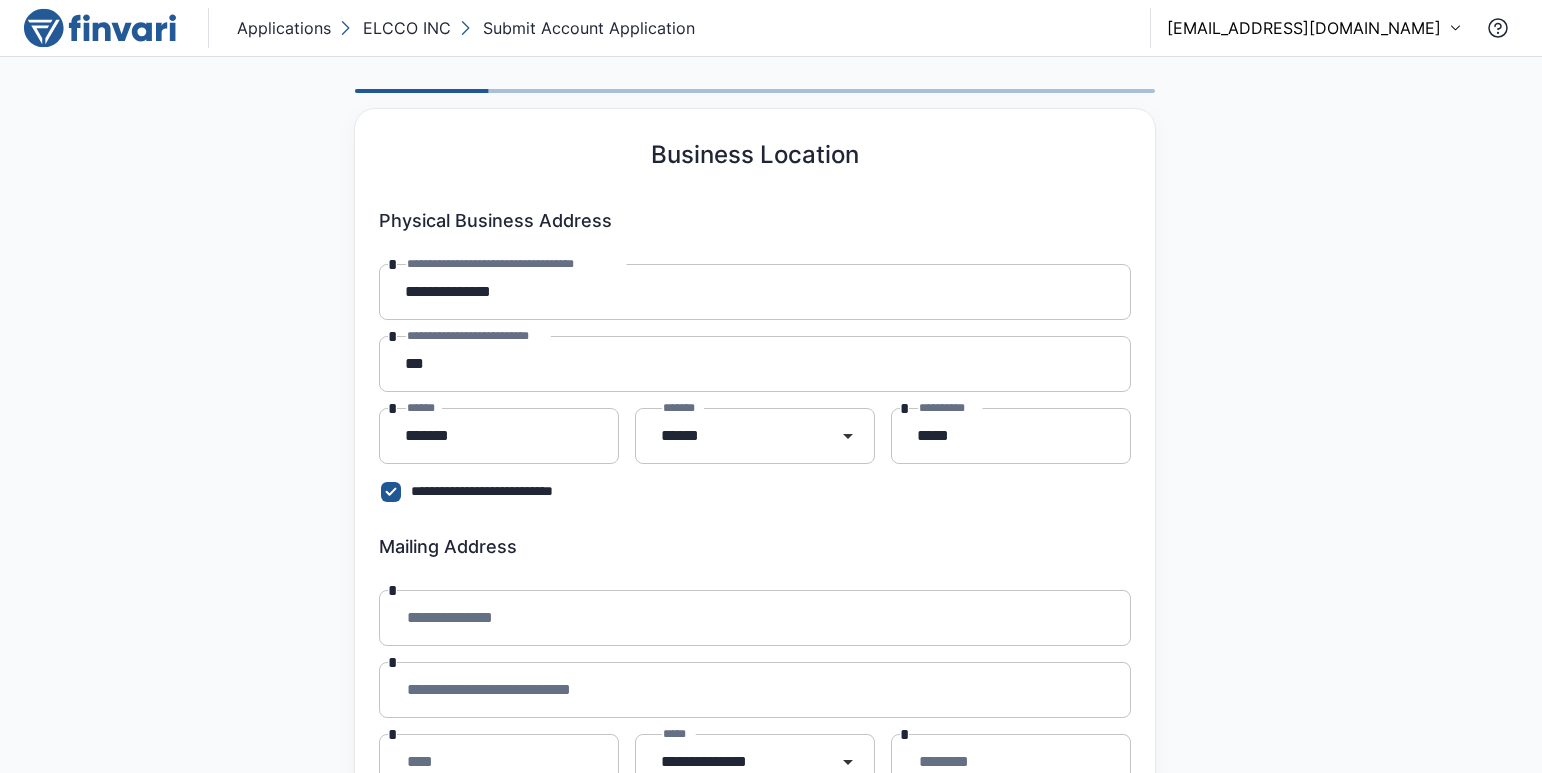 scroll, scrollTop: 171, scrollLeft: 0, axis: vertical 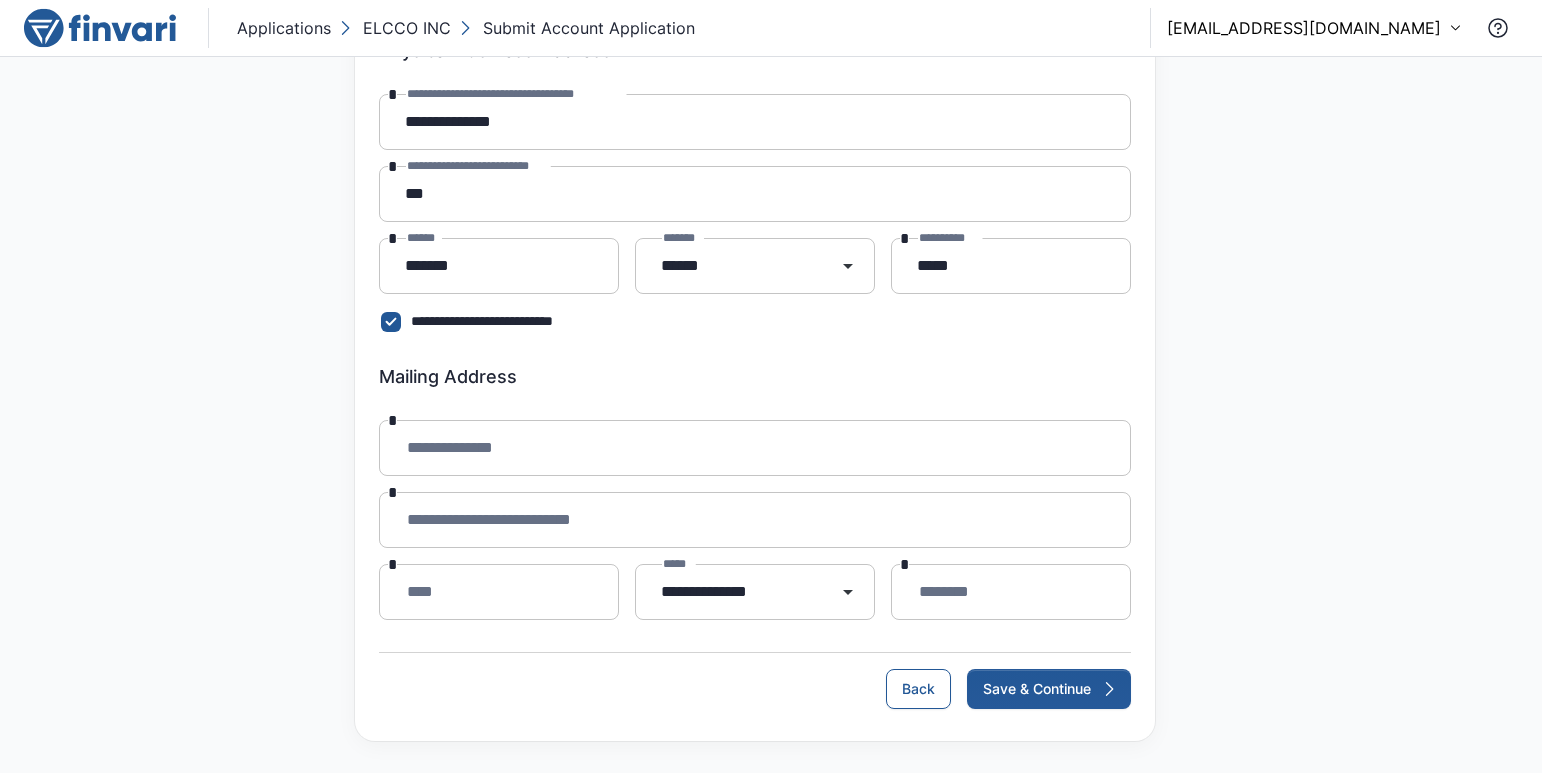 click on "**********" at bounding box center (755, 448) 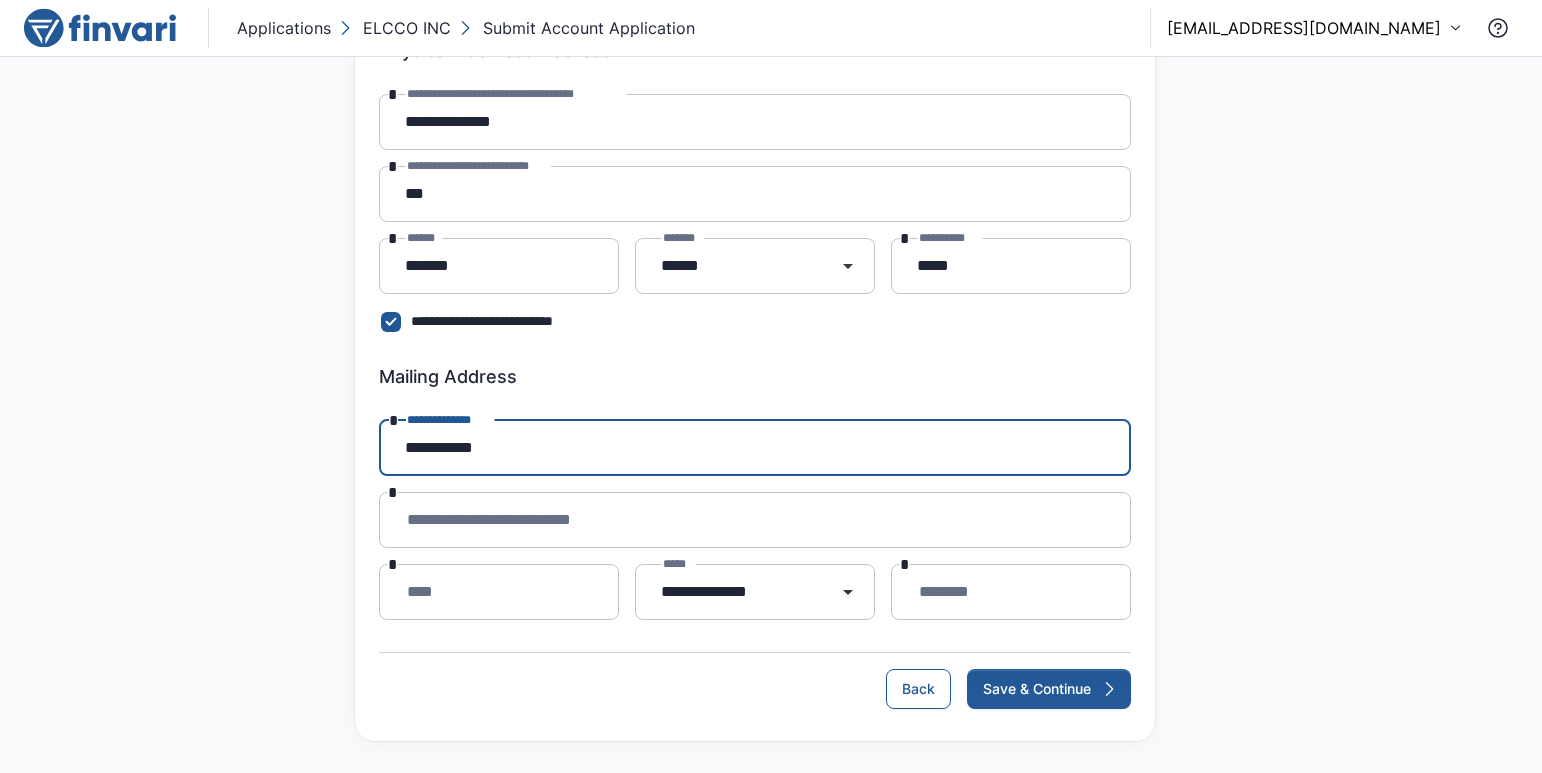 type on "**********" 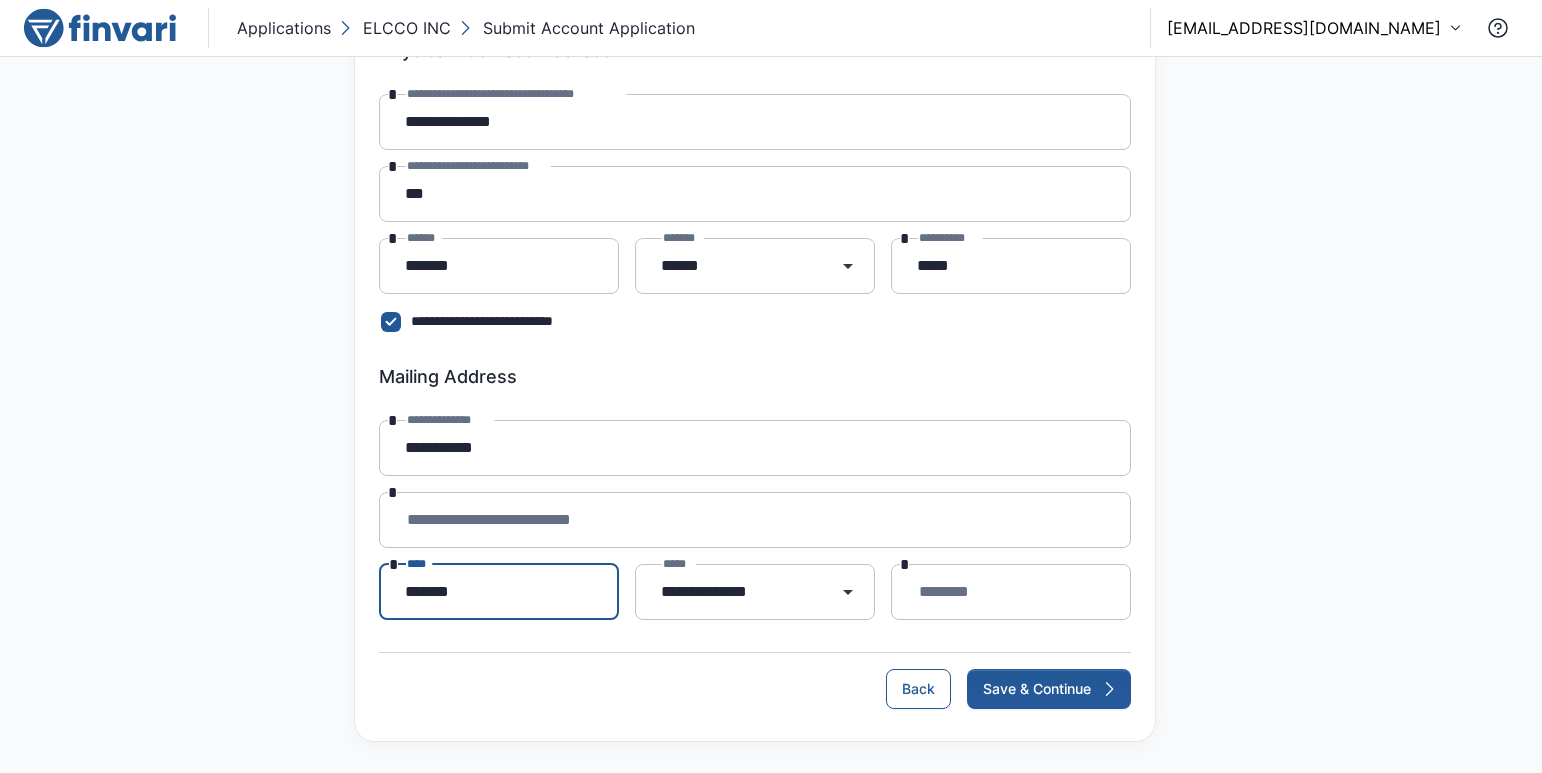 type on "*******" 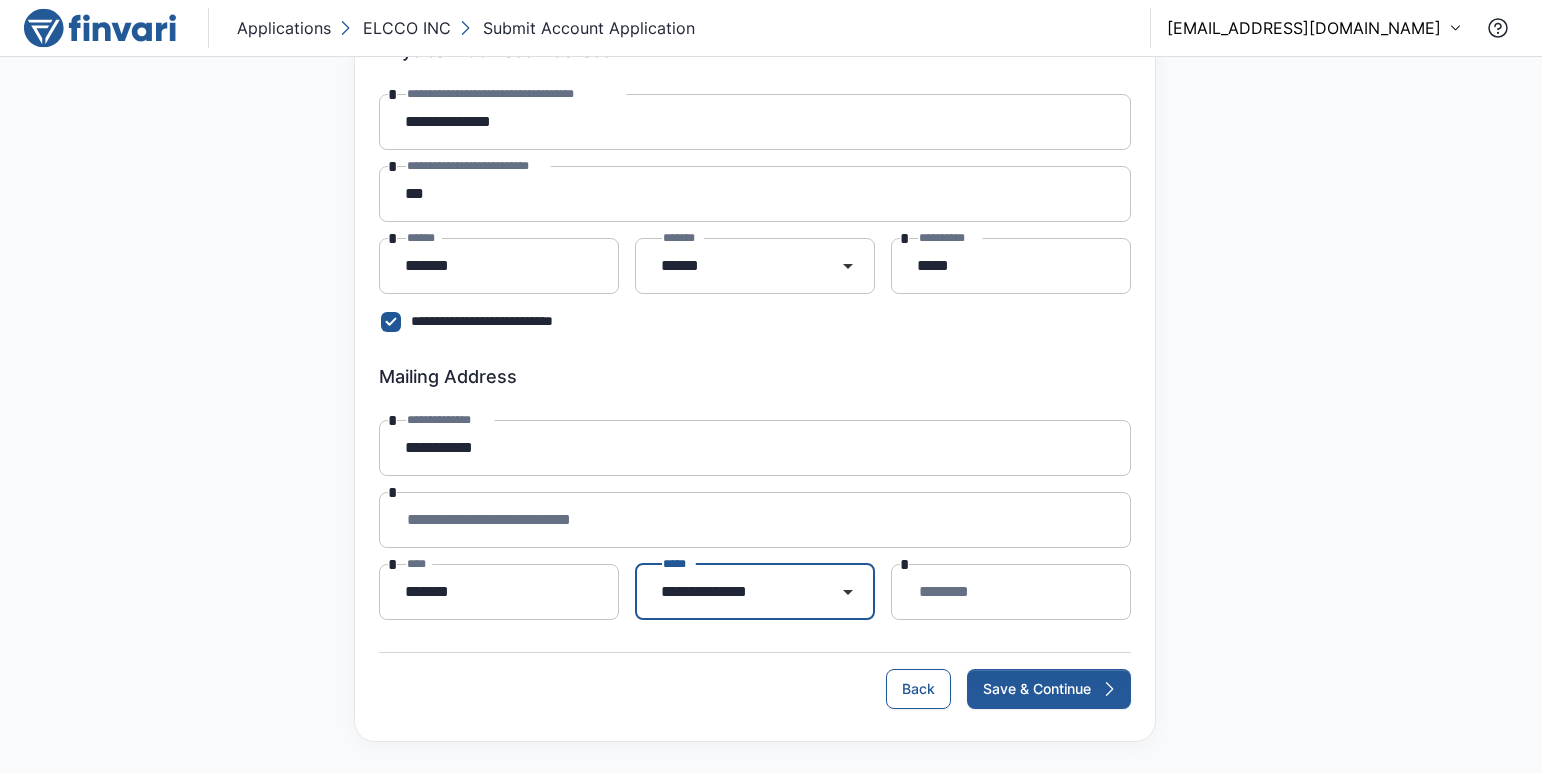 type on "*" 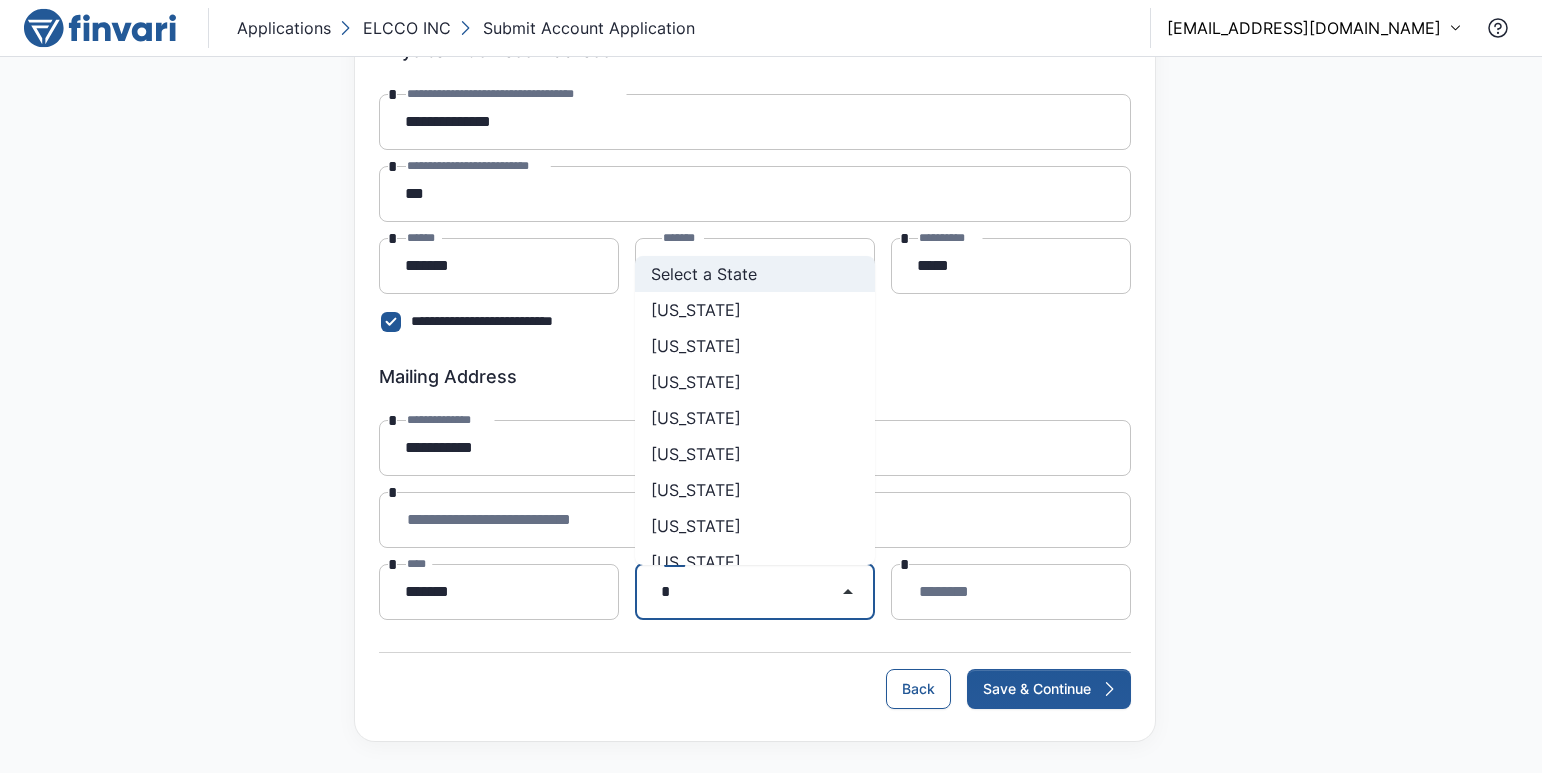 scroll, scrollTop: 0, scrollLeft: 0, axis: both 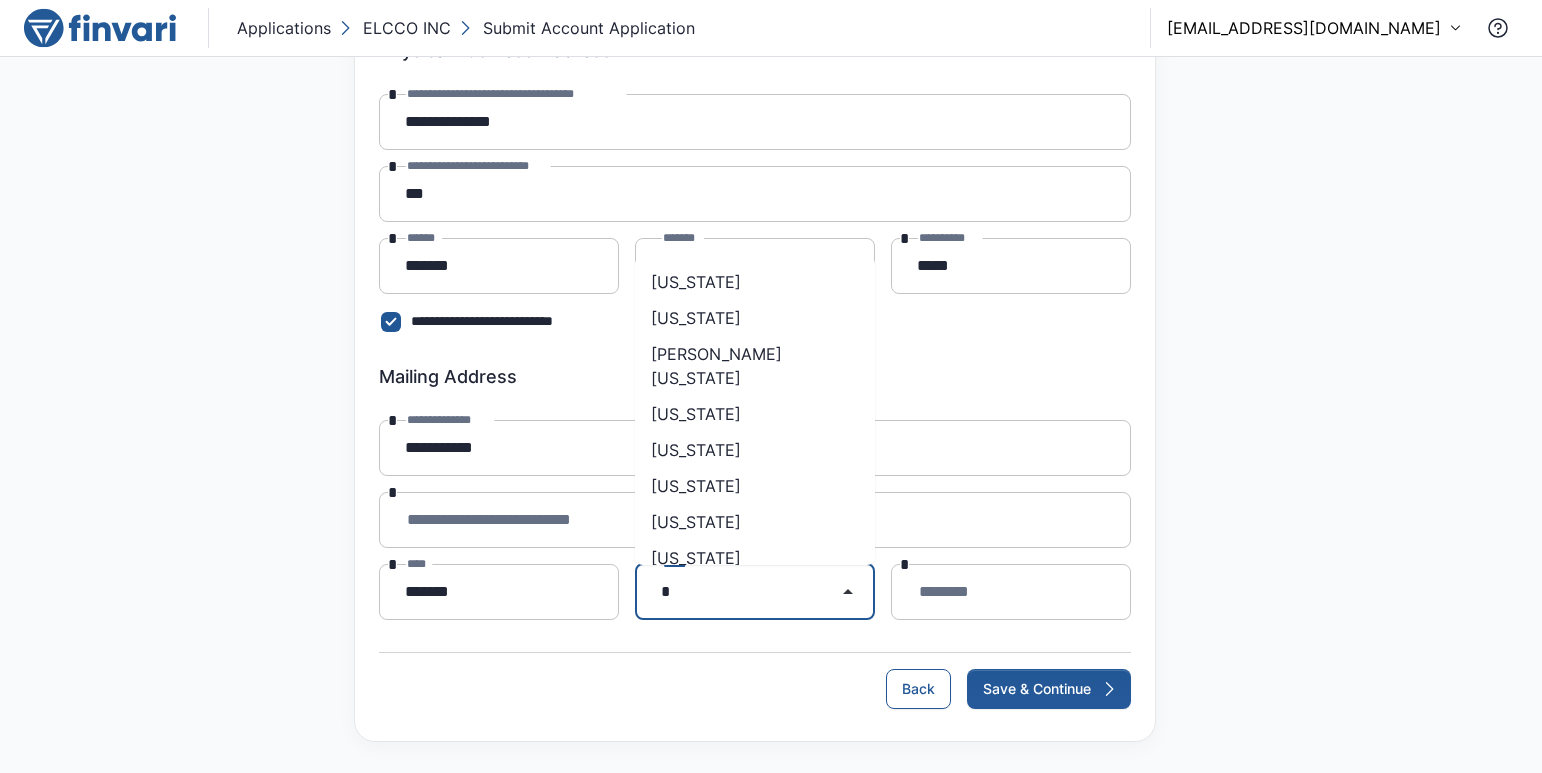 click on "[US_STATE]" at bounding box center (755, 282) 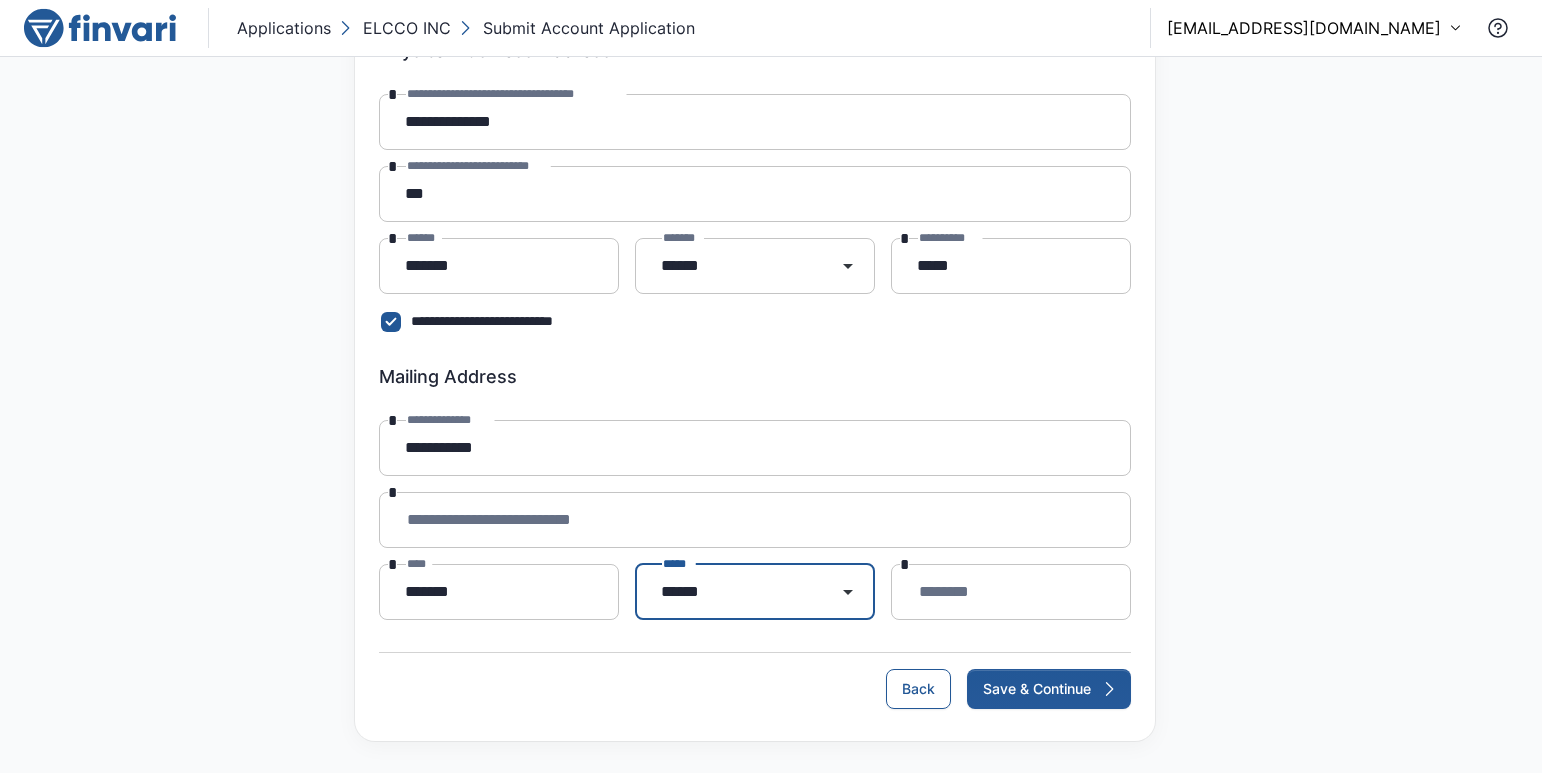 type on "******" 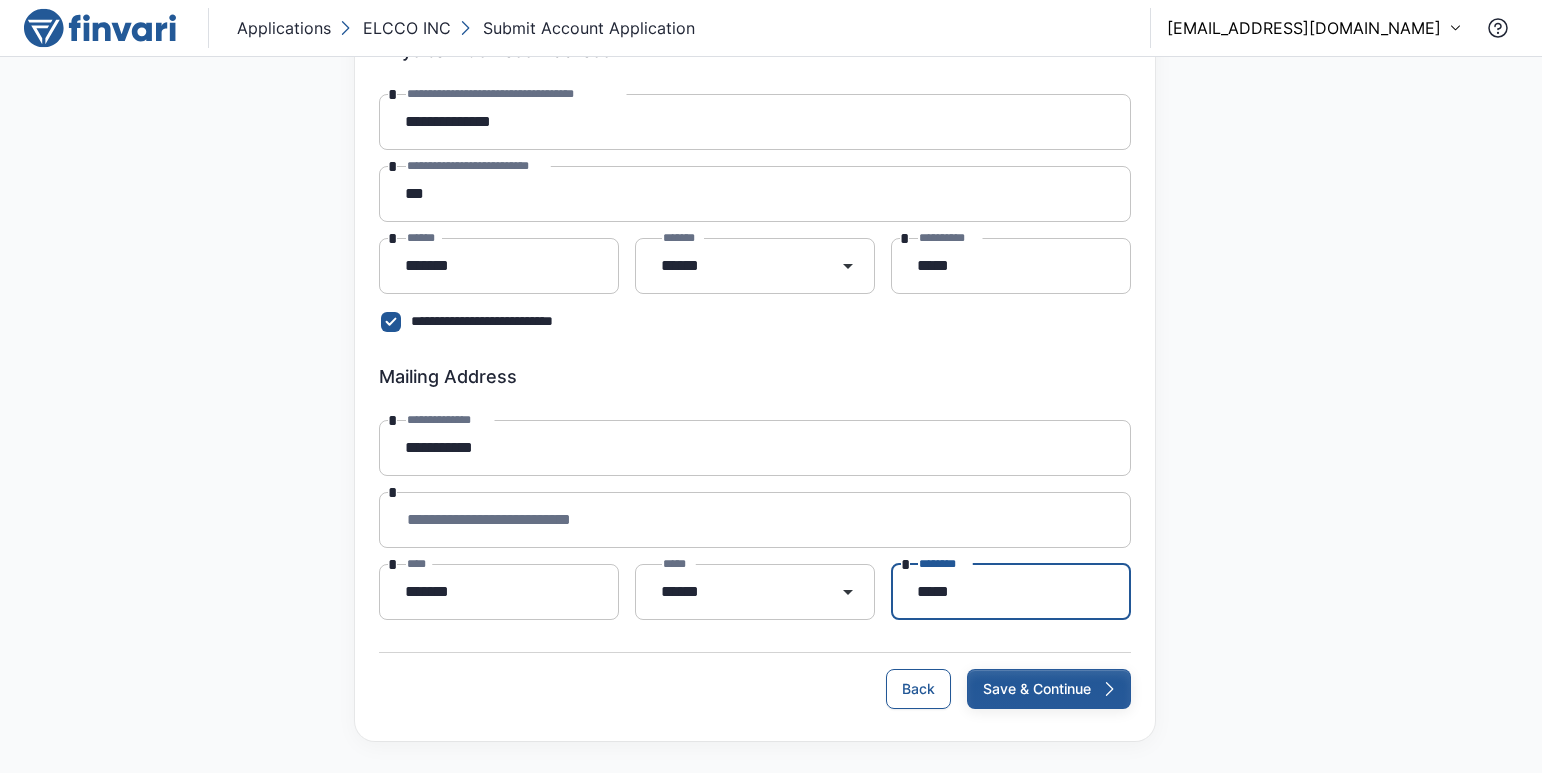 type on "*****" 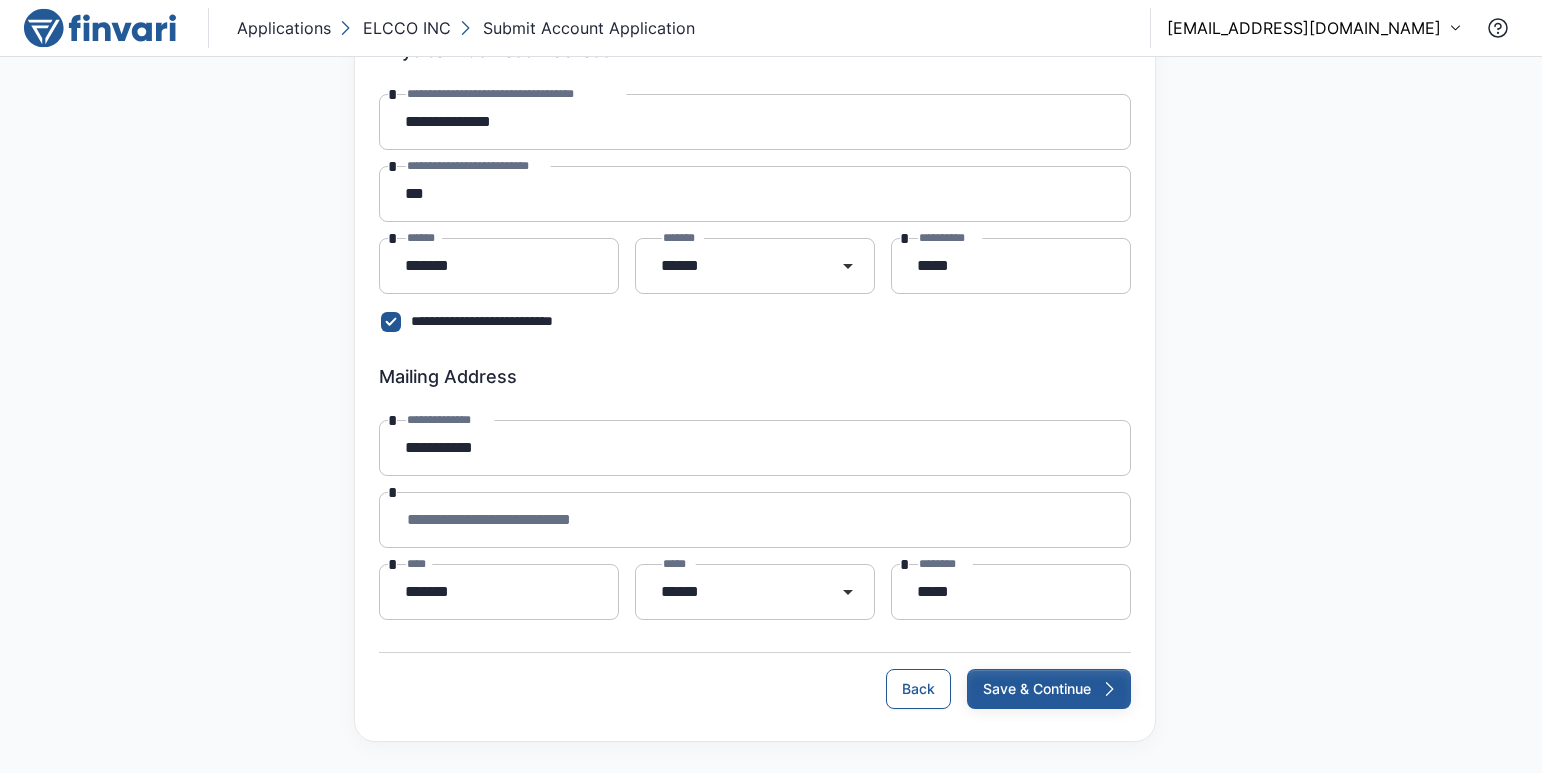 click on "Save & Continue" at bounding box center (1049, 689) 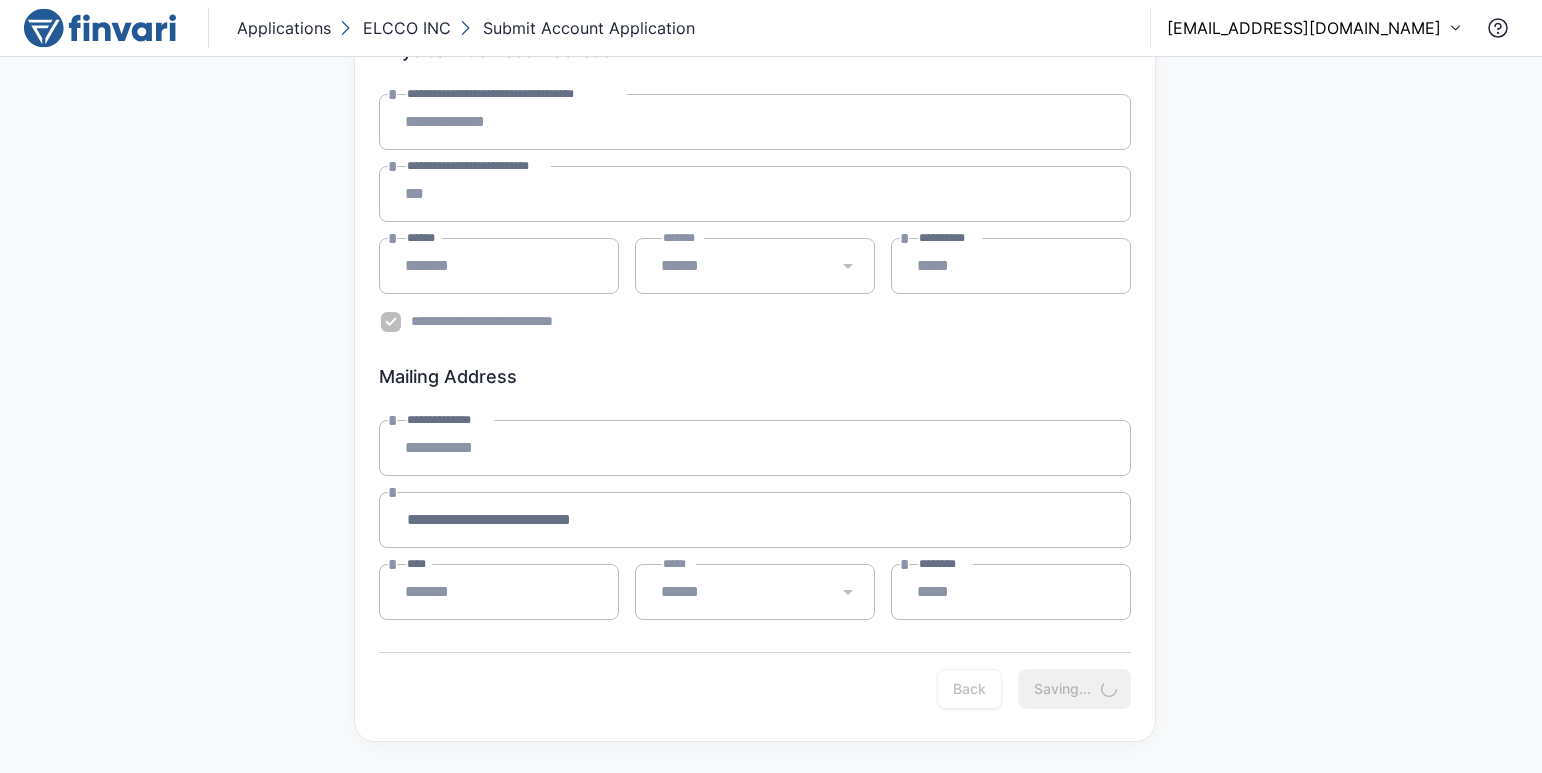 scroll, scrollTop: 0, scrollLeft: 0, axis: both 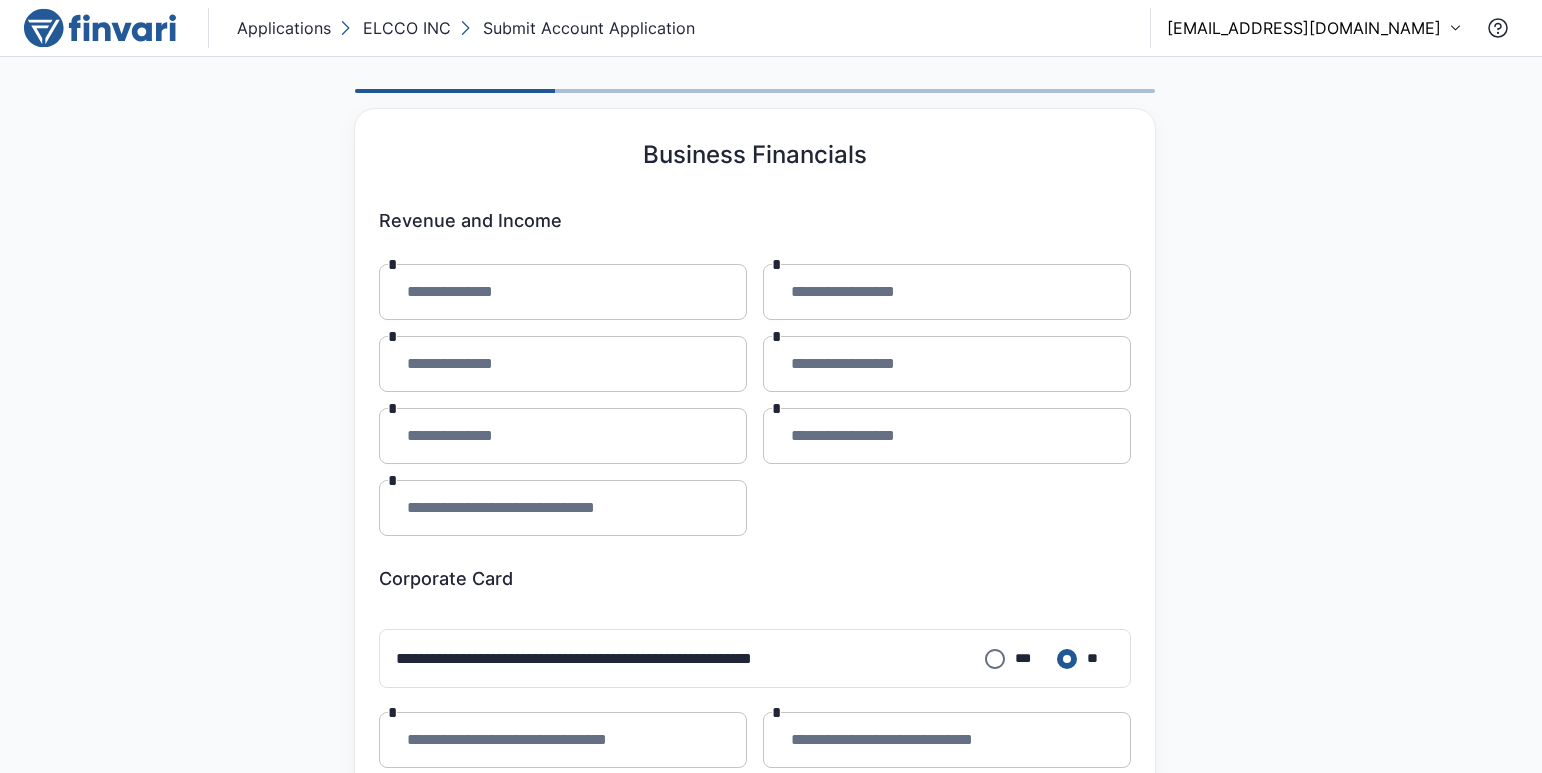 click on "**********" at bounding box center (771, 607) 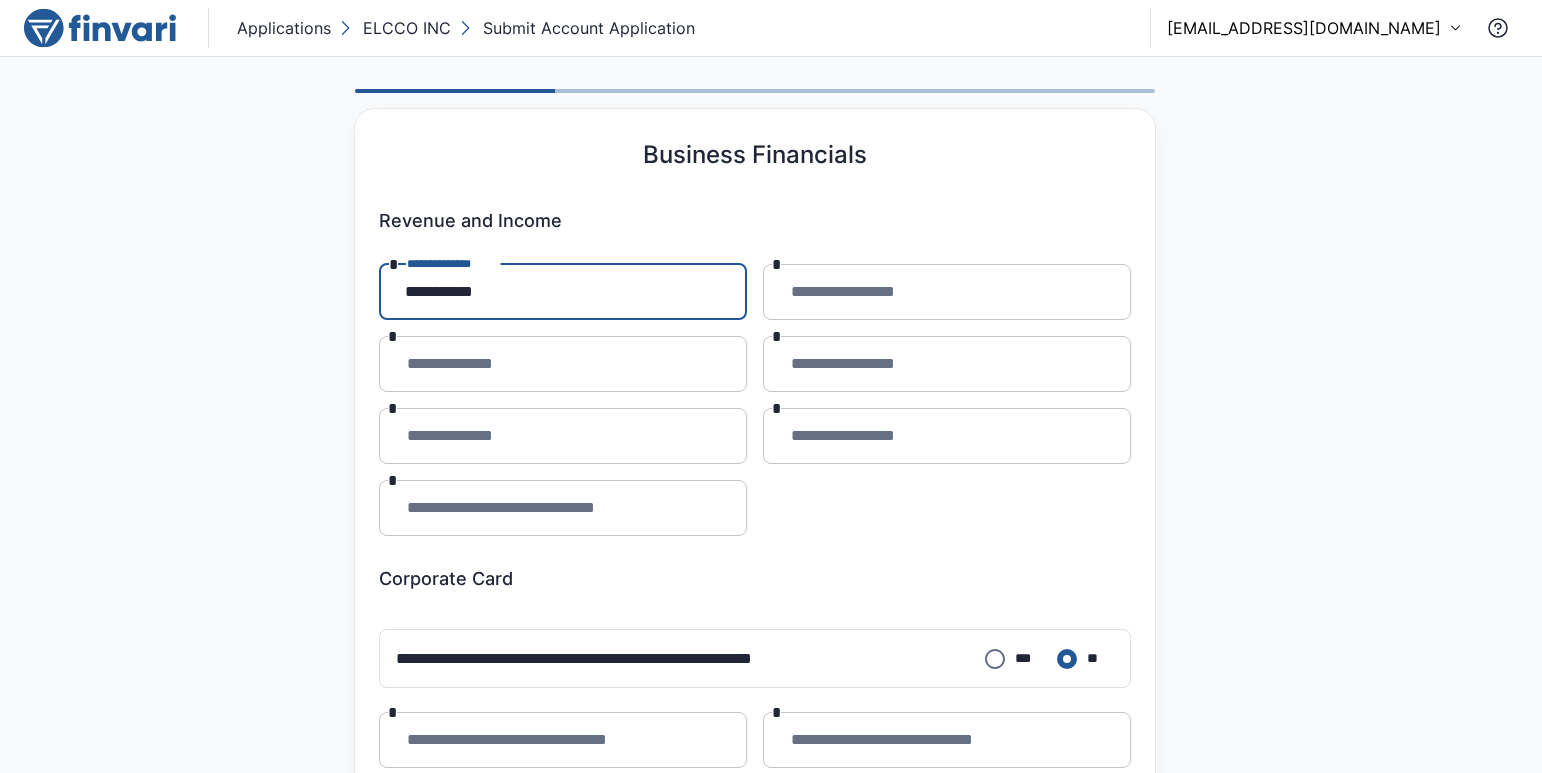 type on "**********" 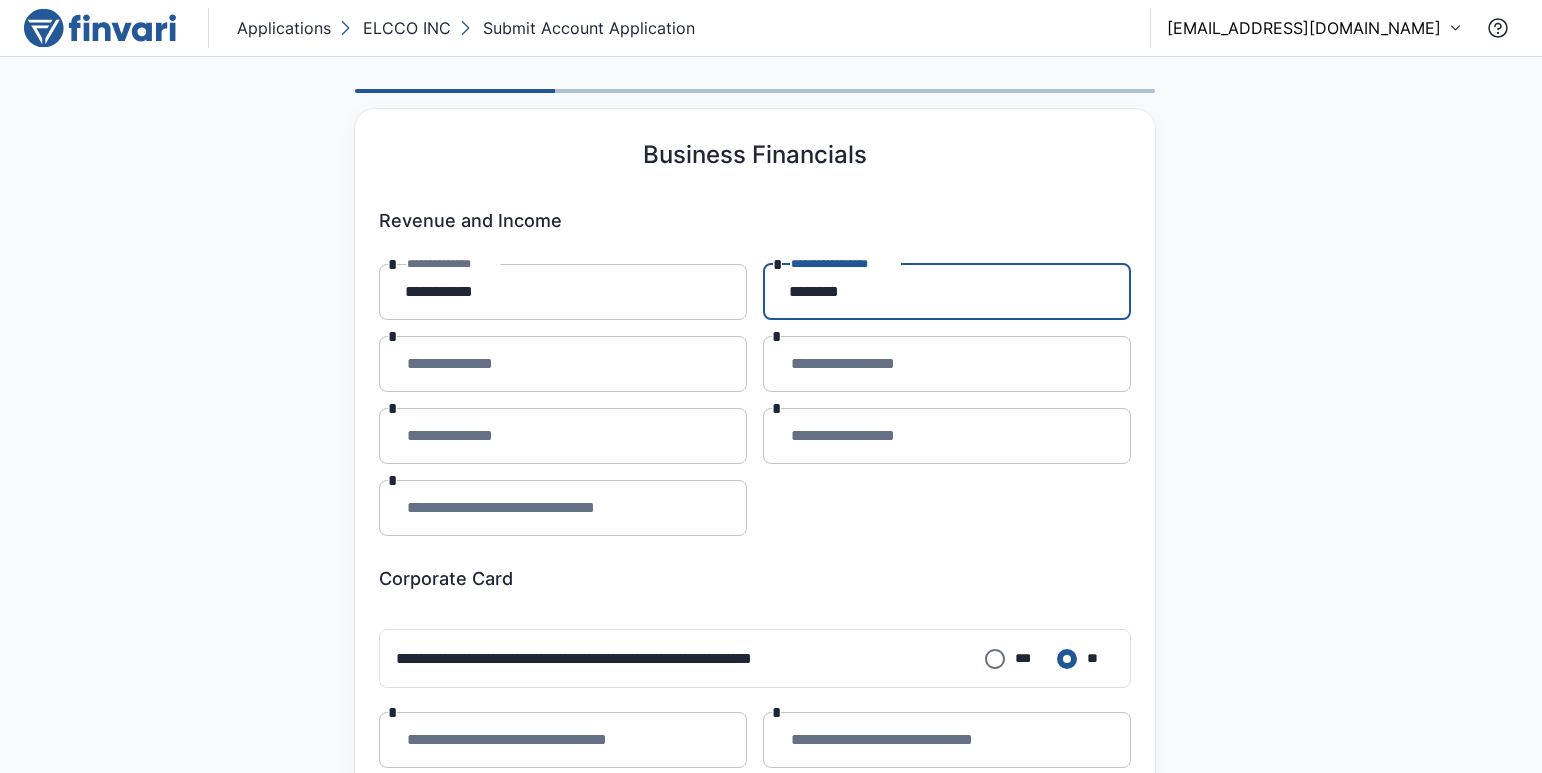type on "********" 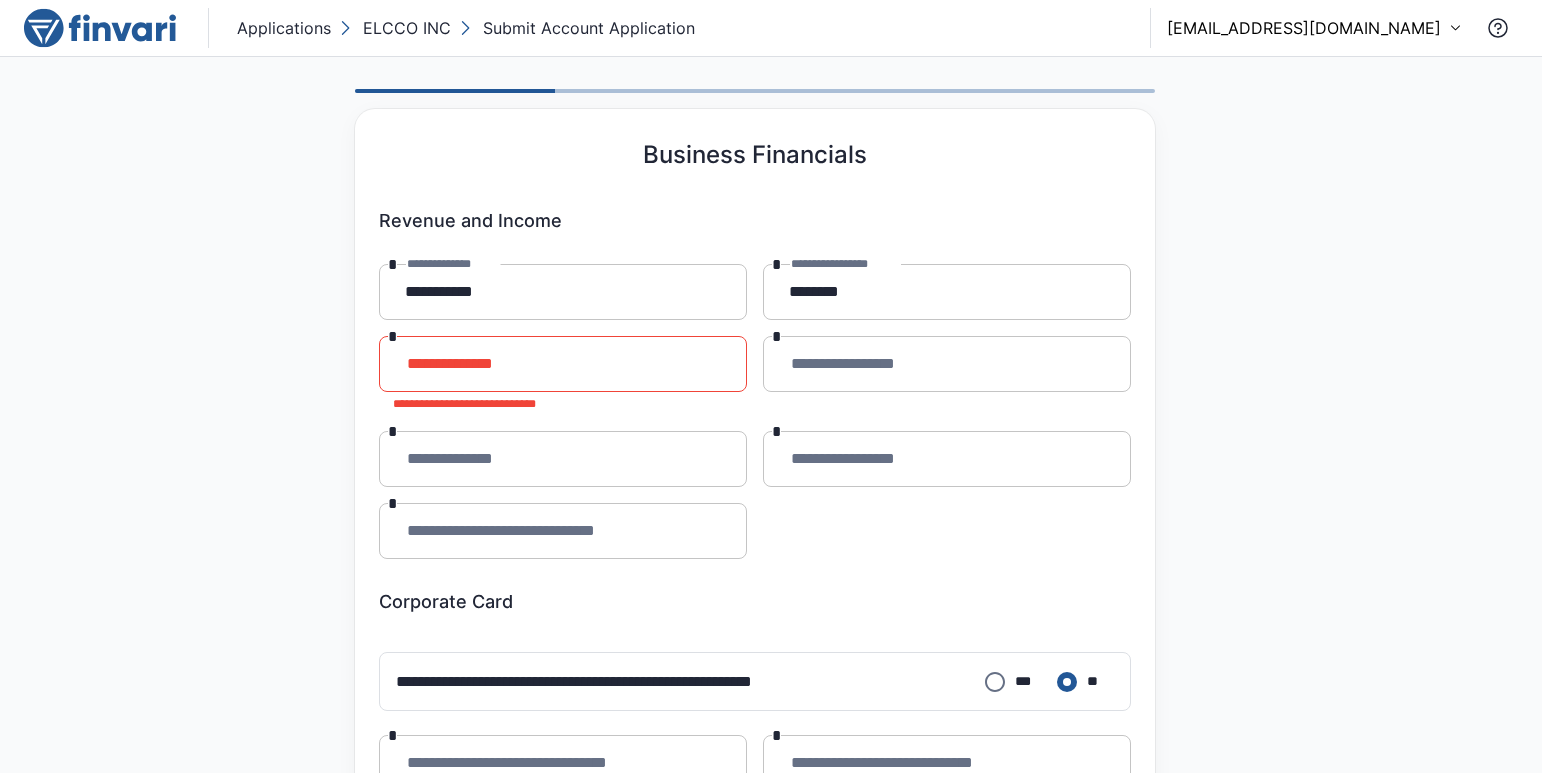 click on "**********" at bounding box center [771, 618] 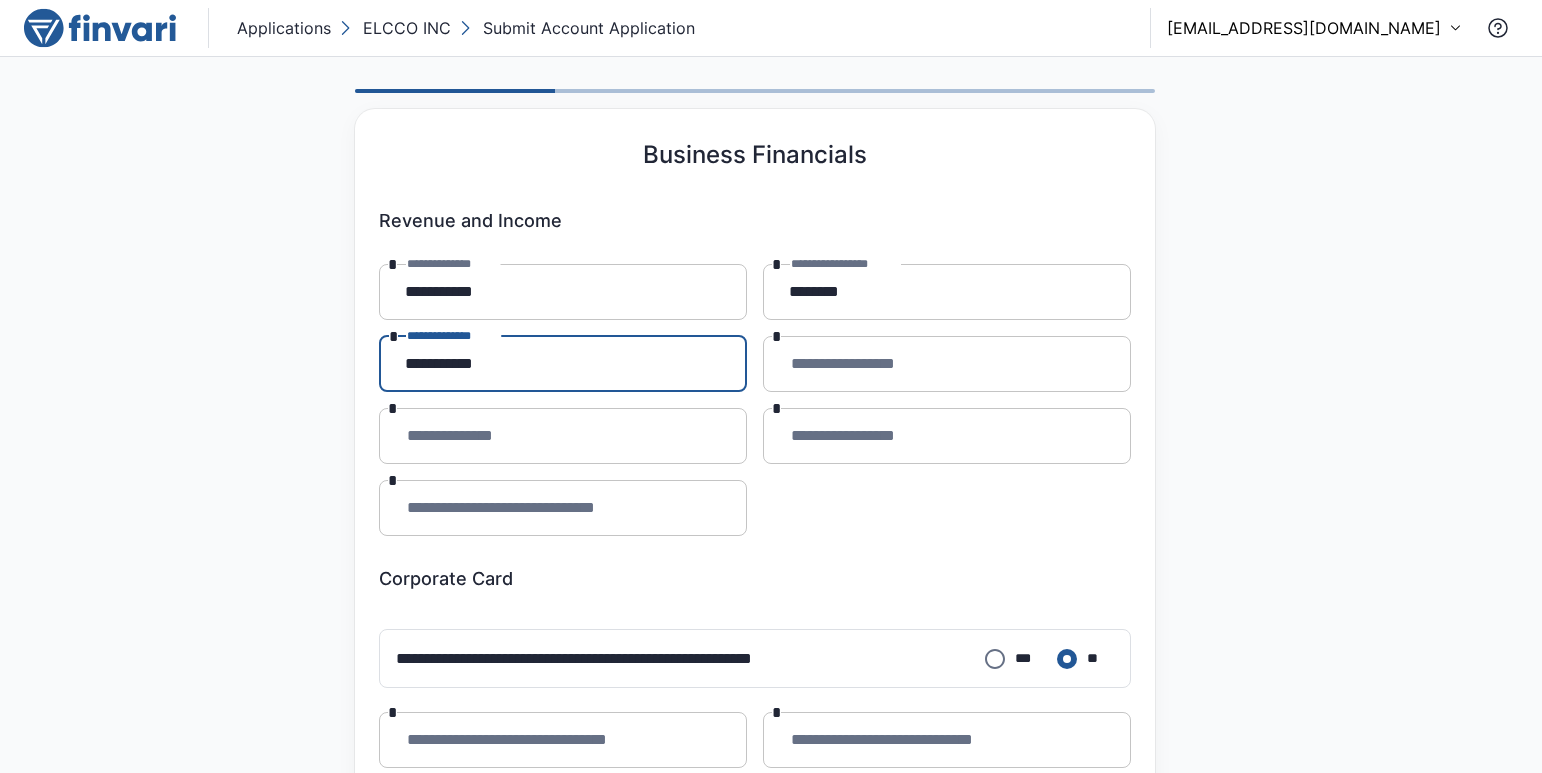 type on "**********" 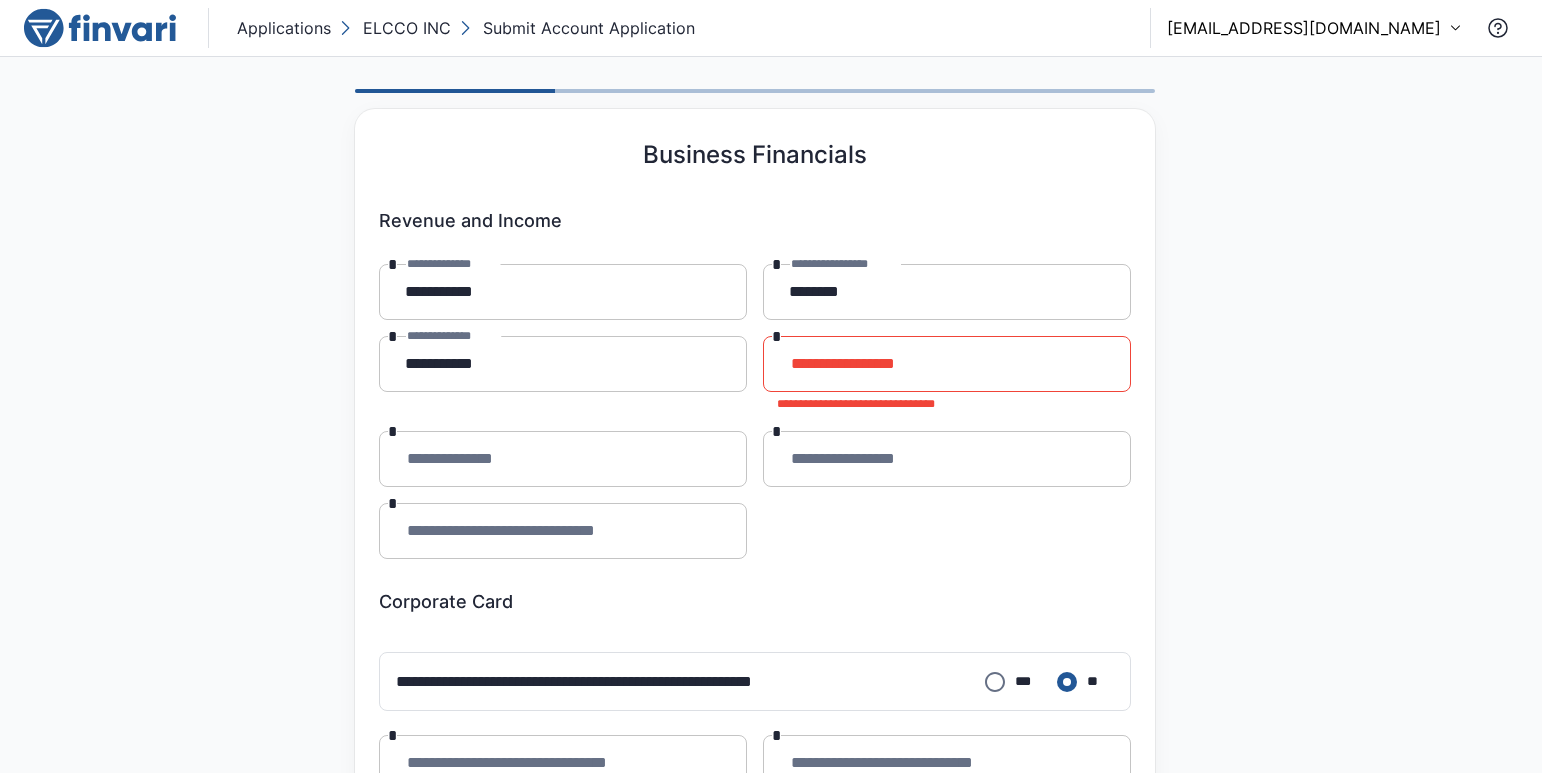 click on "**********" at bounding box center (771, 618) 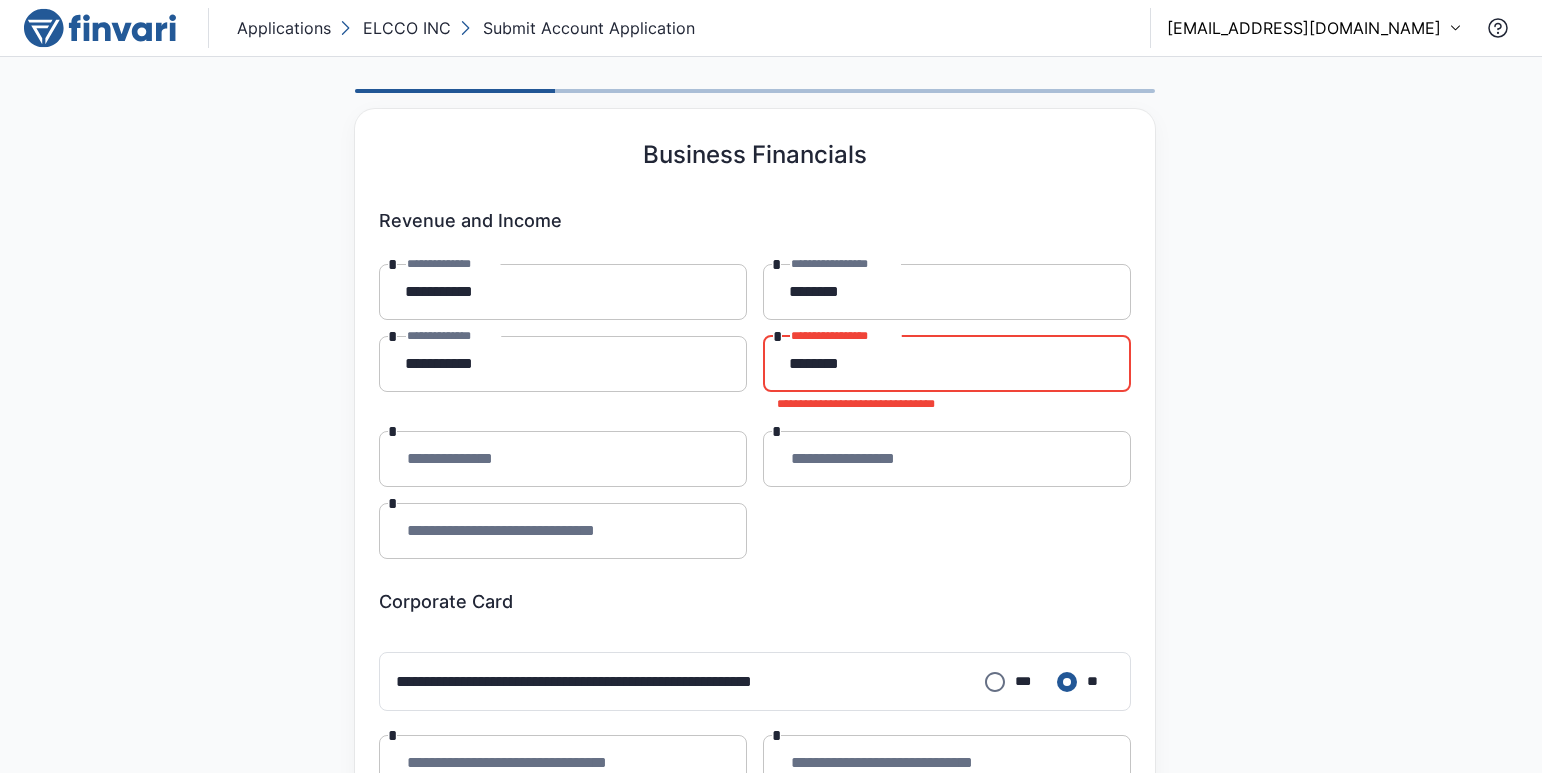 type on "********" 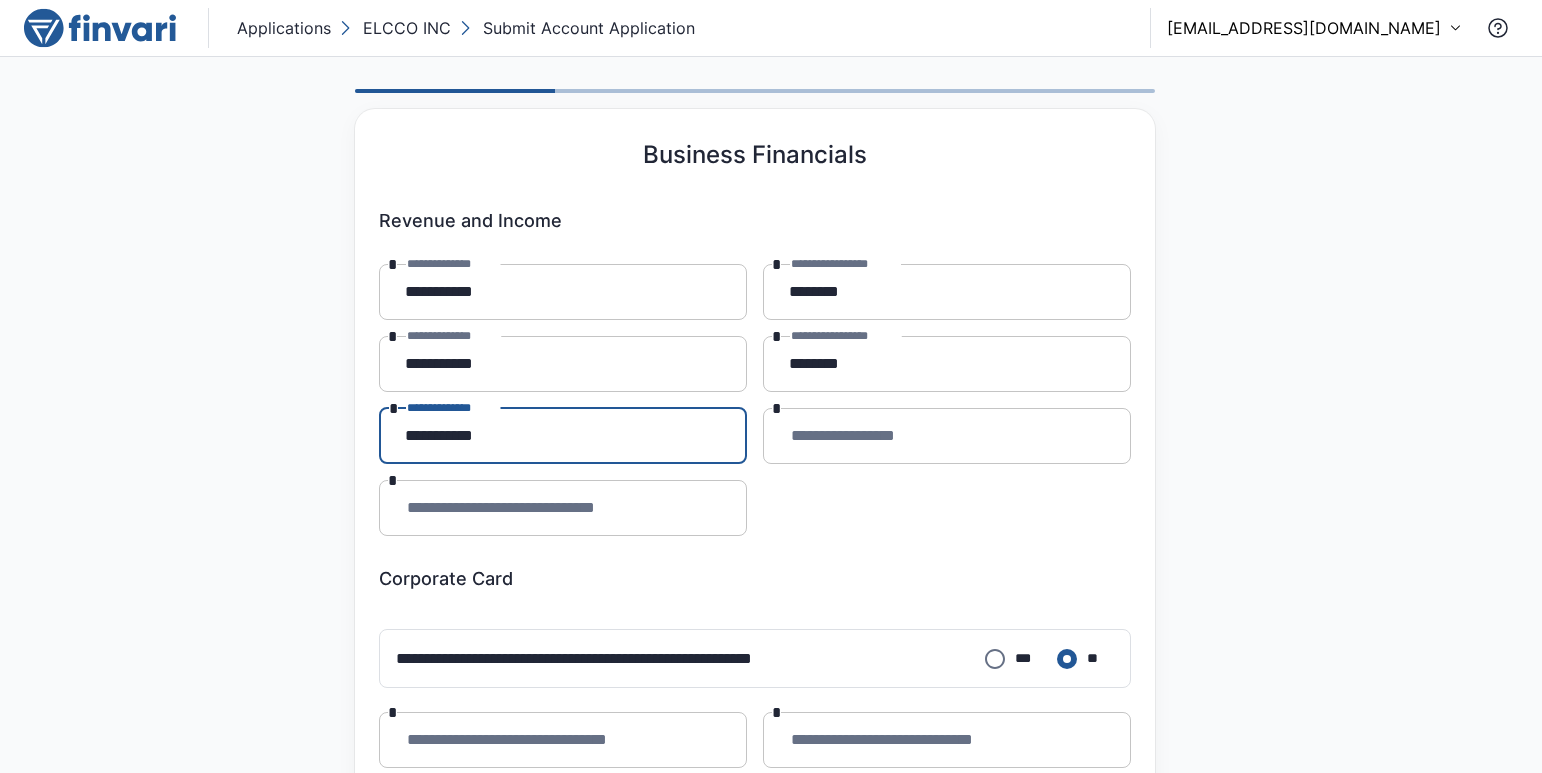 type on "**********" 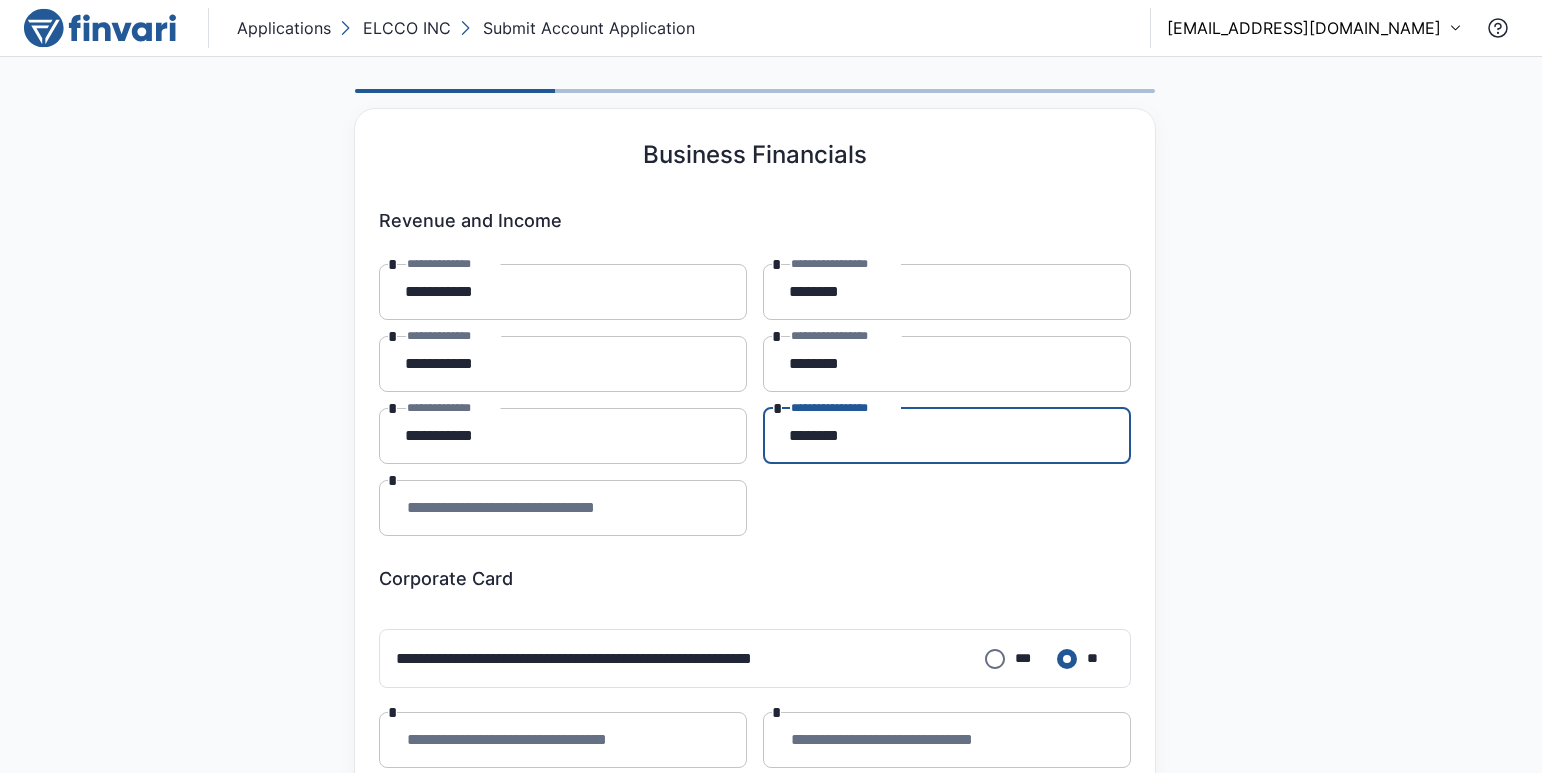 type on "********" 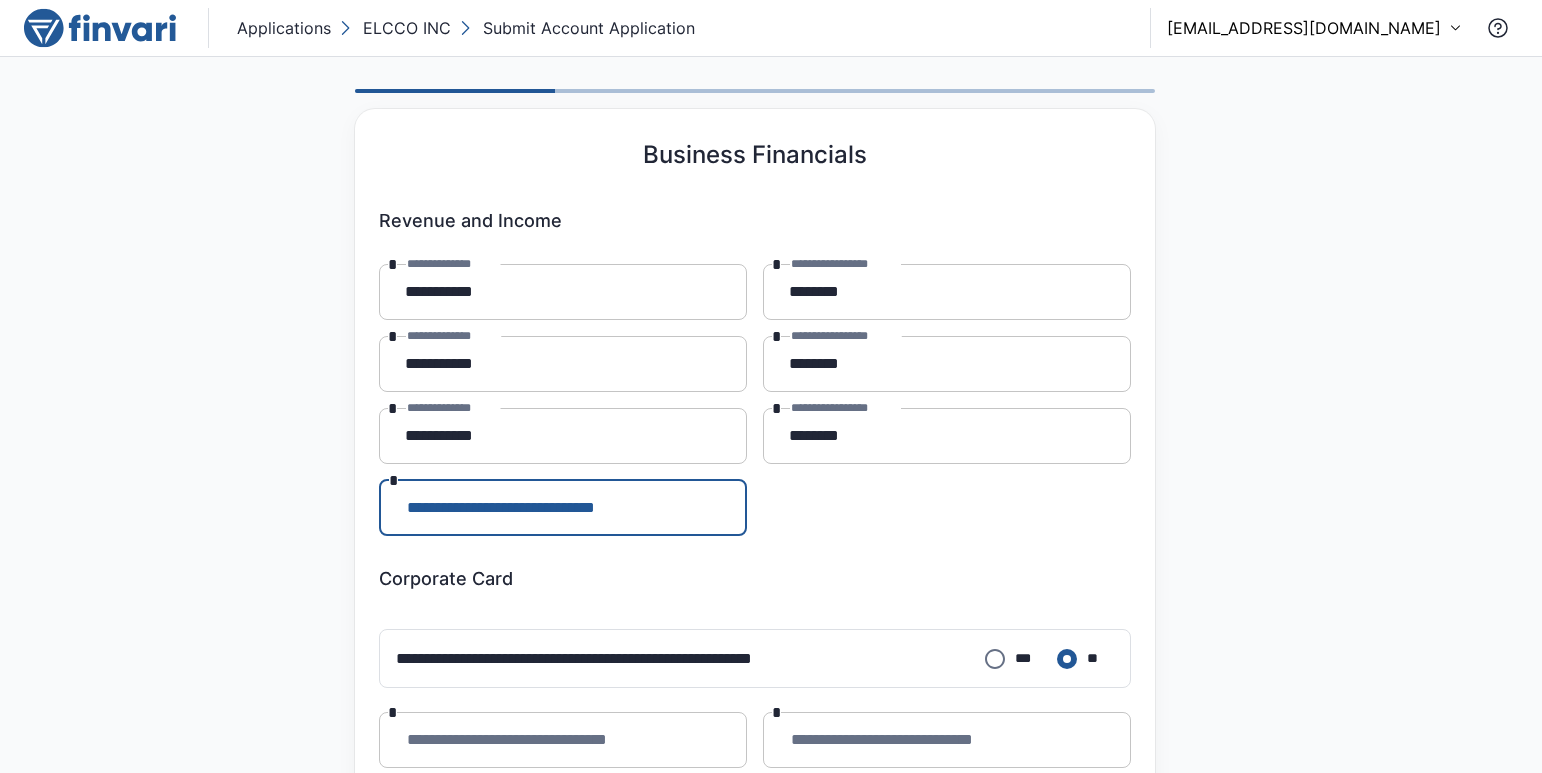 scroll, scrollTop: 93, scrollLeft: 0, axis: vertical 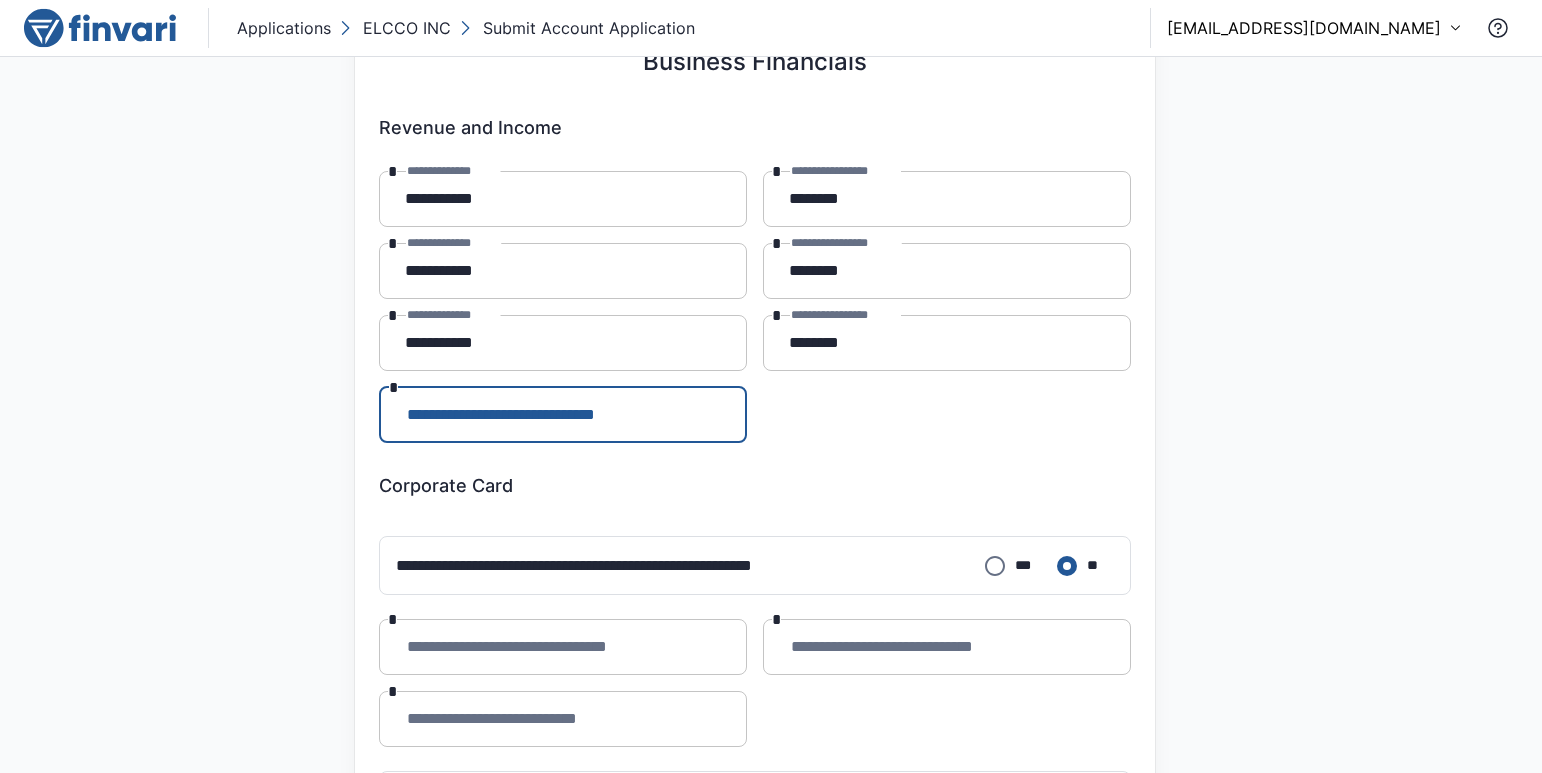 click on "**********" at bounding box center [755, 719] 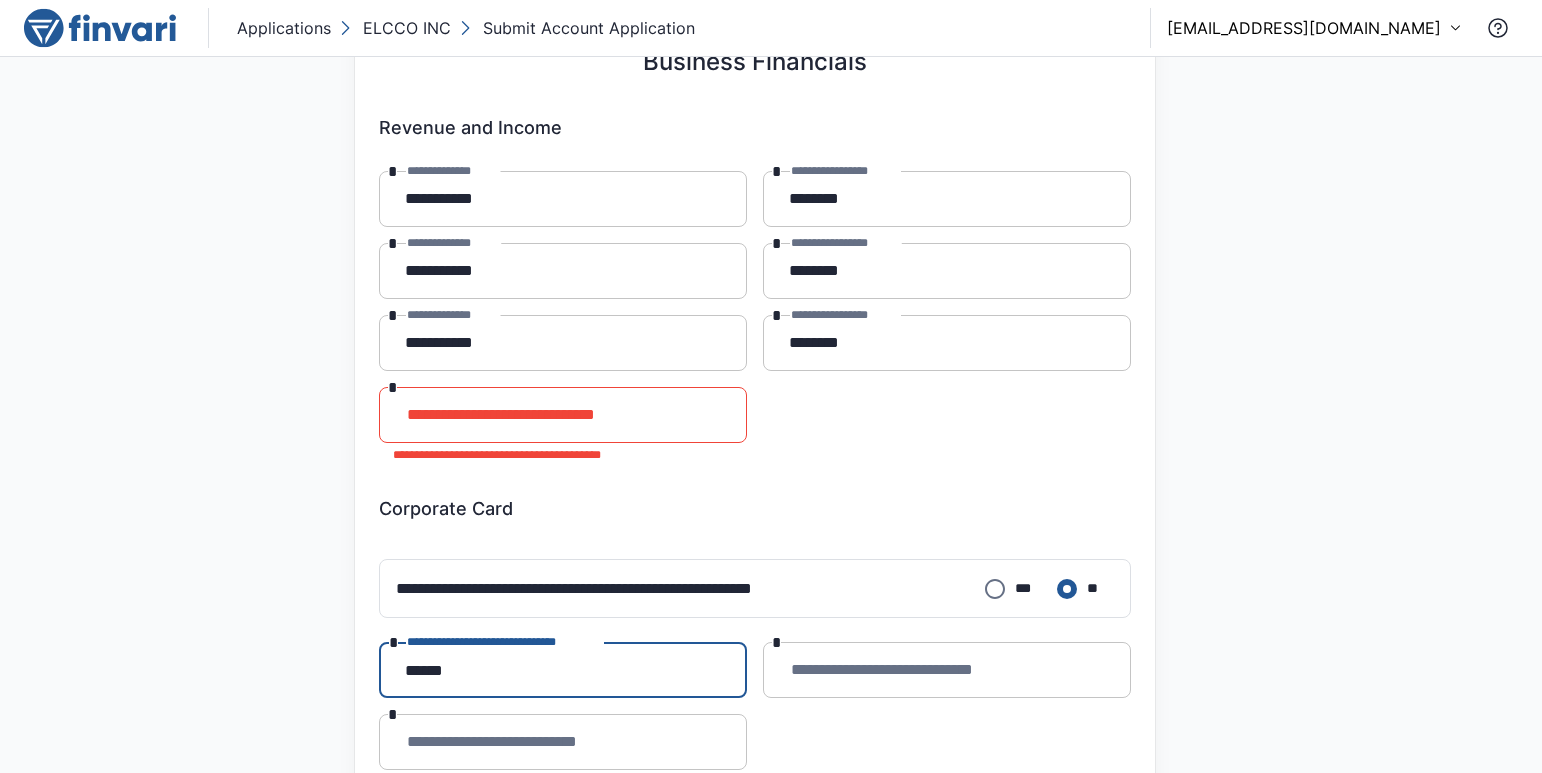 type on "******" 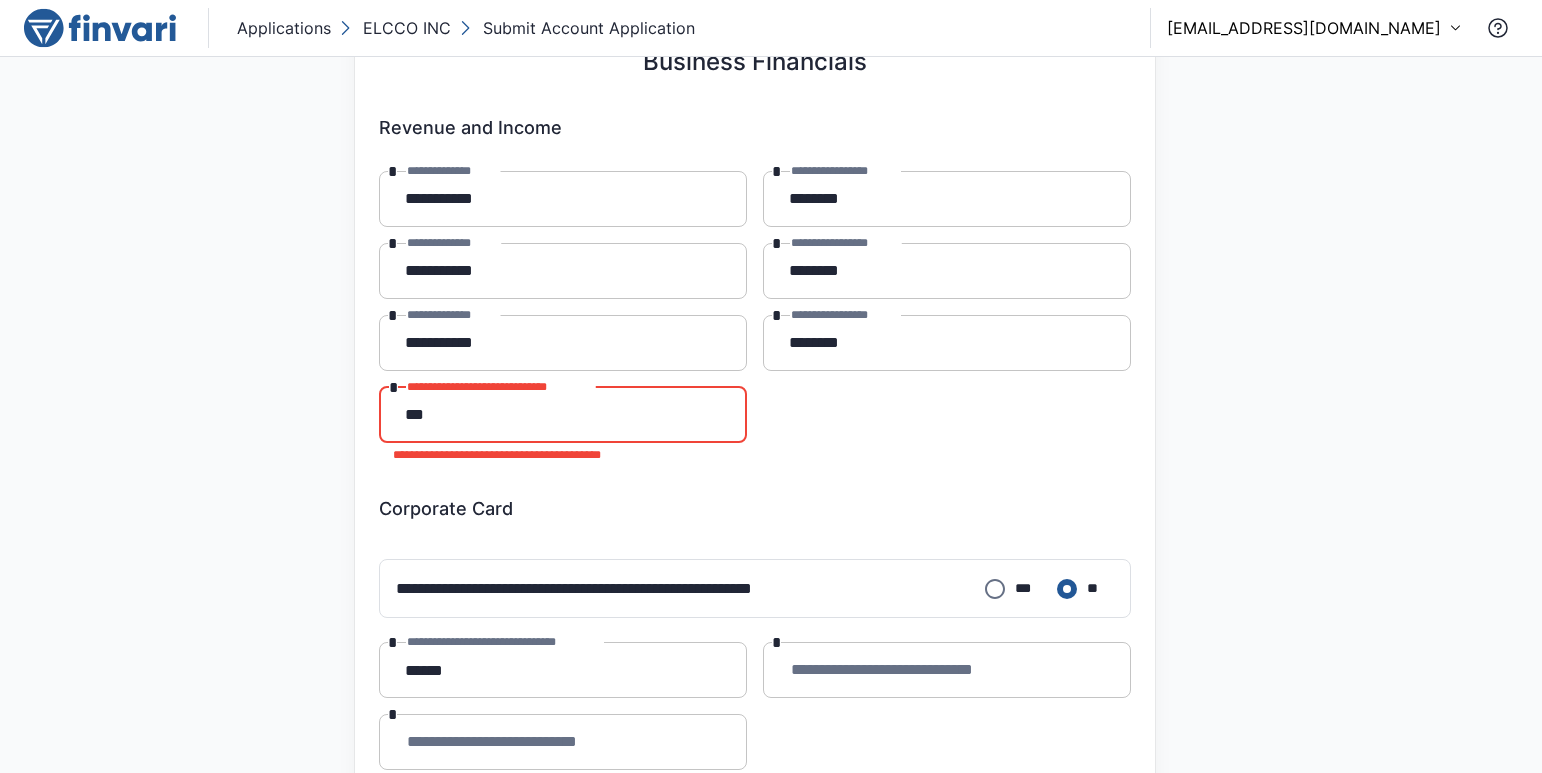 type on "**" 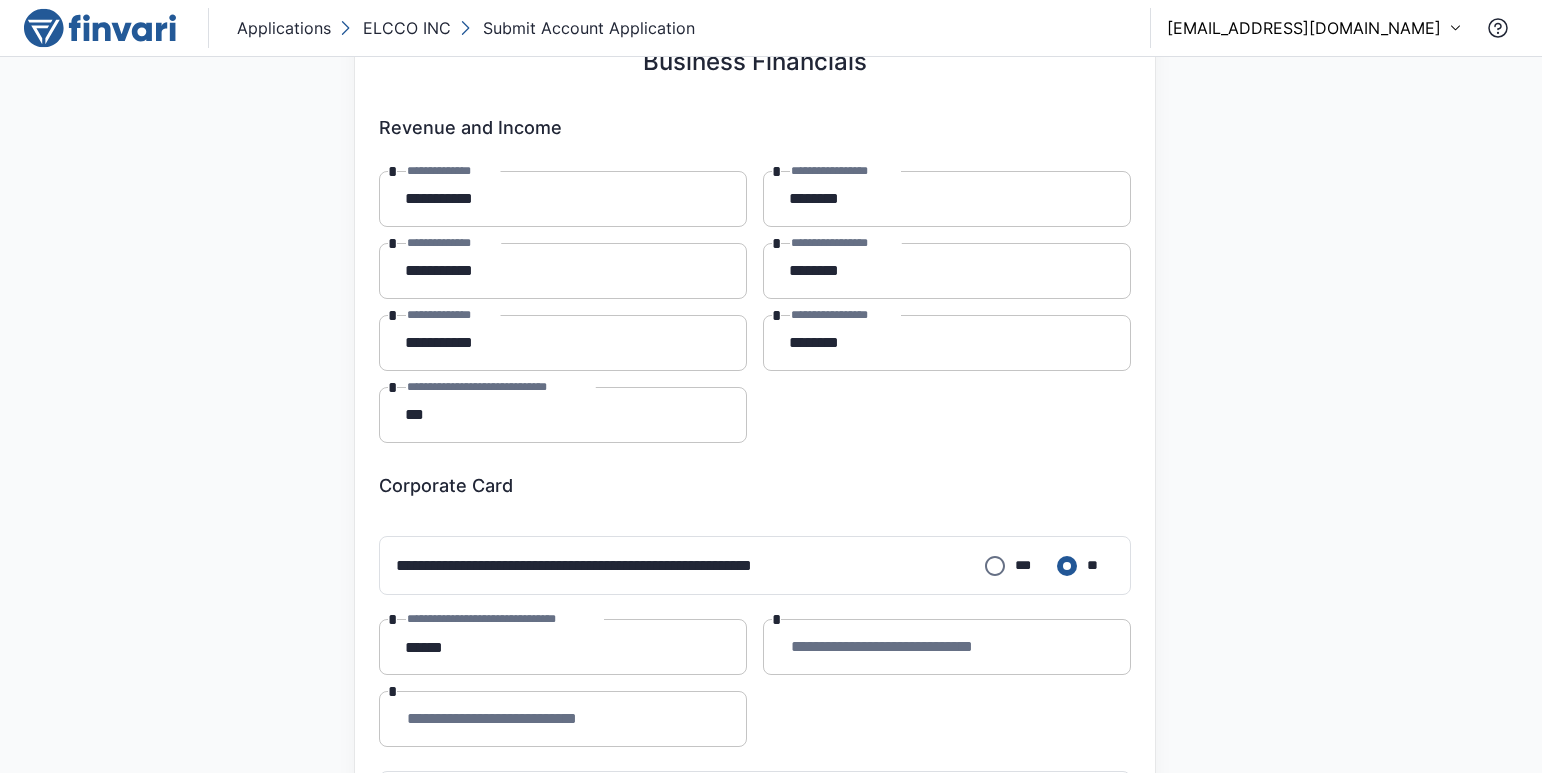 click on "**********" at bounding box center [755, 307] 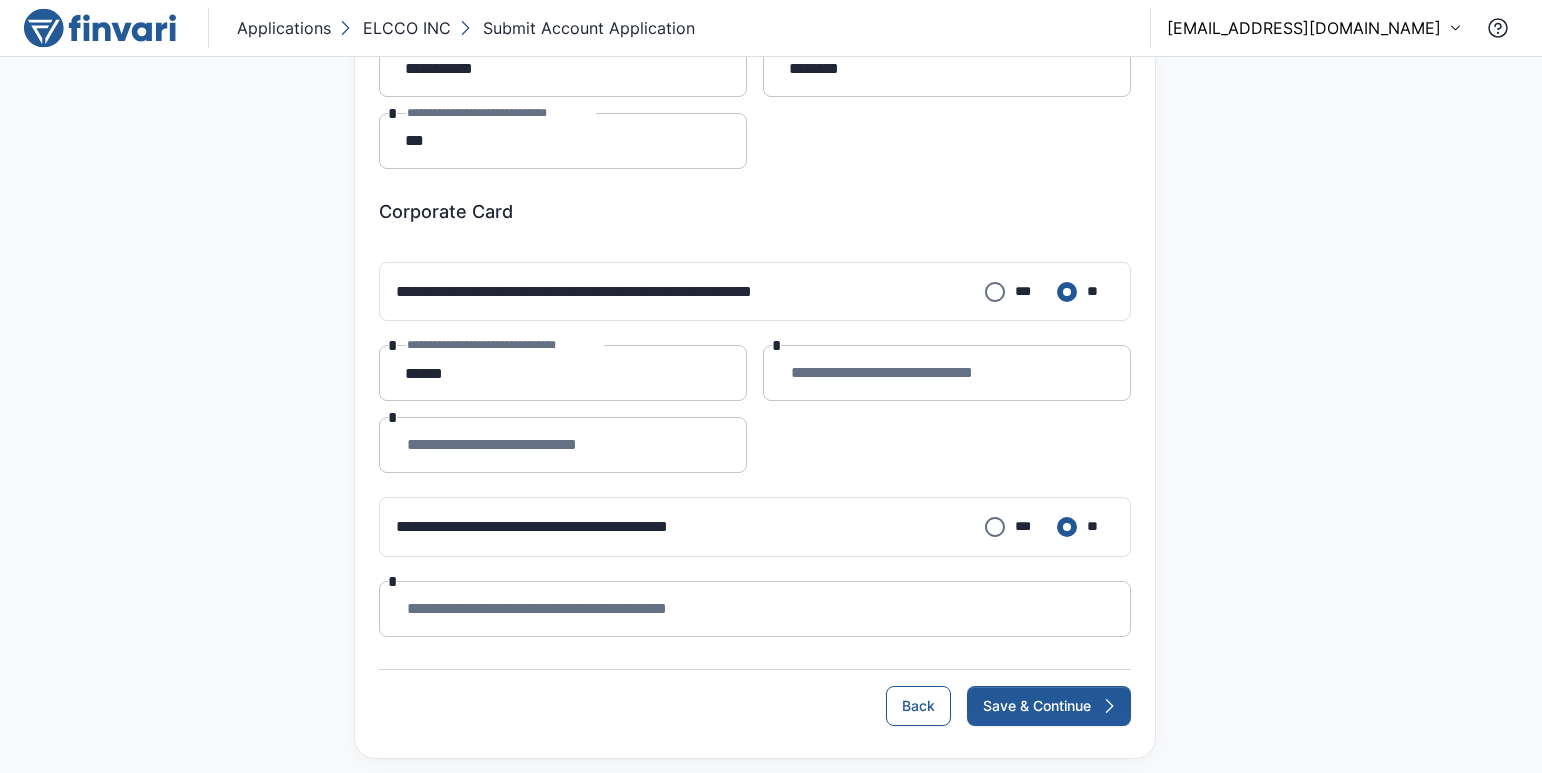 click on "**********" at bounding box center (947, 373) 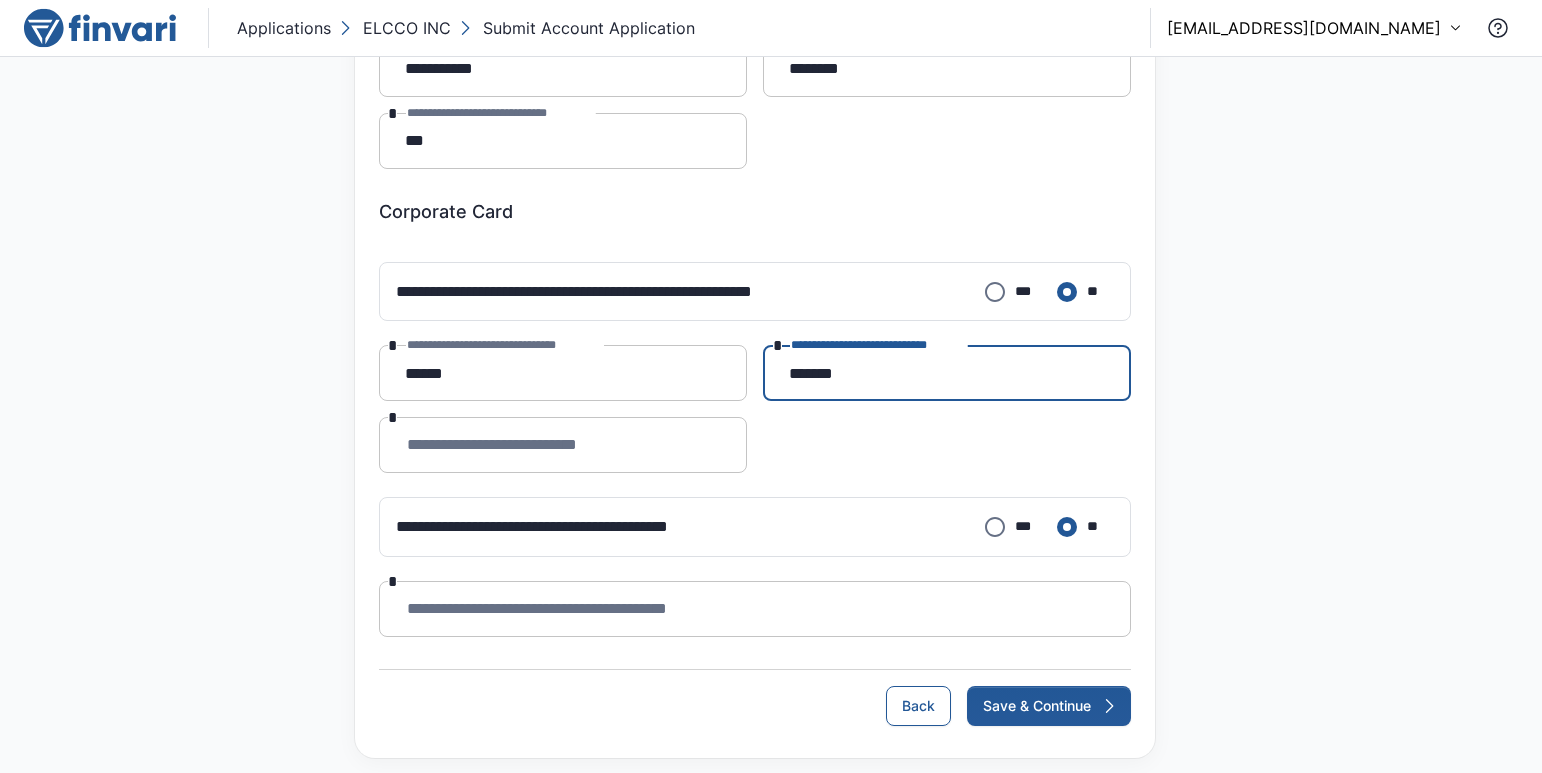 type on "*******" 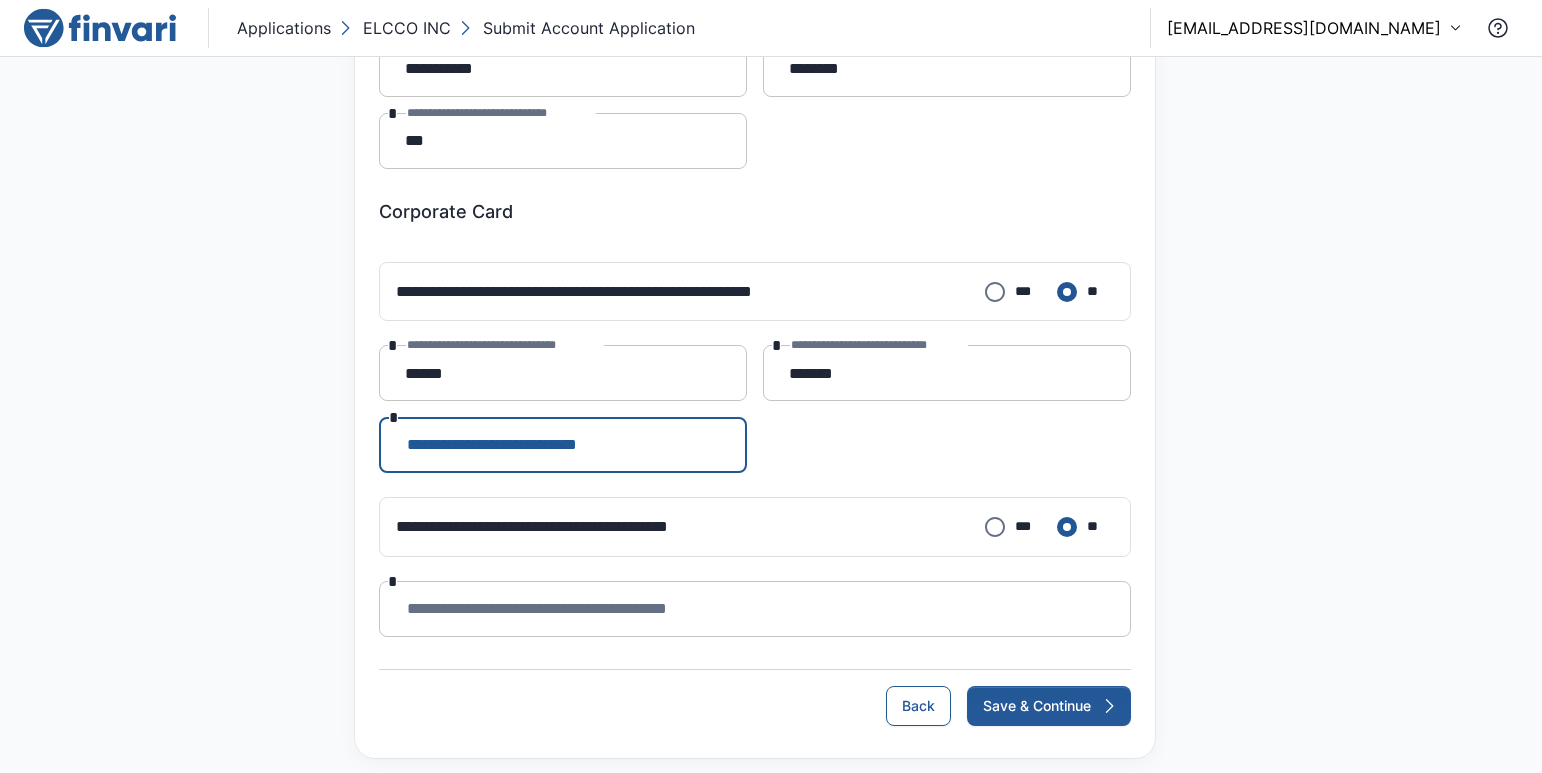 click on "**********" at bounding box center [755, 526] 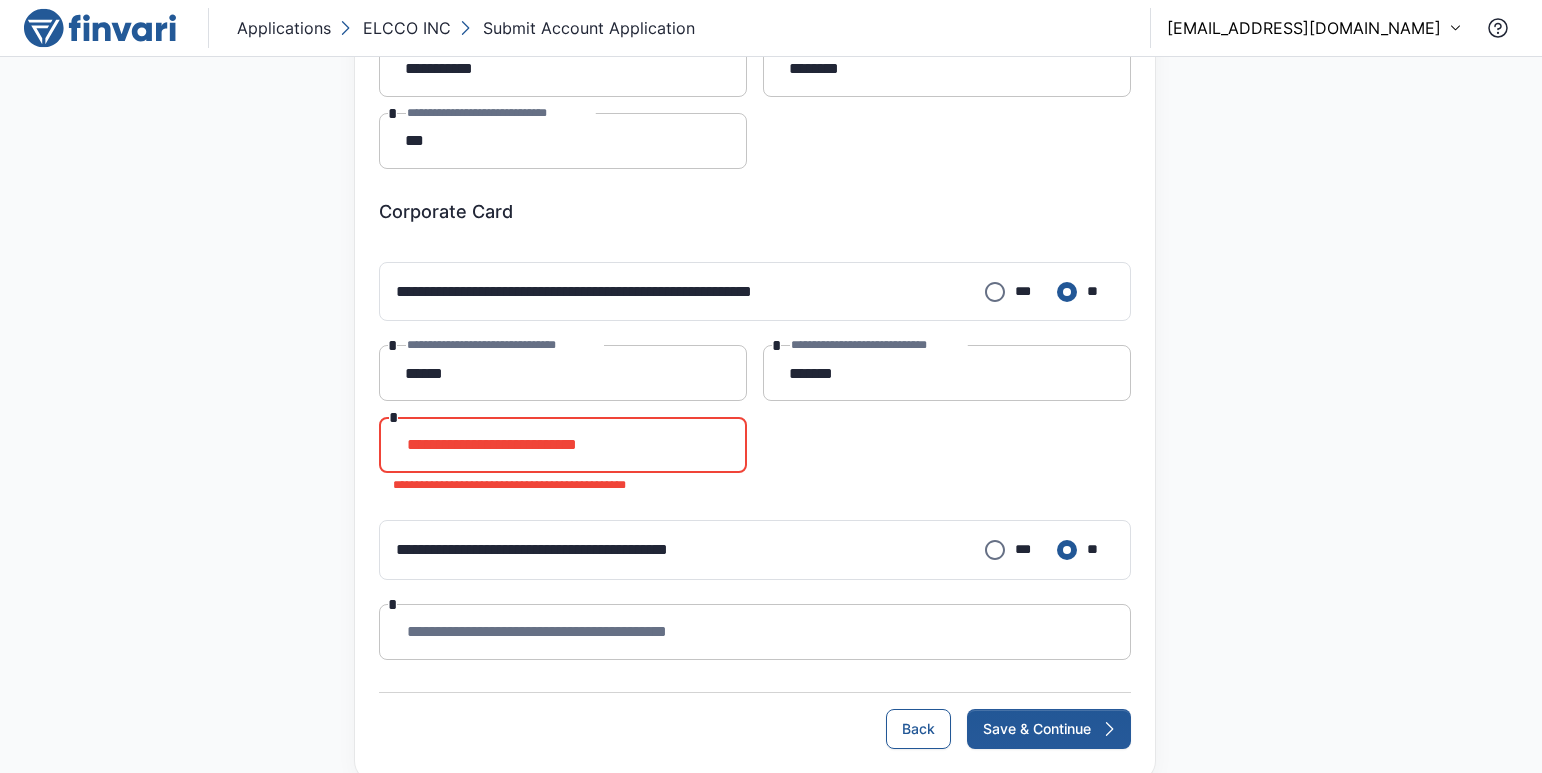 drag, startPoint x: 676, startPoint y: 460, endPoint x: 651, endPoint y: 452, distance: 26.24881 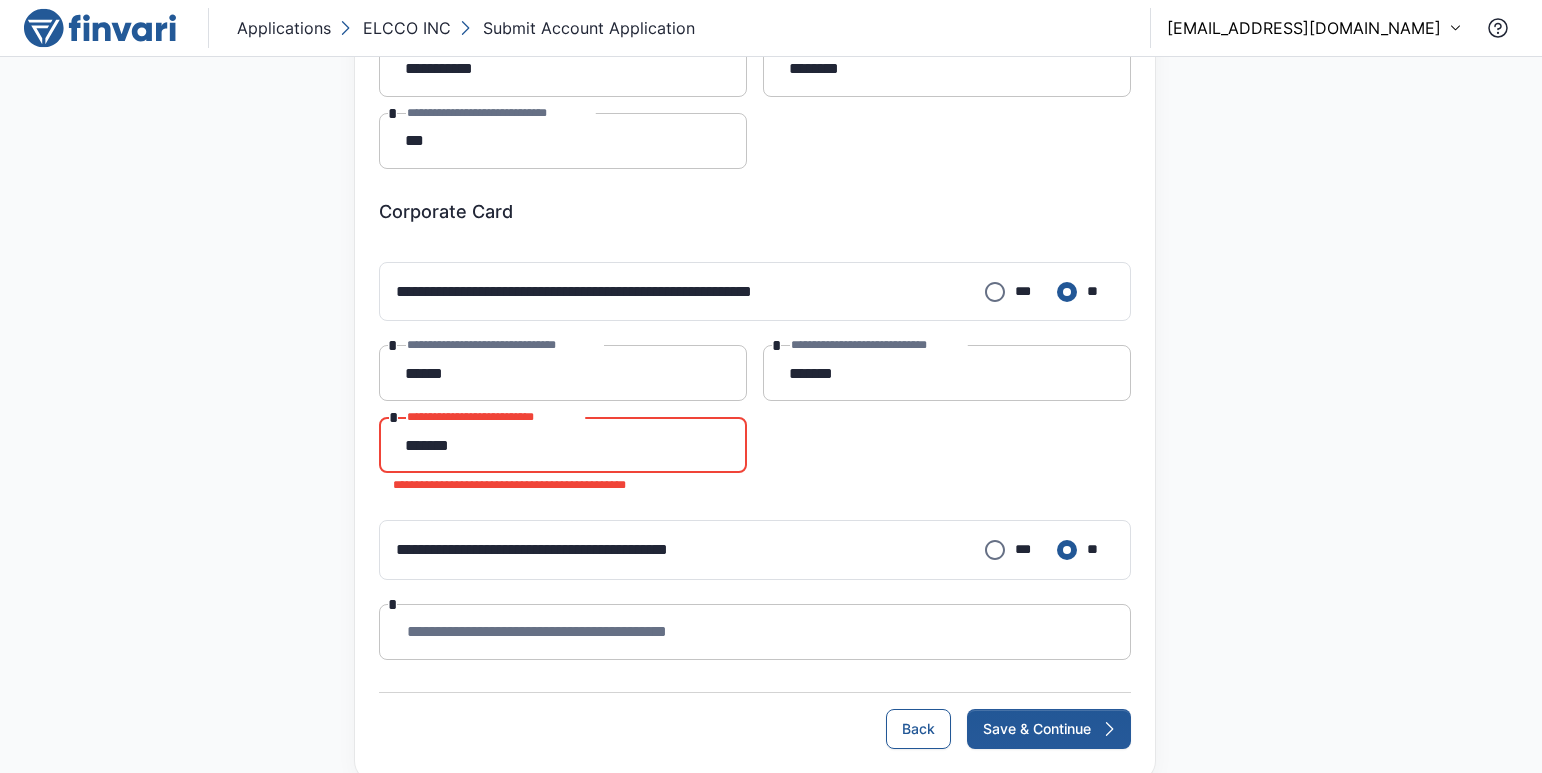 type on "*******" 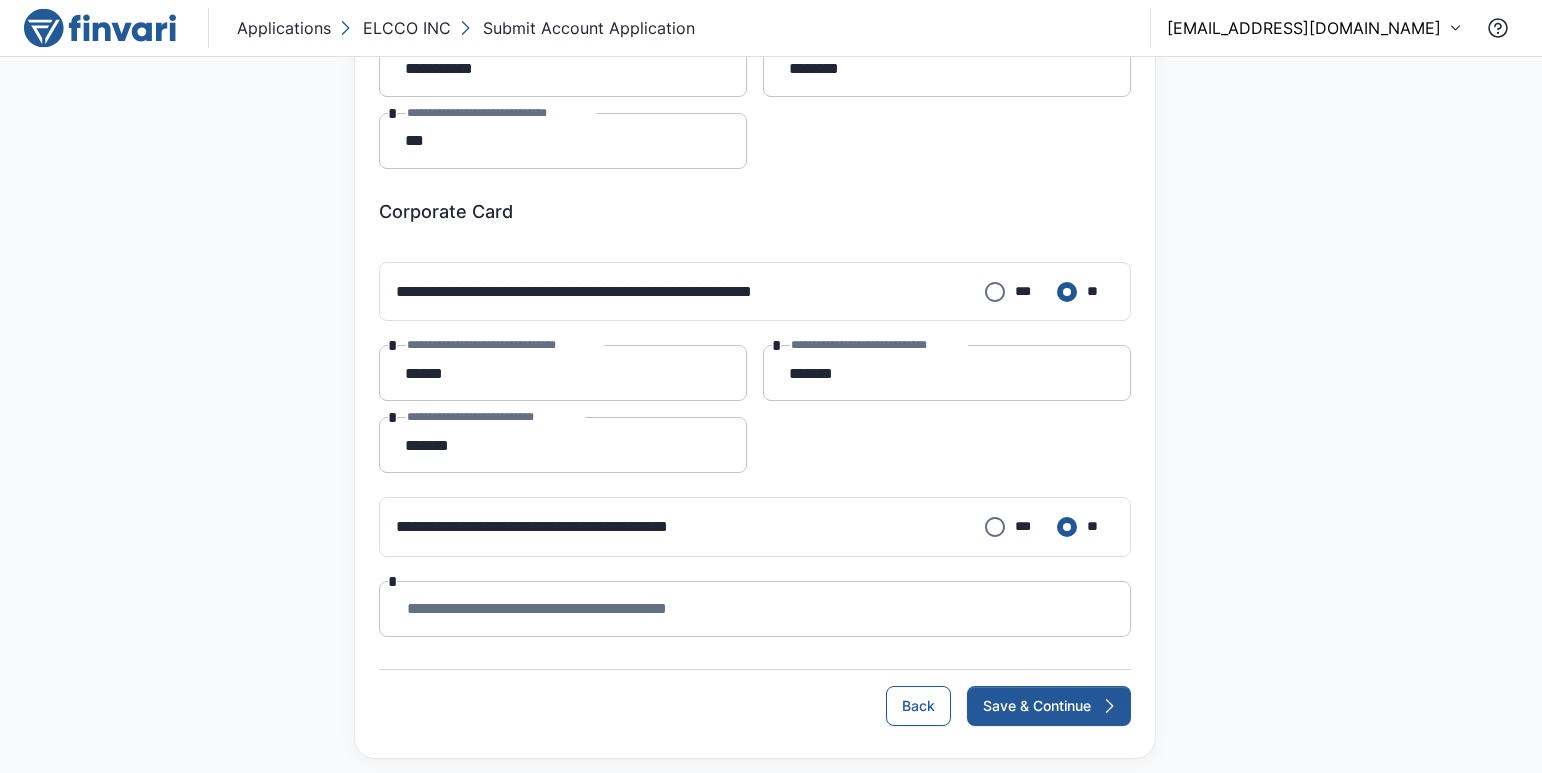 click on "**********" at bounding box center [755, 609] 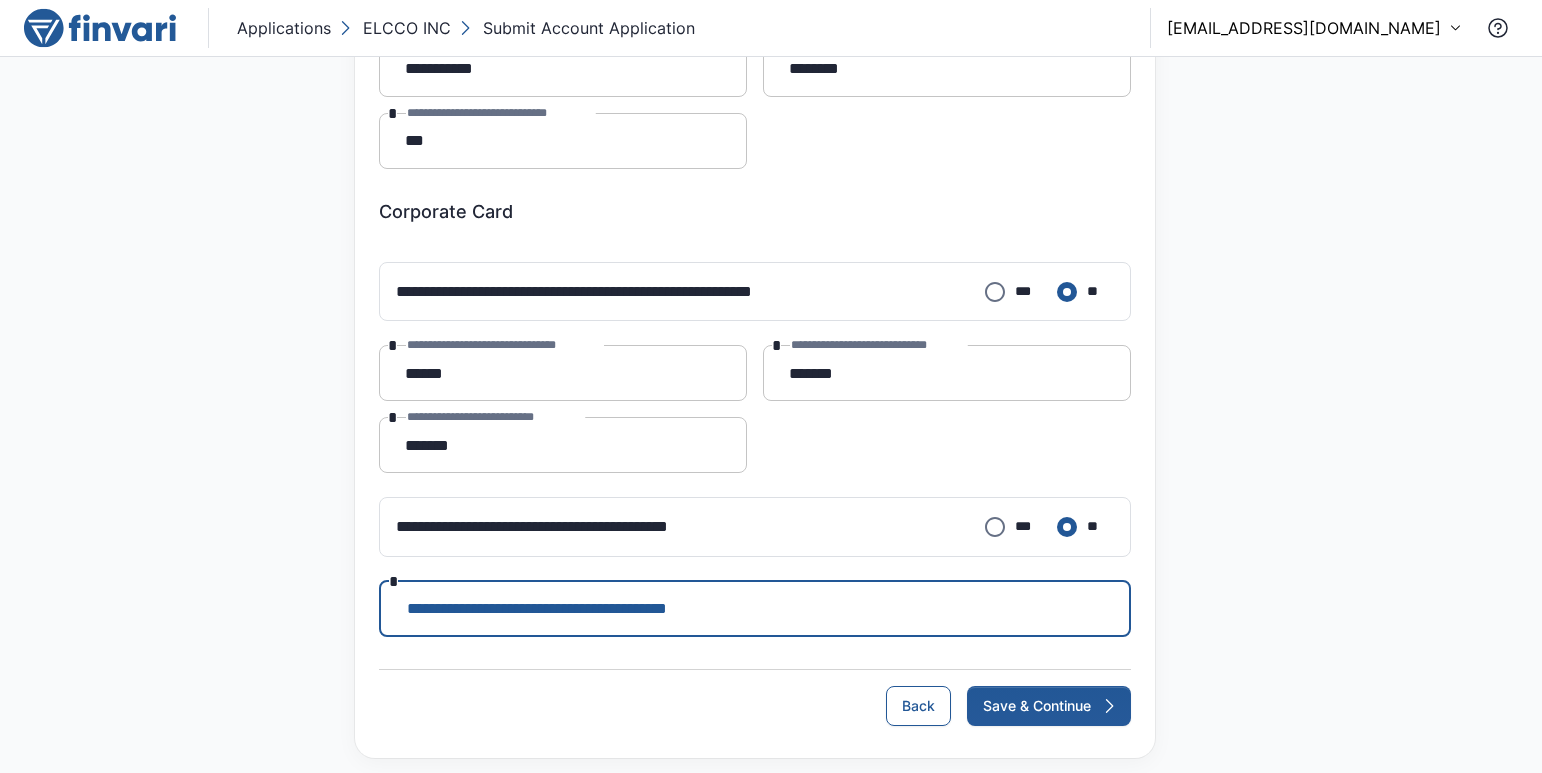 scroll, scrollTop: 384, scrollLeft: 0, axis: vertical 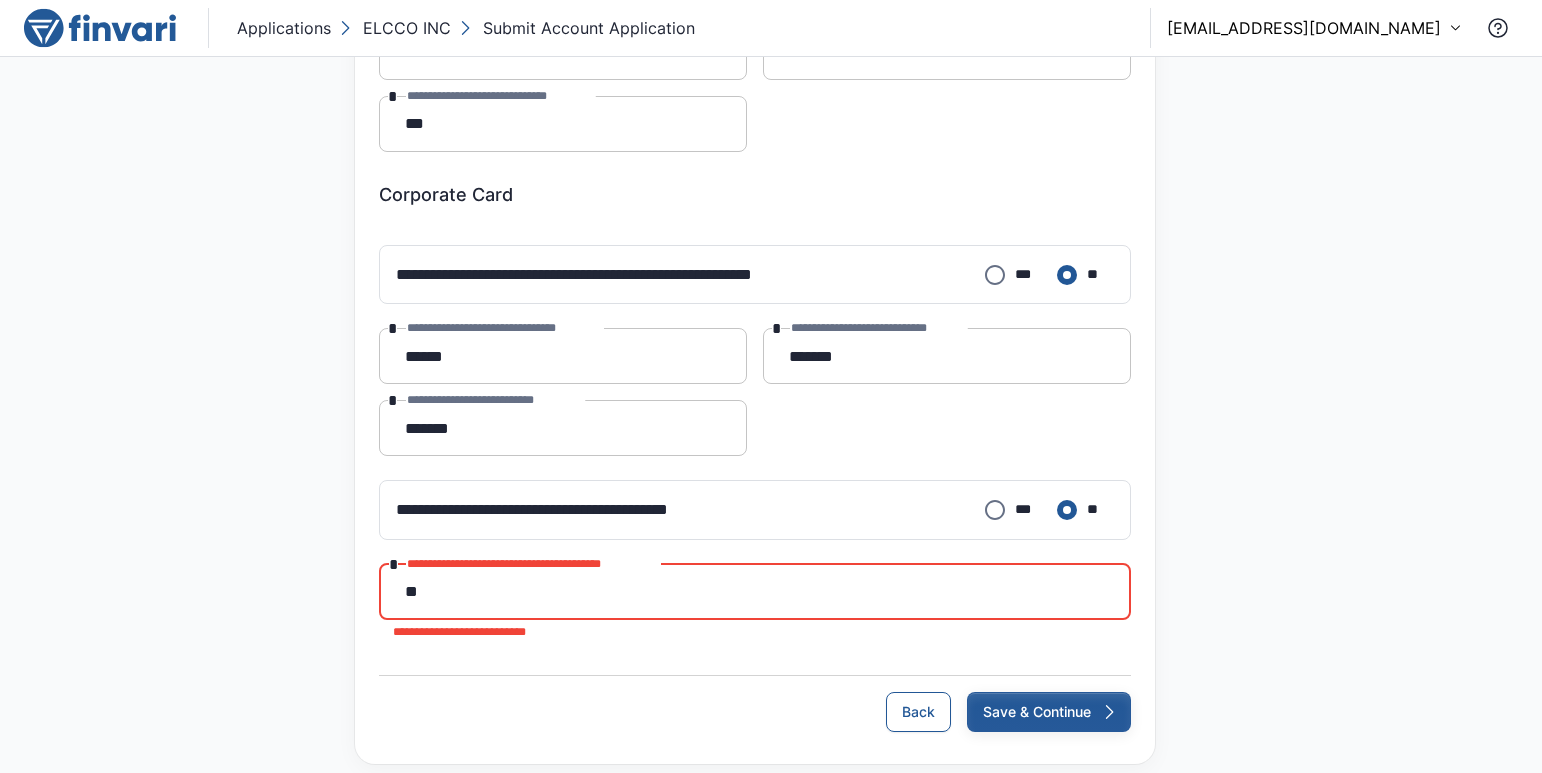 type on "**" 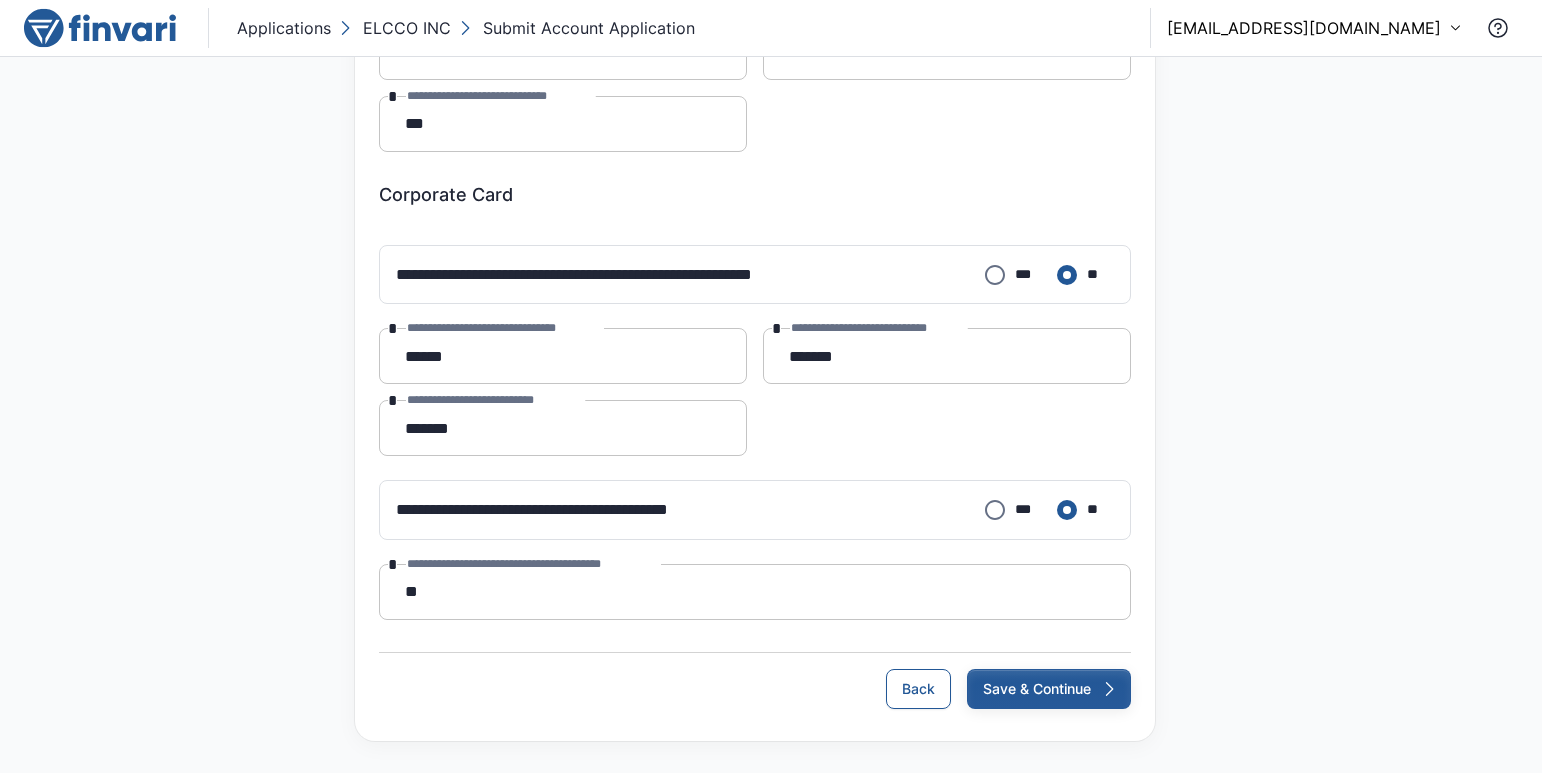 click on "Save & Continue" at bounding box center (1049, 689) 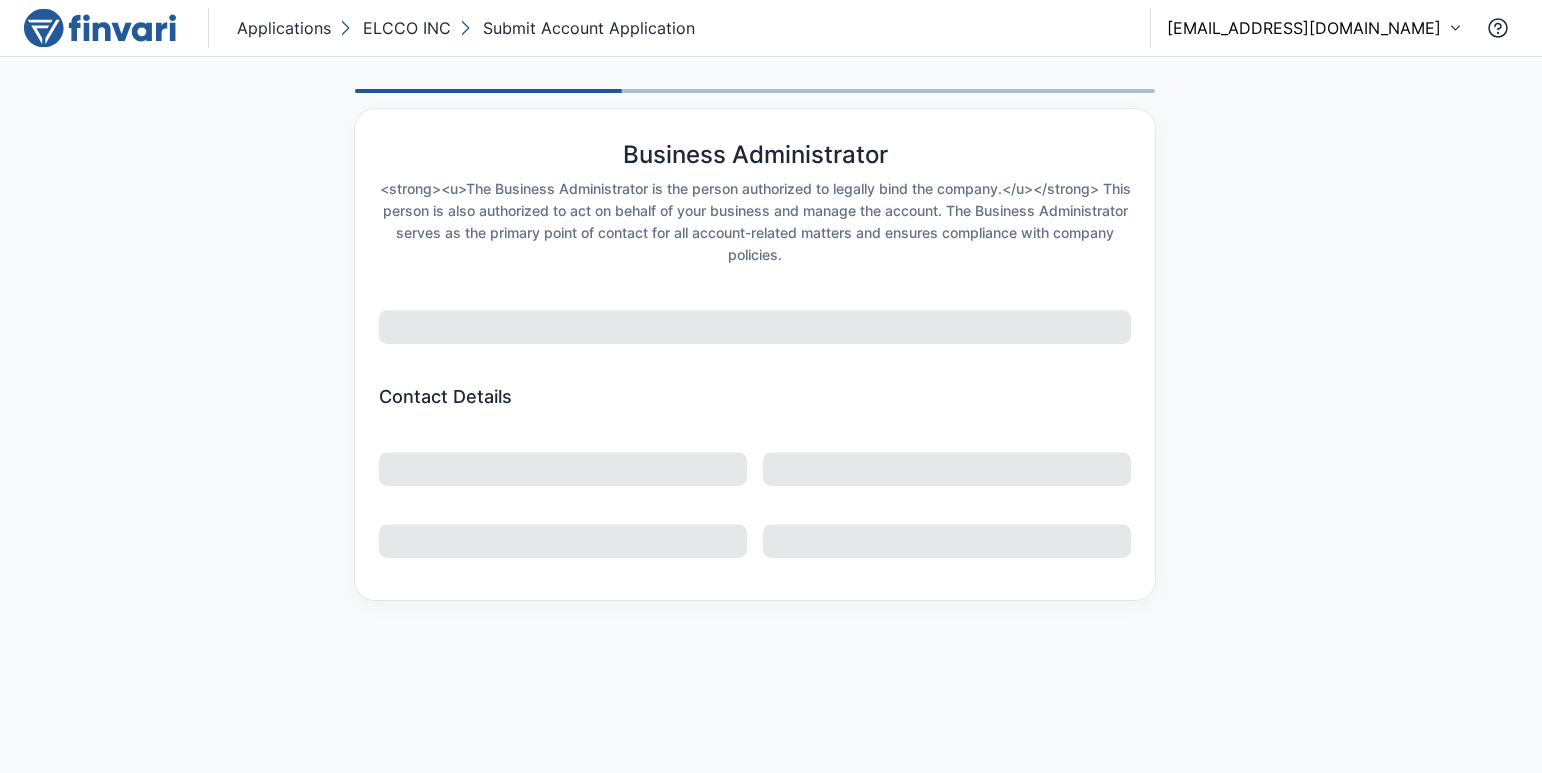scroll, scrollTop: 0, scrollLeft: 0, axis: both 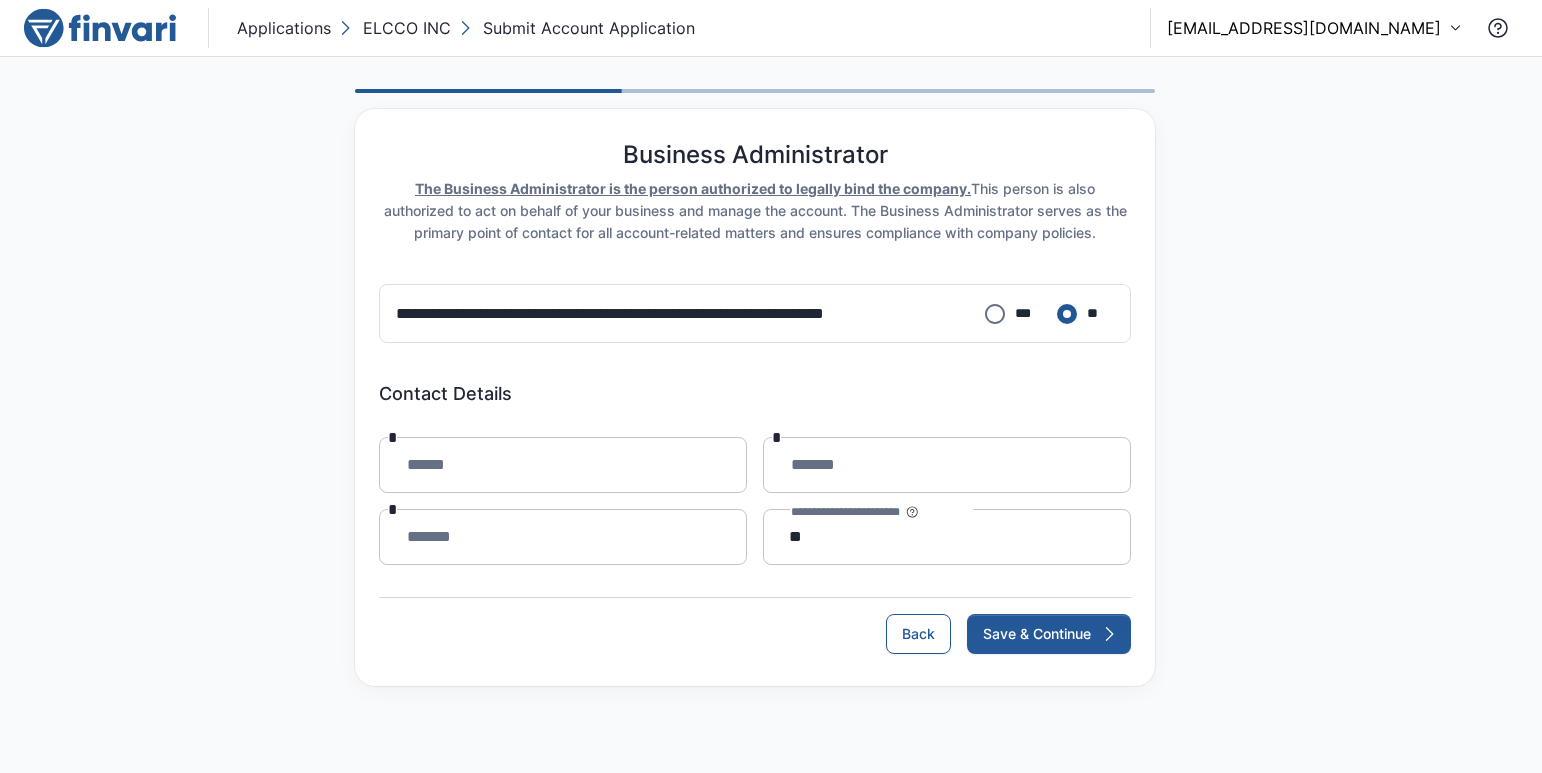 type on "**********" 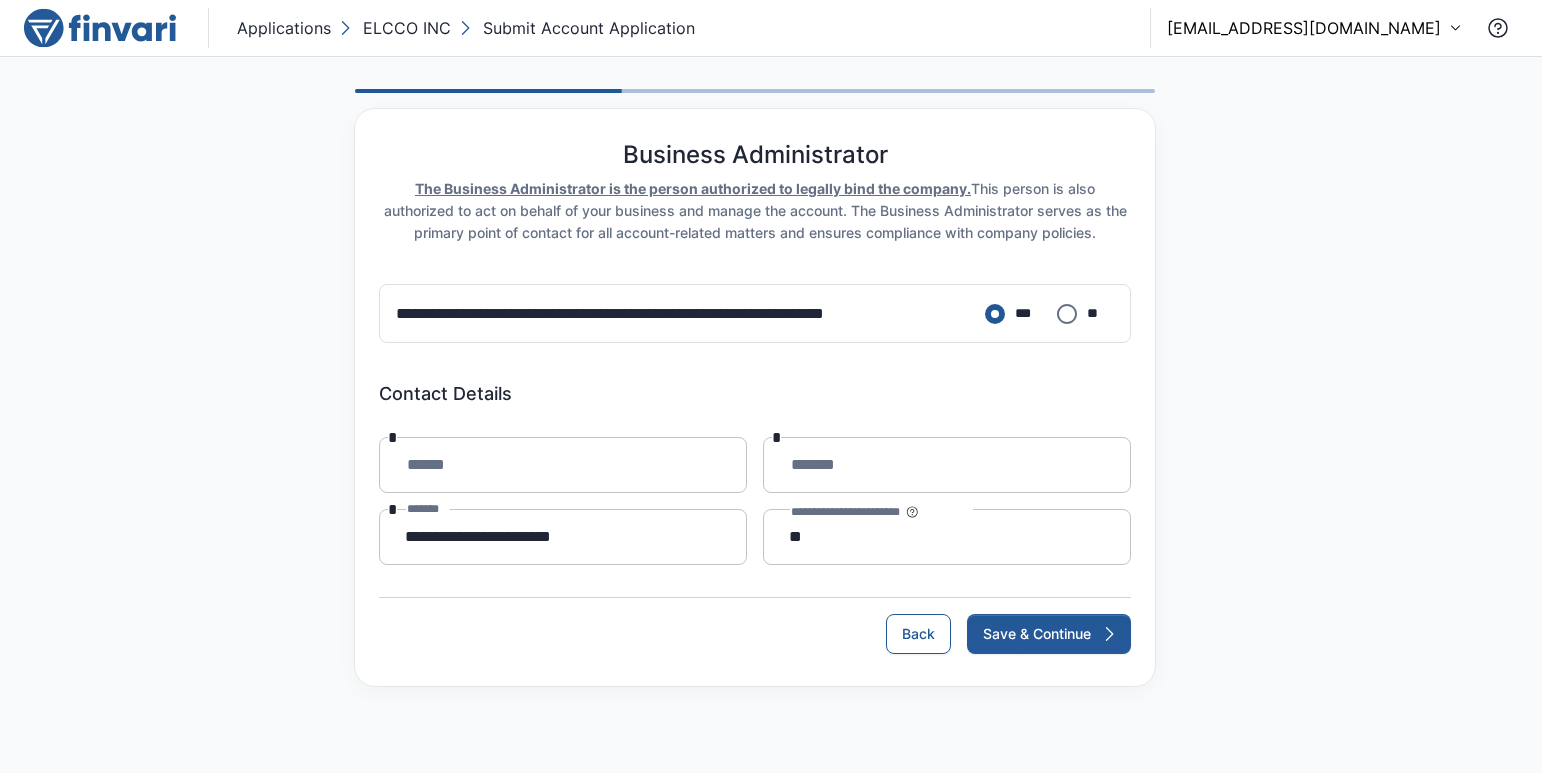 click on "**** *" at bounding box center [563, 465] 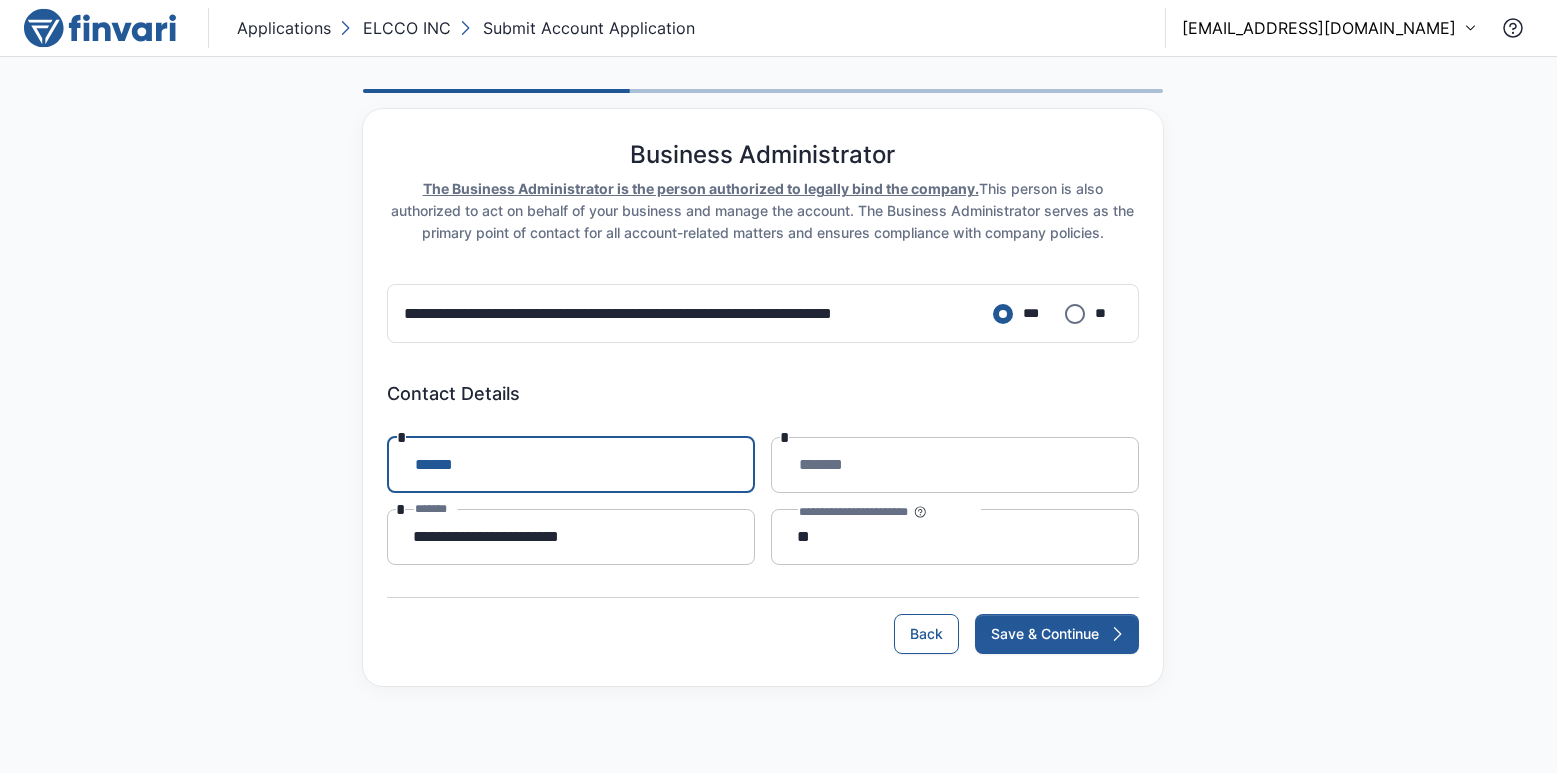 click on "**** *" at bounding box center (571, 465) 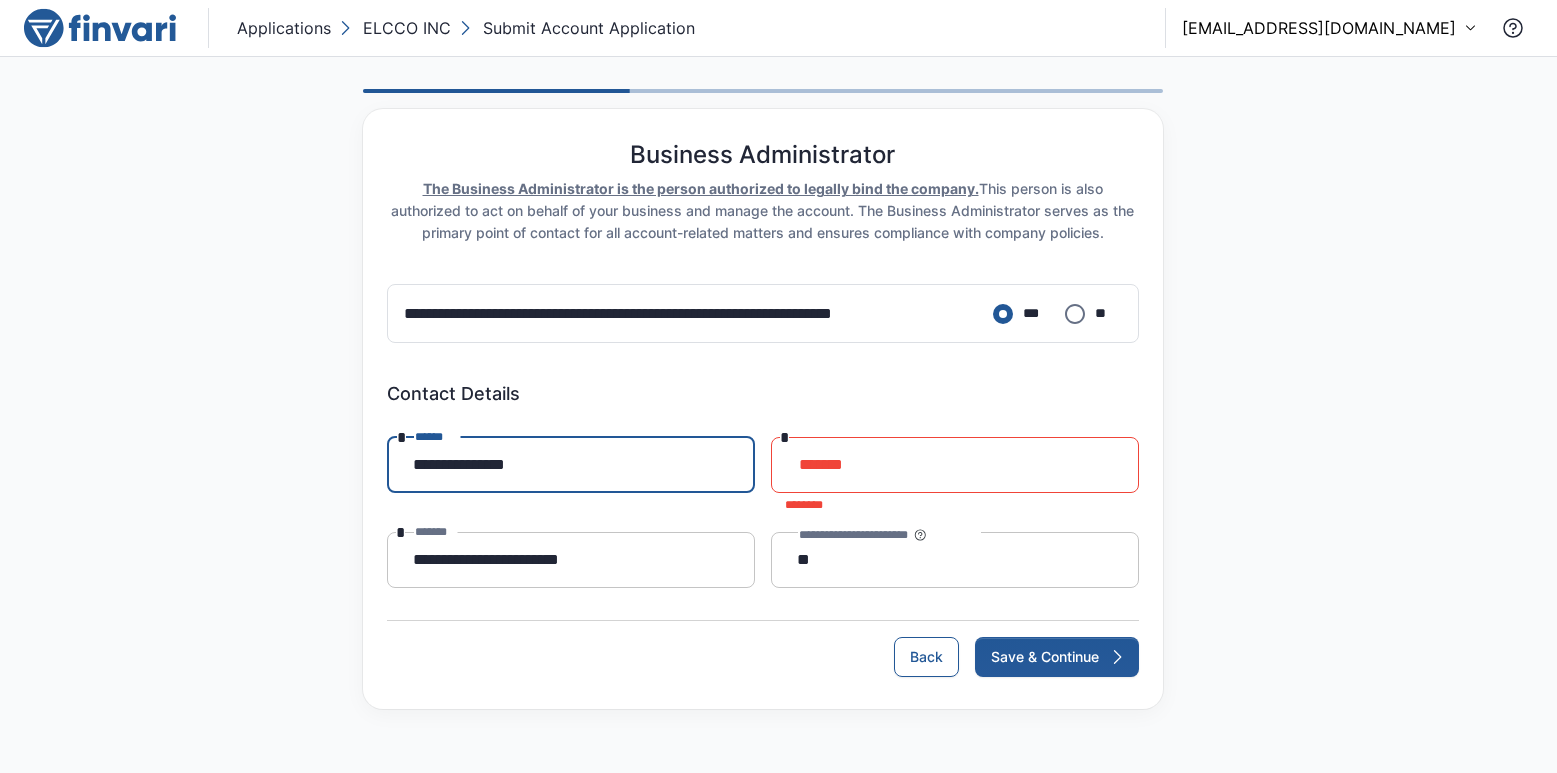 type on "**********" 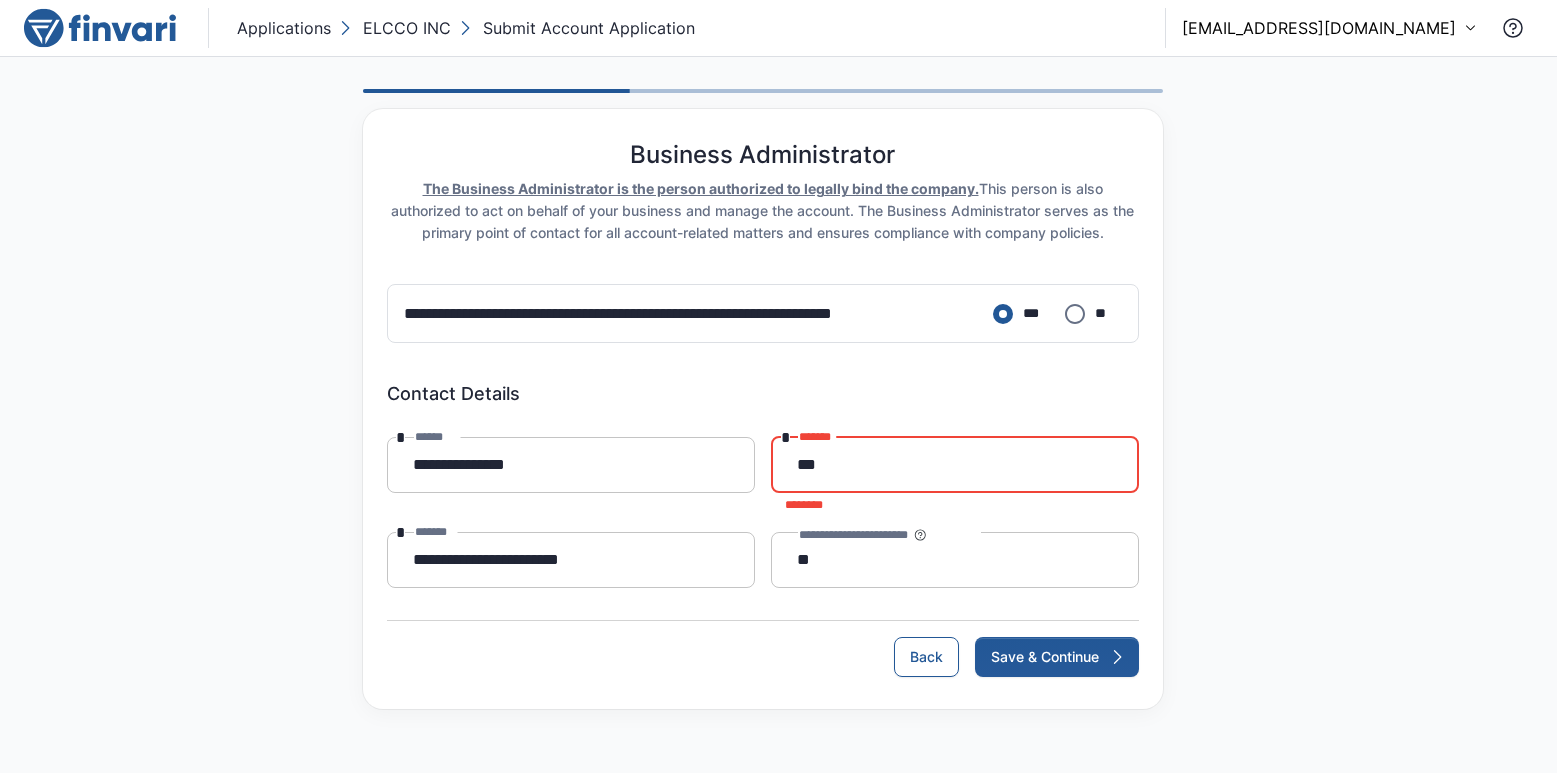 type on "***" 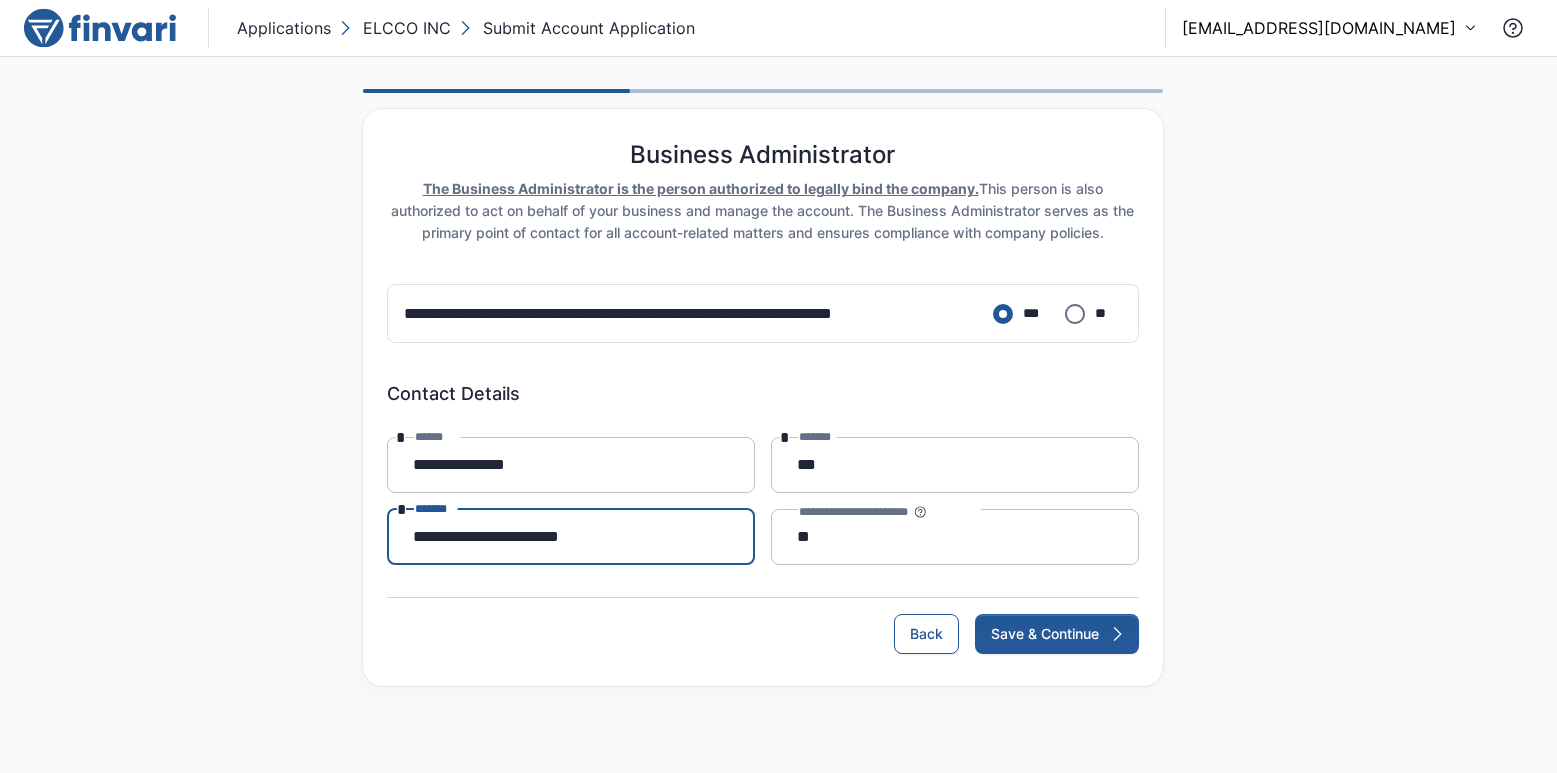 type 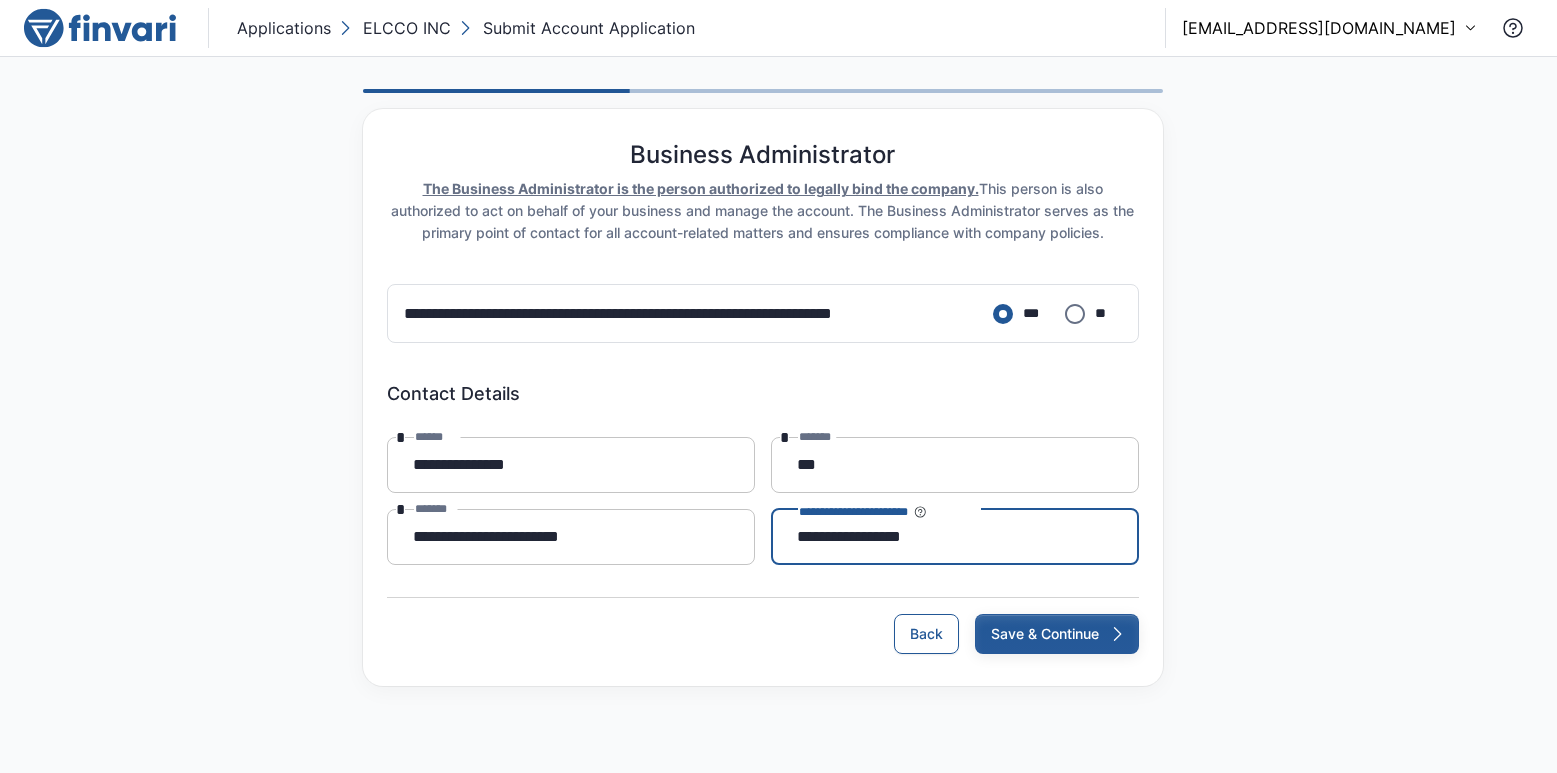 type on "**********" 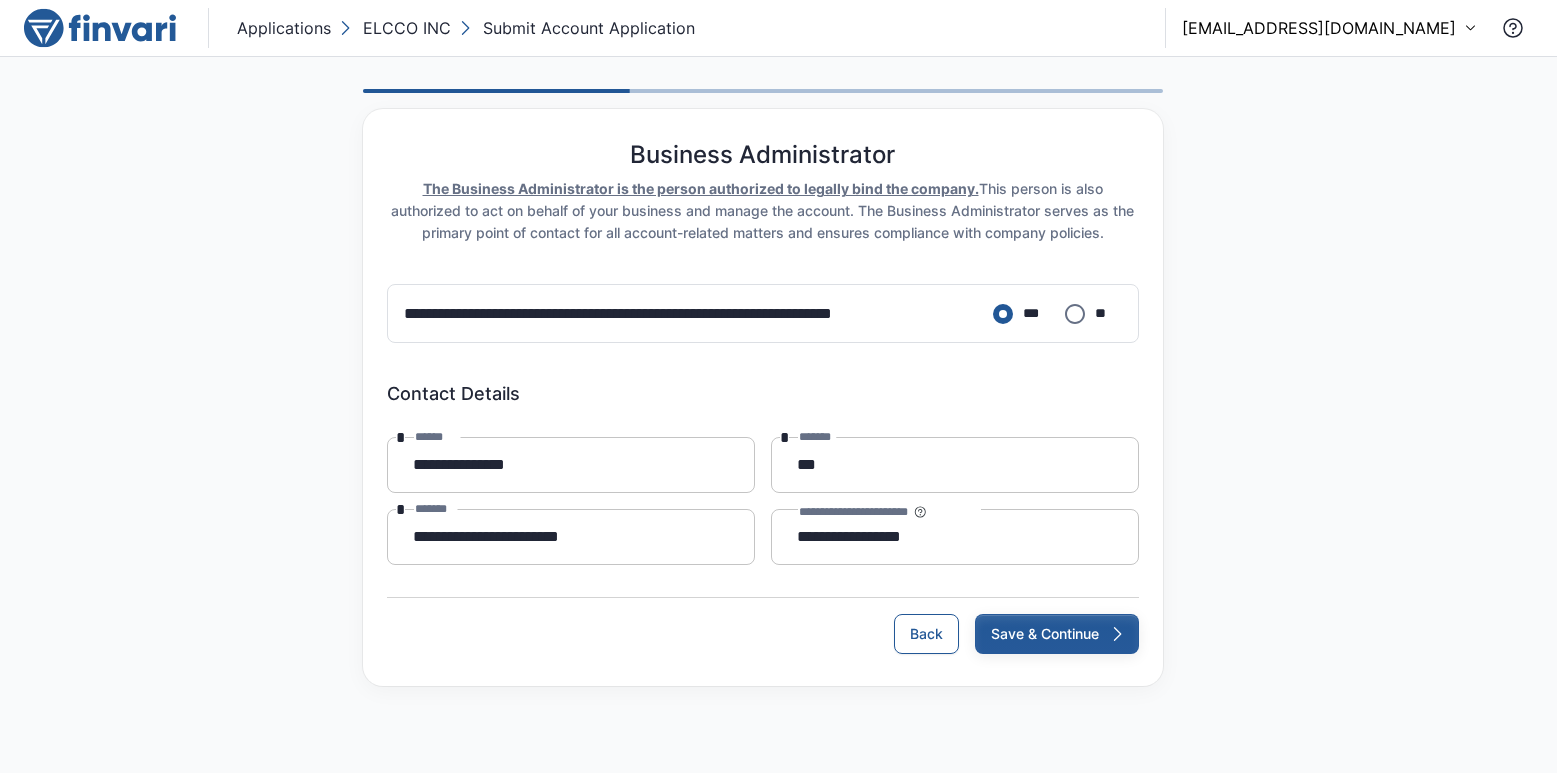 click on "Save & Continue" at bounding box center (1057, 634) 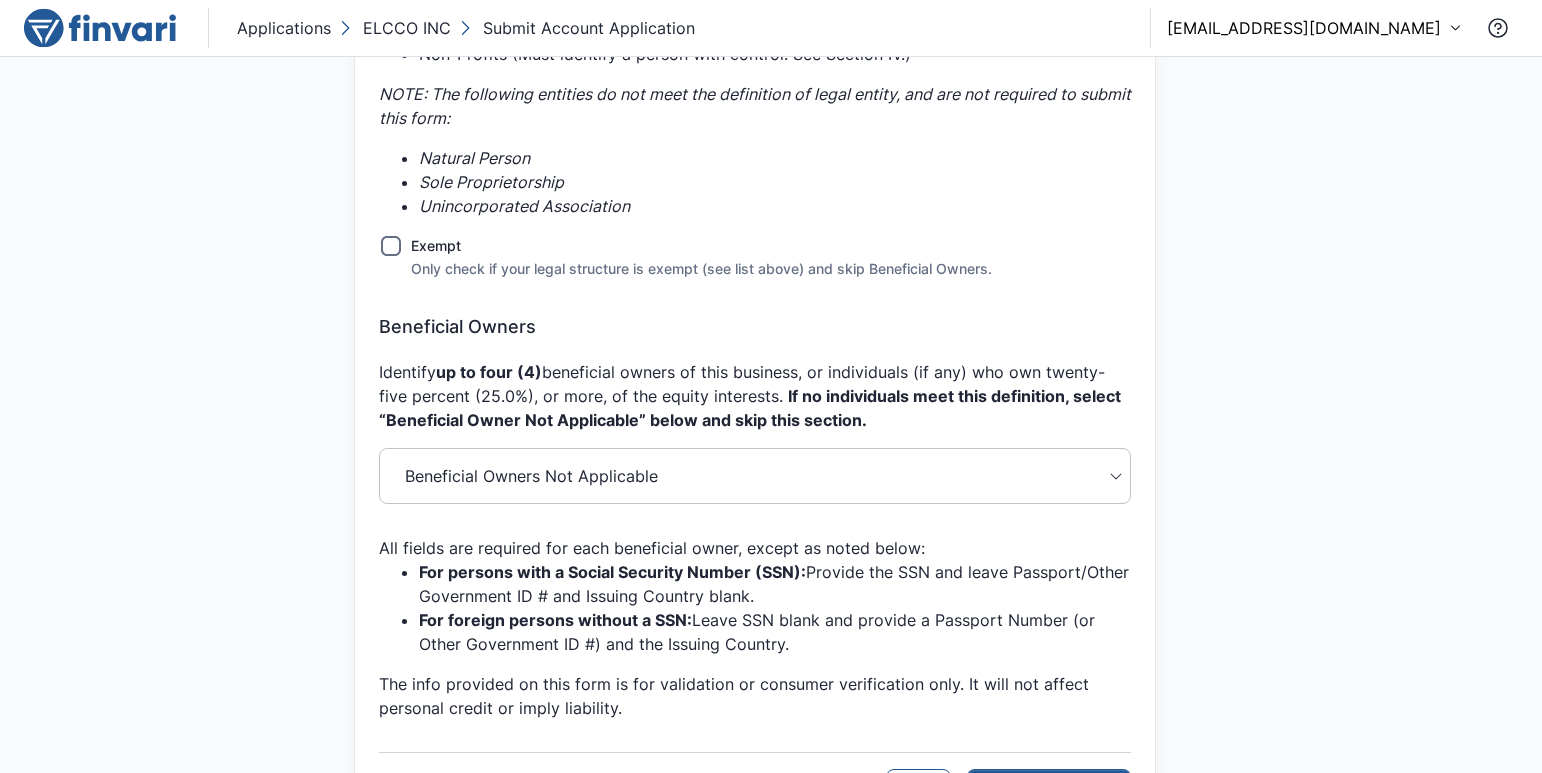 scroll, scrollTop: 1385, scrollLeft: 0, axis: vertical 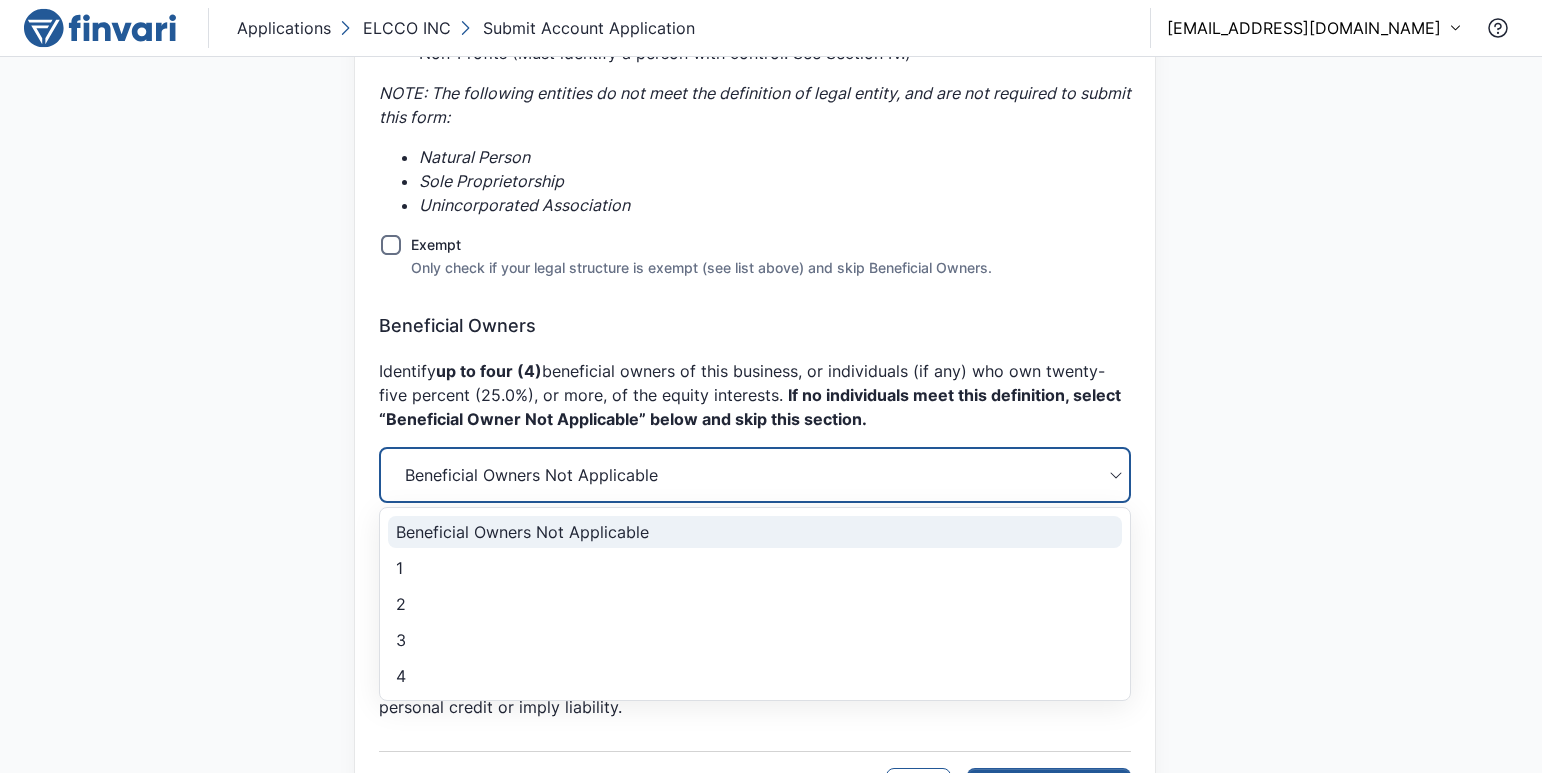 click on "**********" at bounding box center (771, -999) 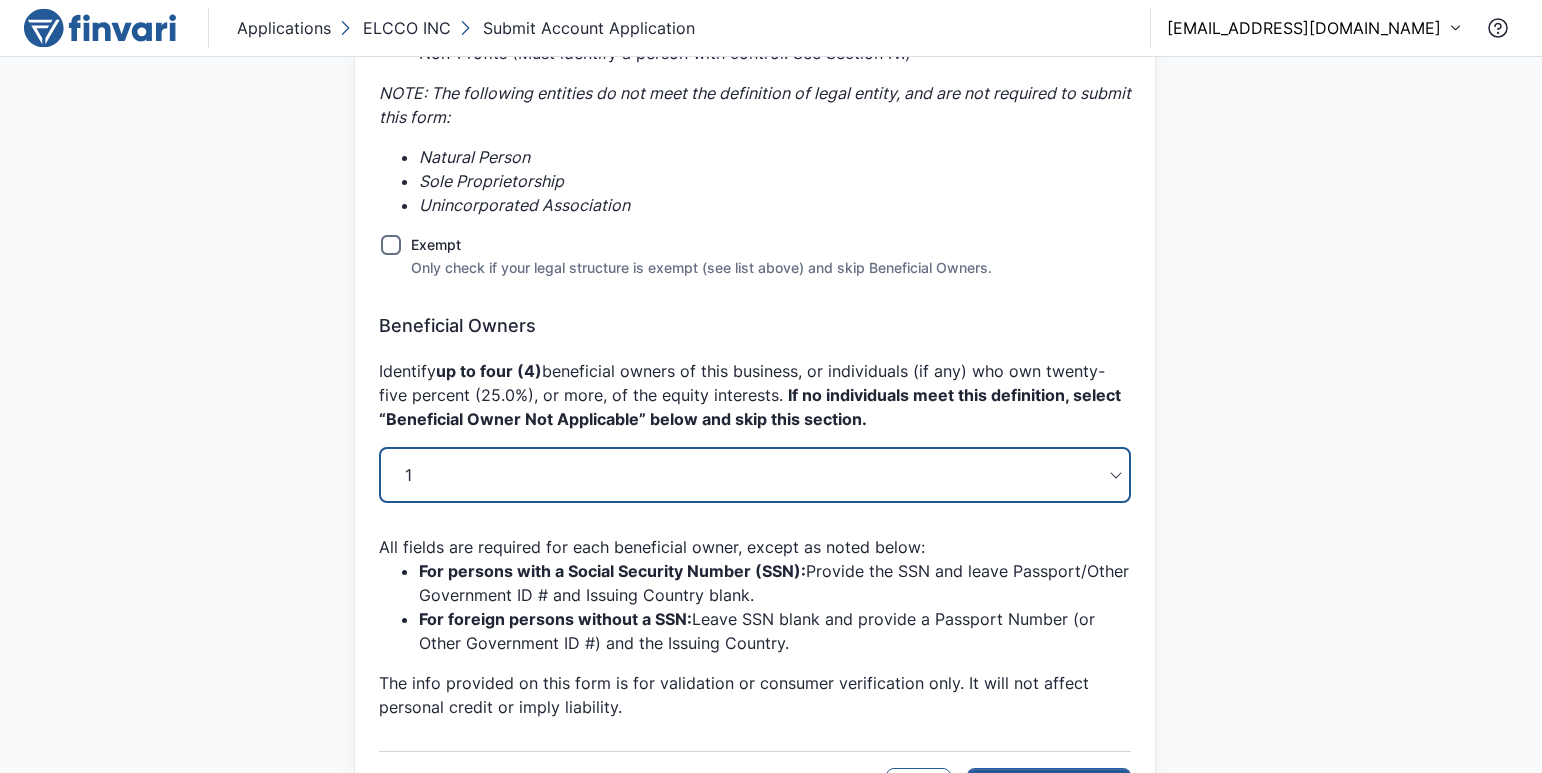 scroll, scrollTop: 1484, scrollLeft: 0, axis: vertical 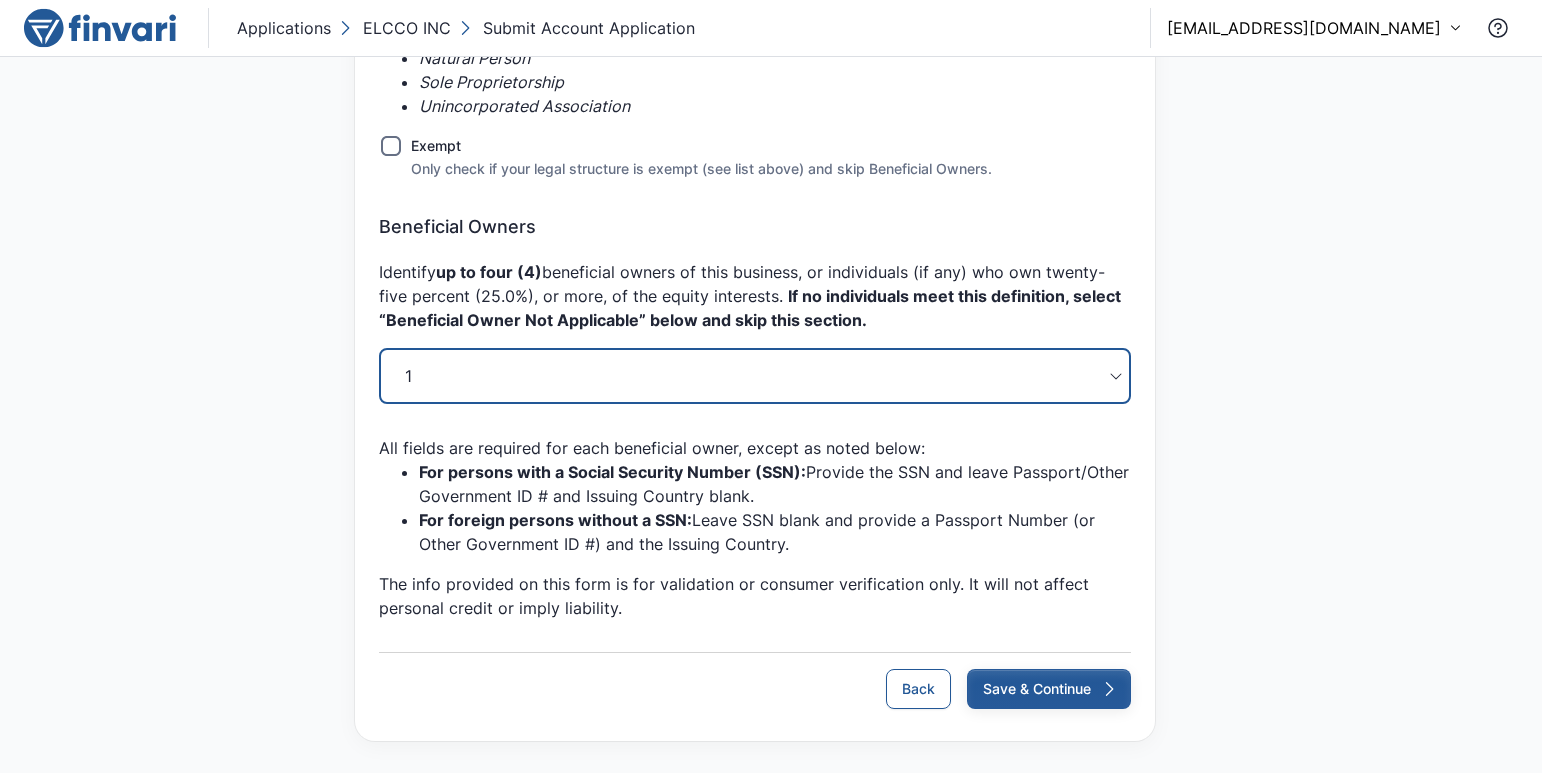 click on "Save & Continue" at bounding box center (1049, 689) 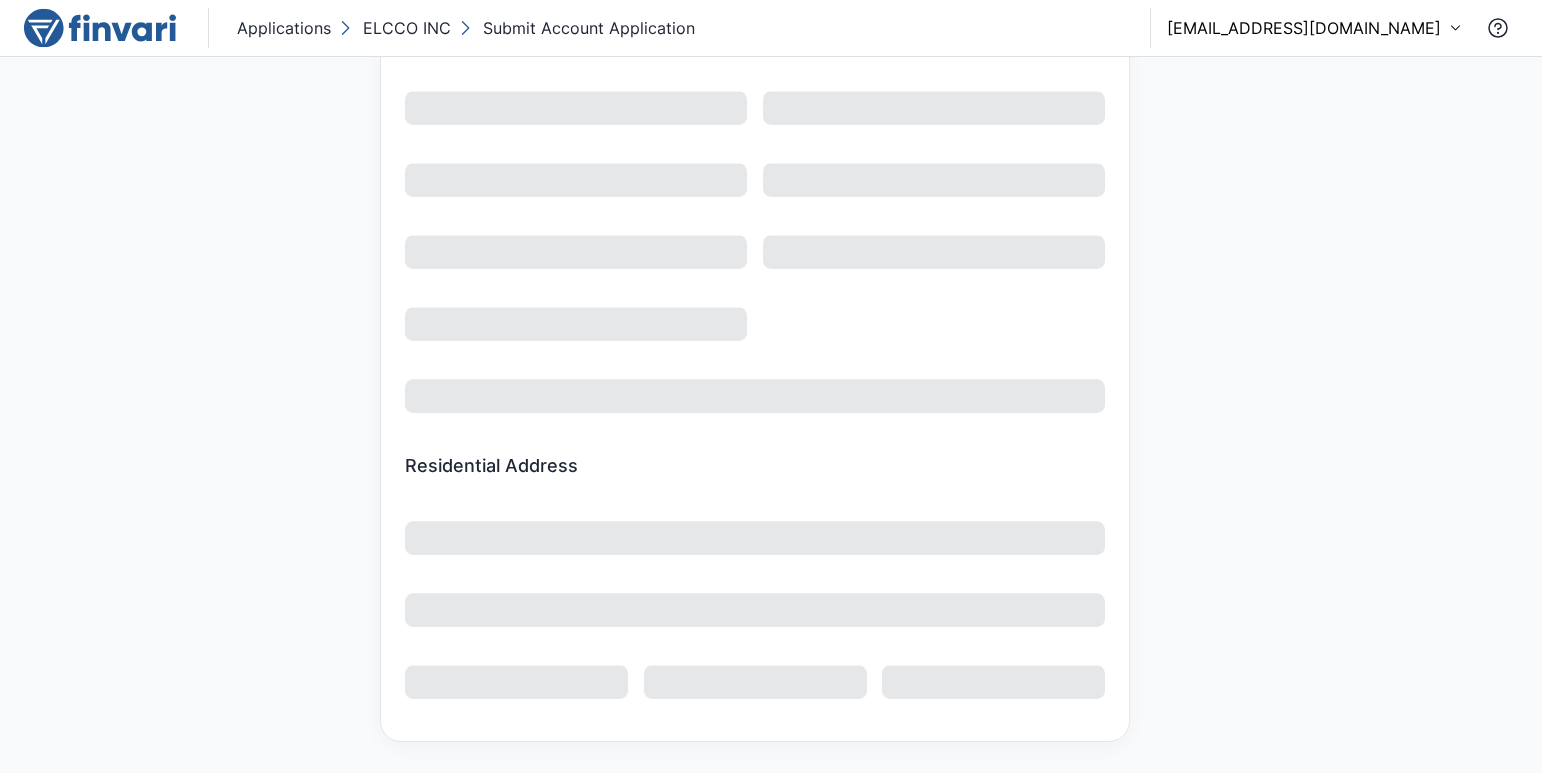 scroll, scrollTop: 0, scrollLeft: 0, axis: both 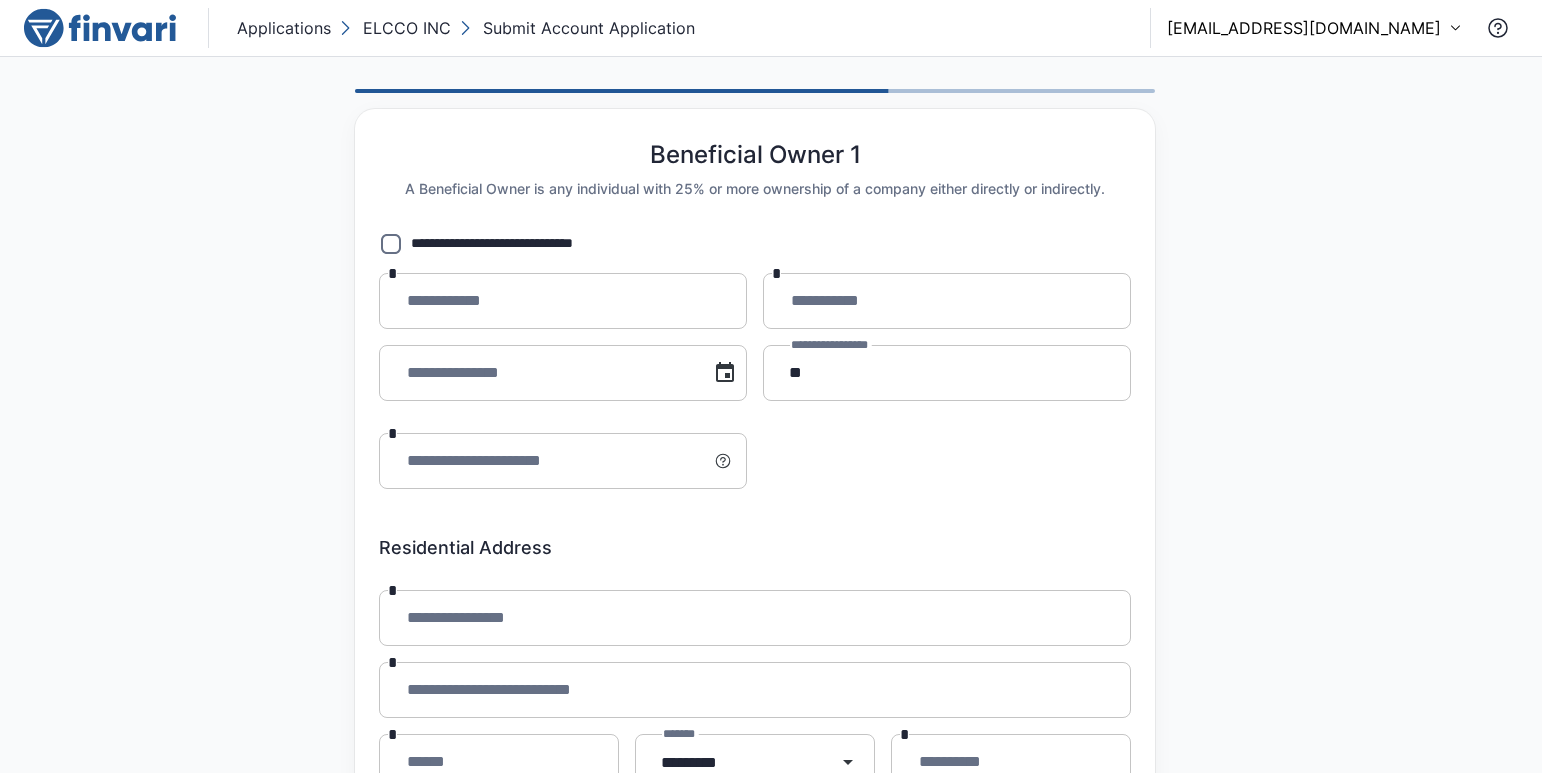 type on "**********" 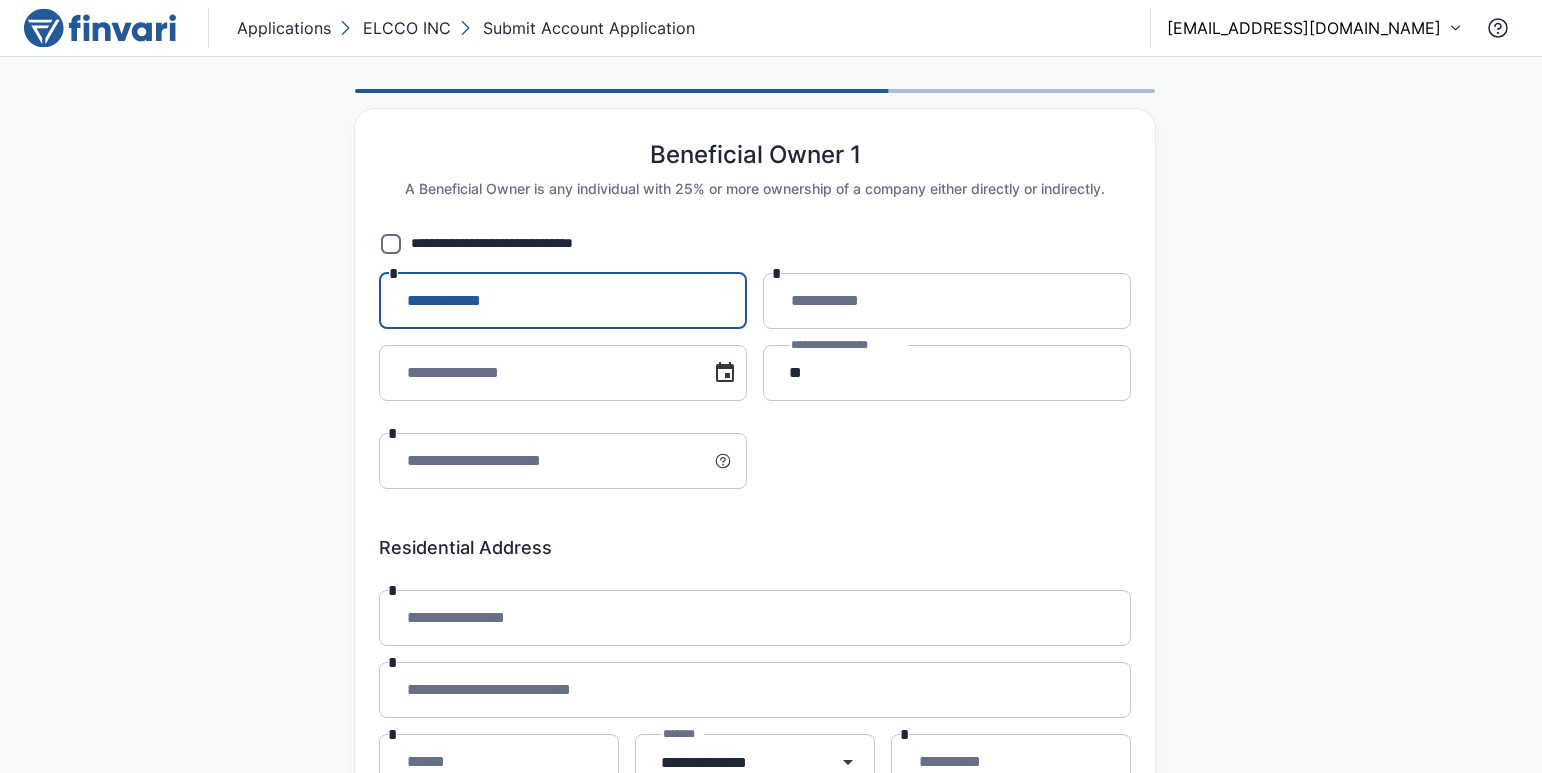 click on "**********" at bounding box center (563, 301) 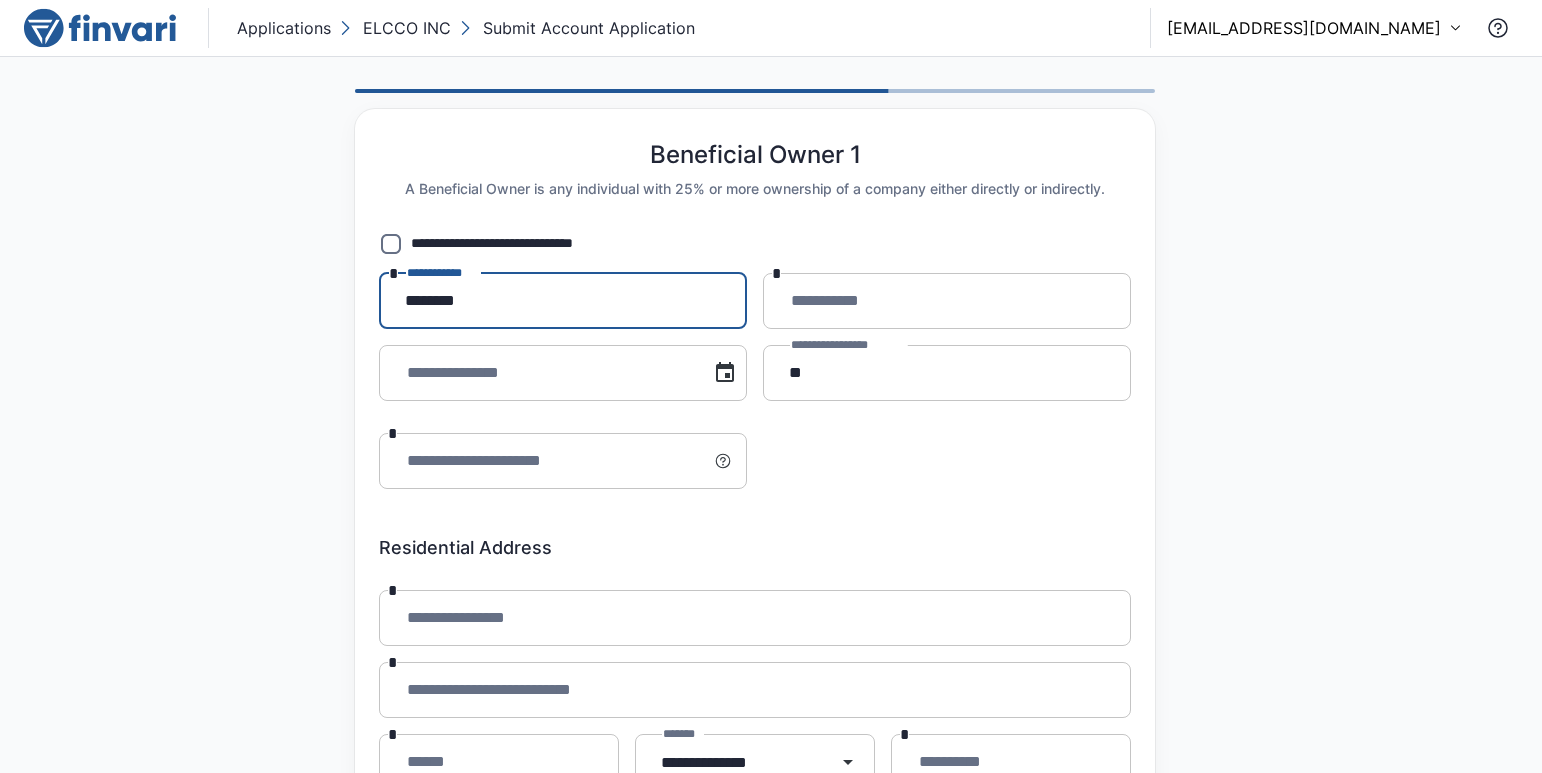 type on "********" 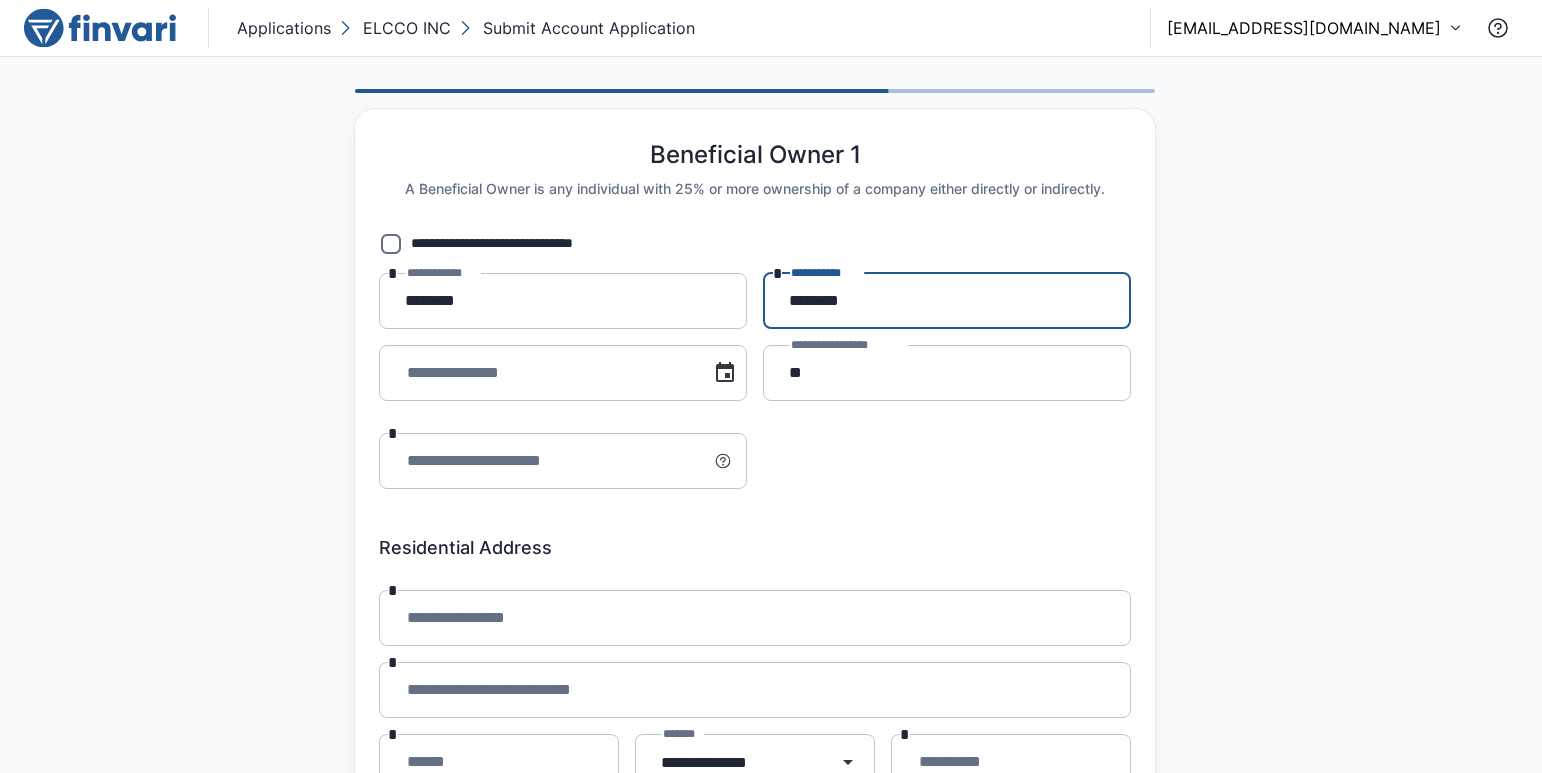 type on "********" 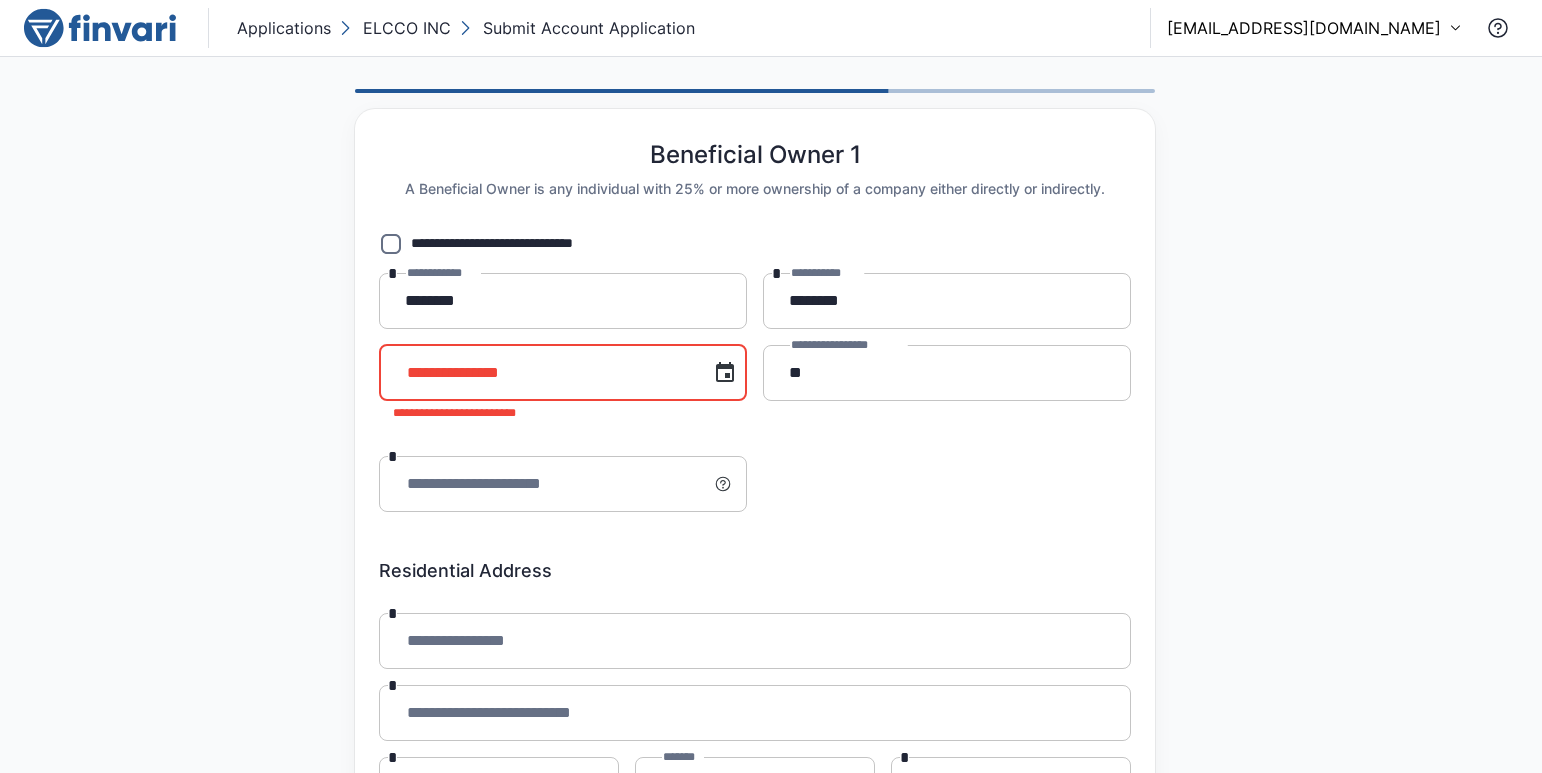 type 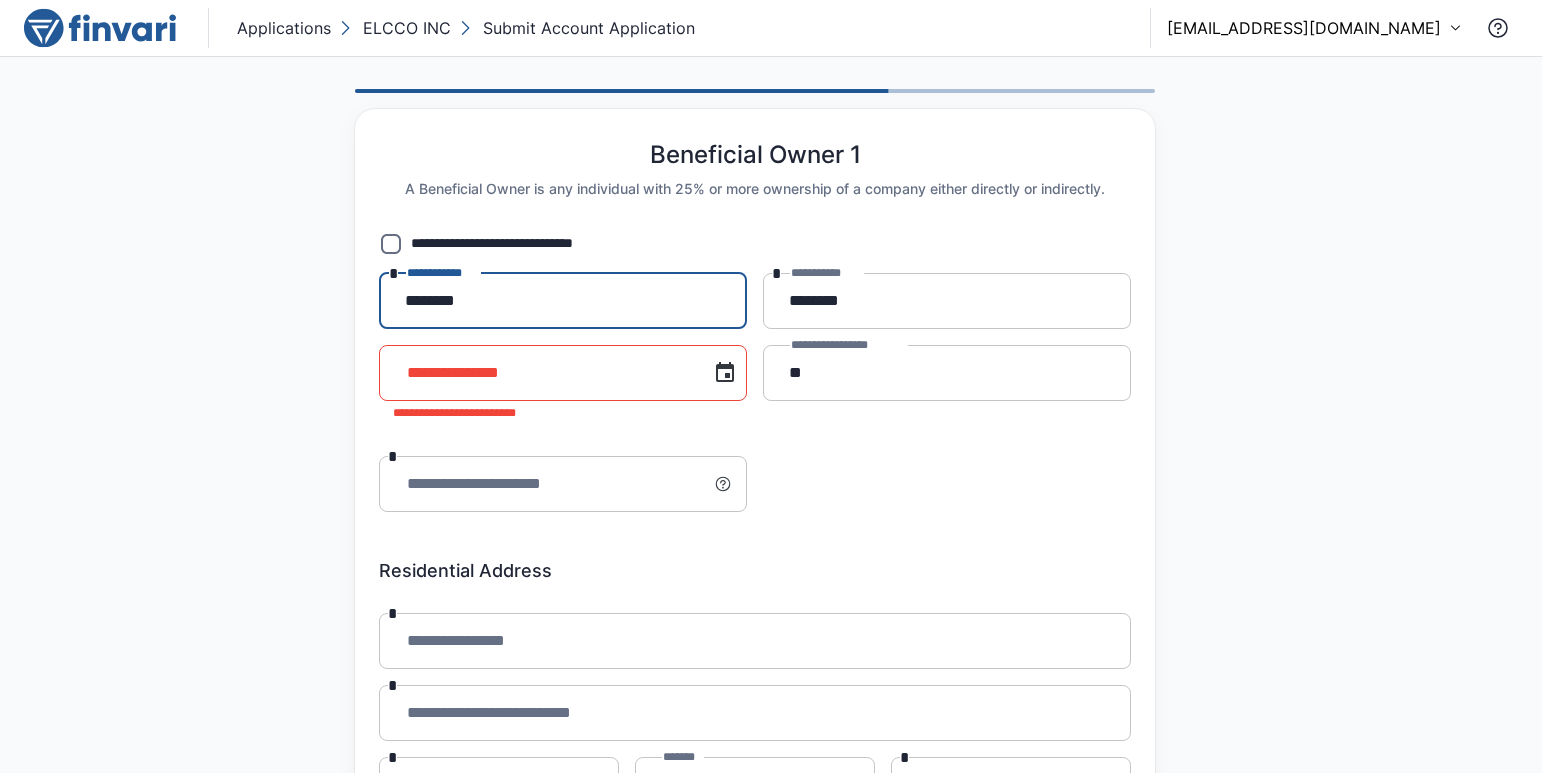 drag, startPoint x: 577, startPoint y: 322, endPoint x: 436, endPoint y: 483, distance: 214.01402 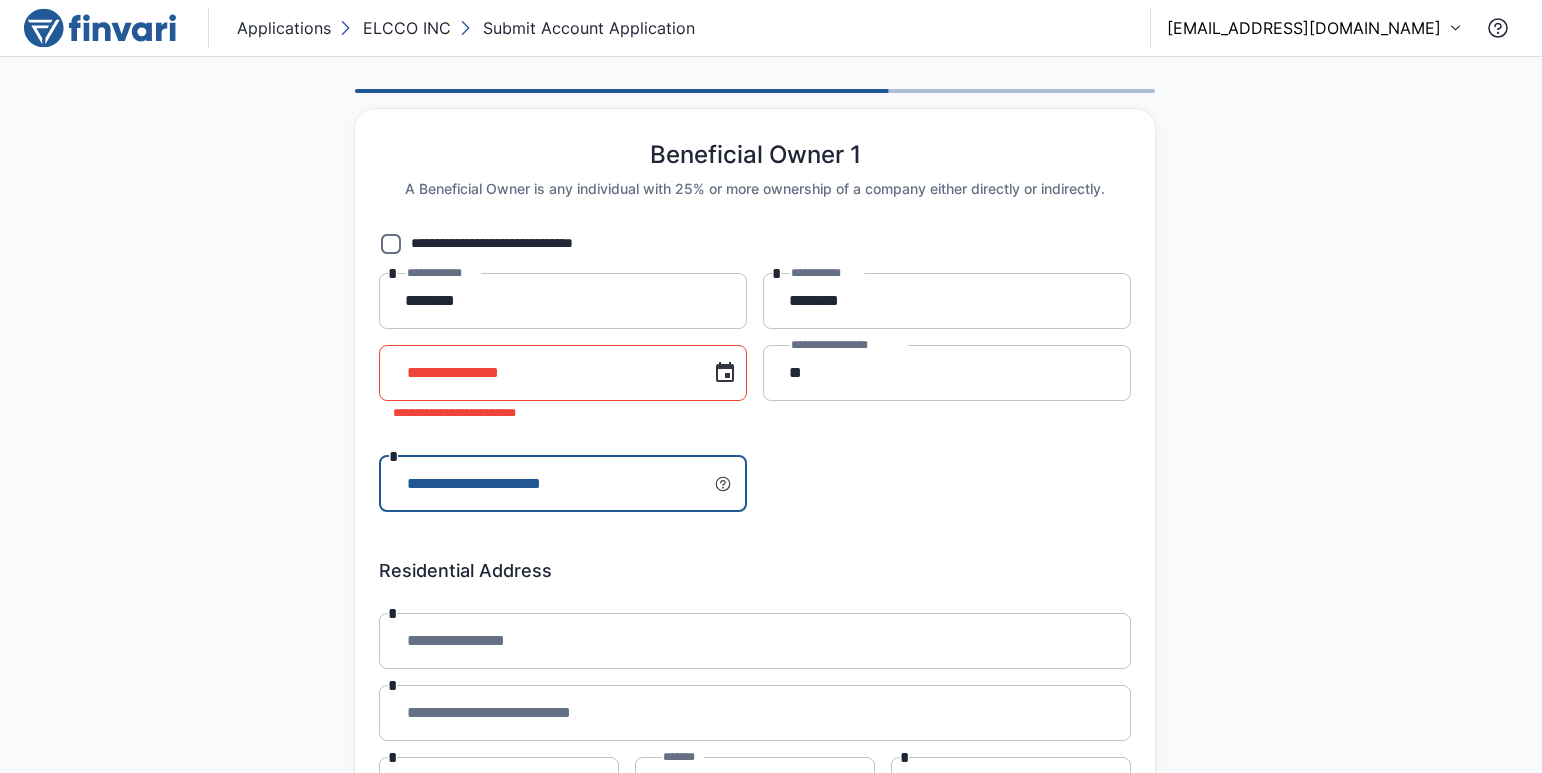 paste on "**********" 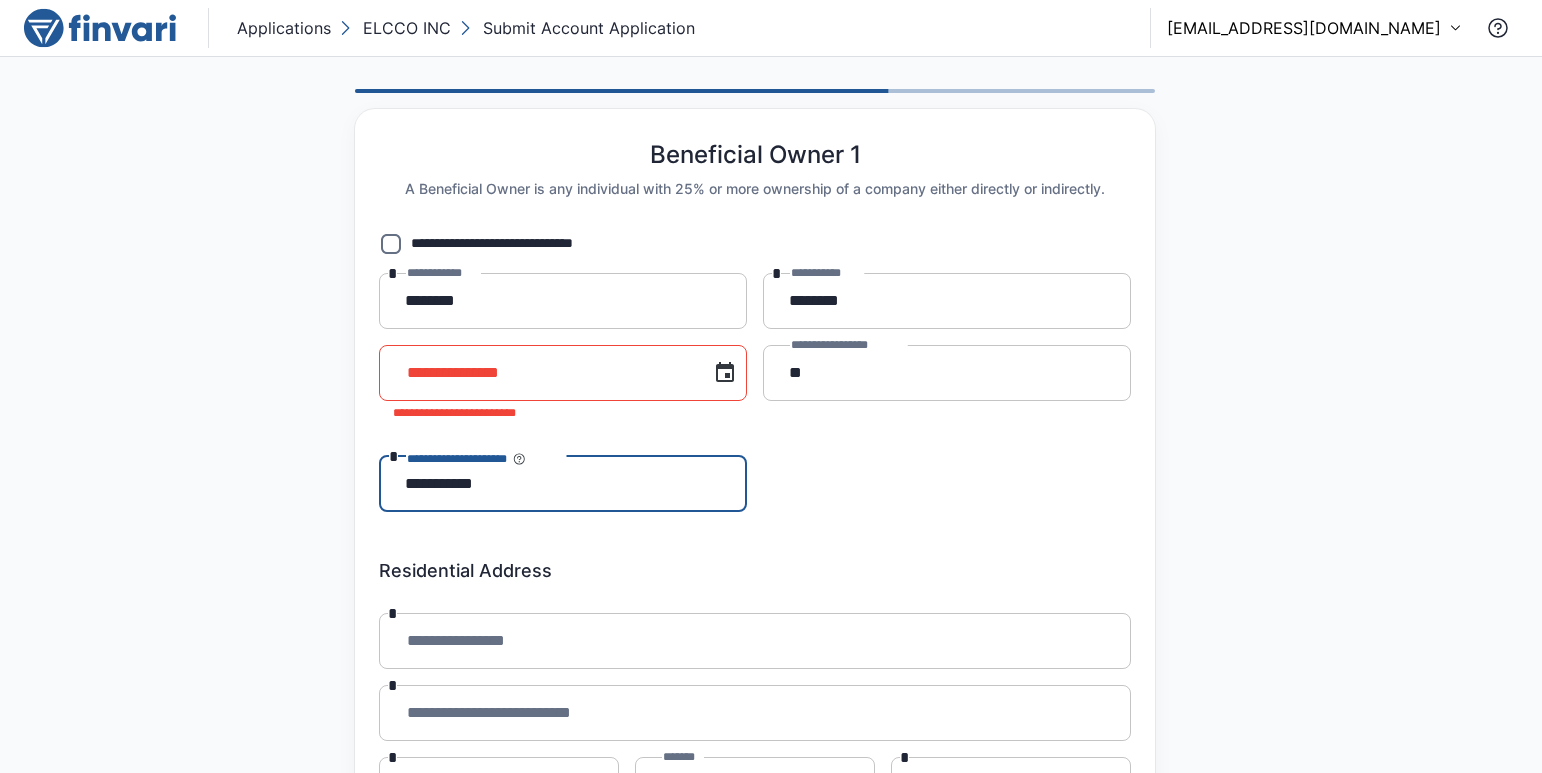 type on "**********" 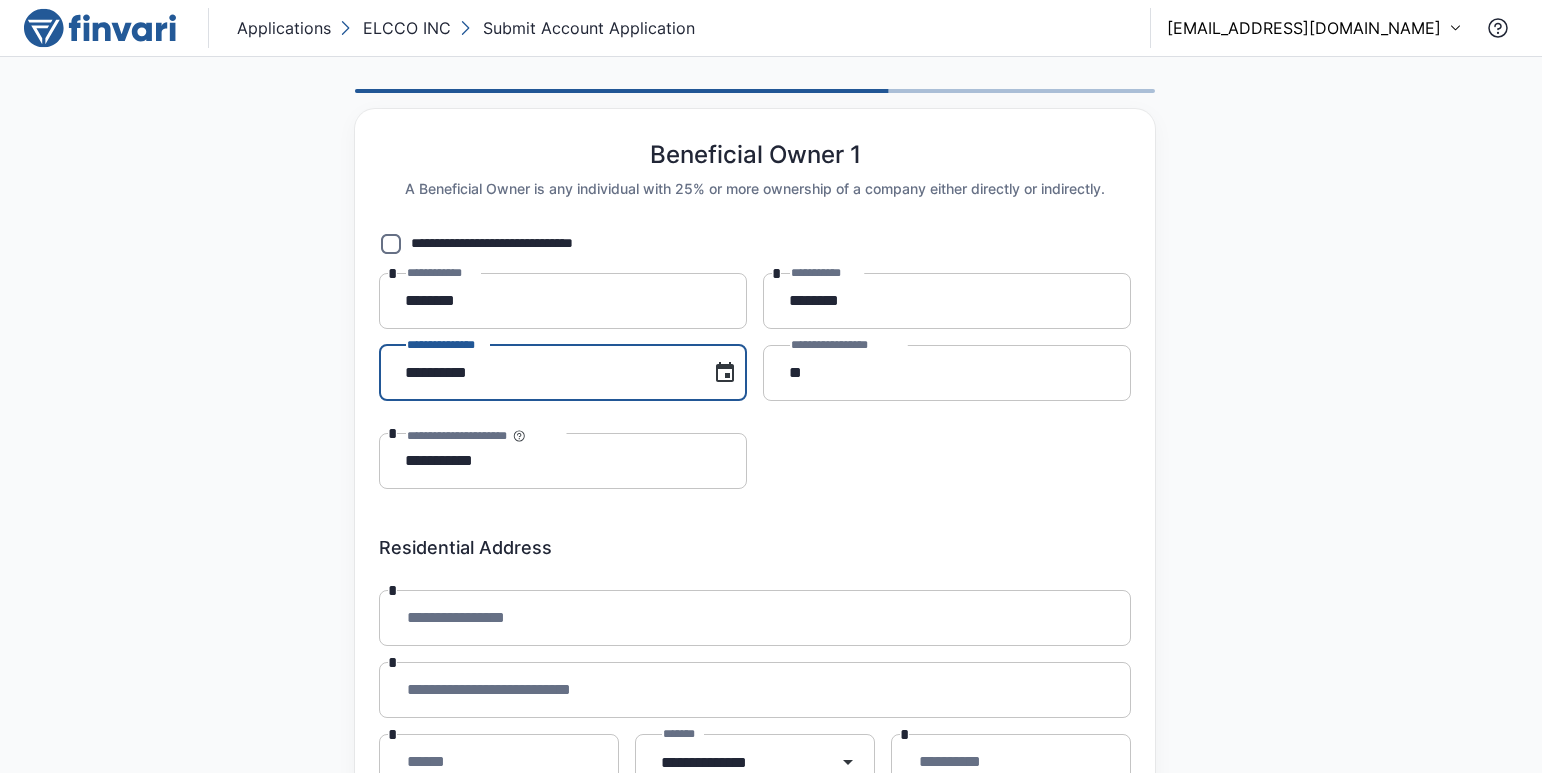 type on "**********" 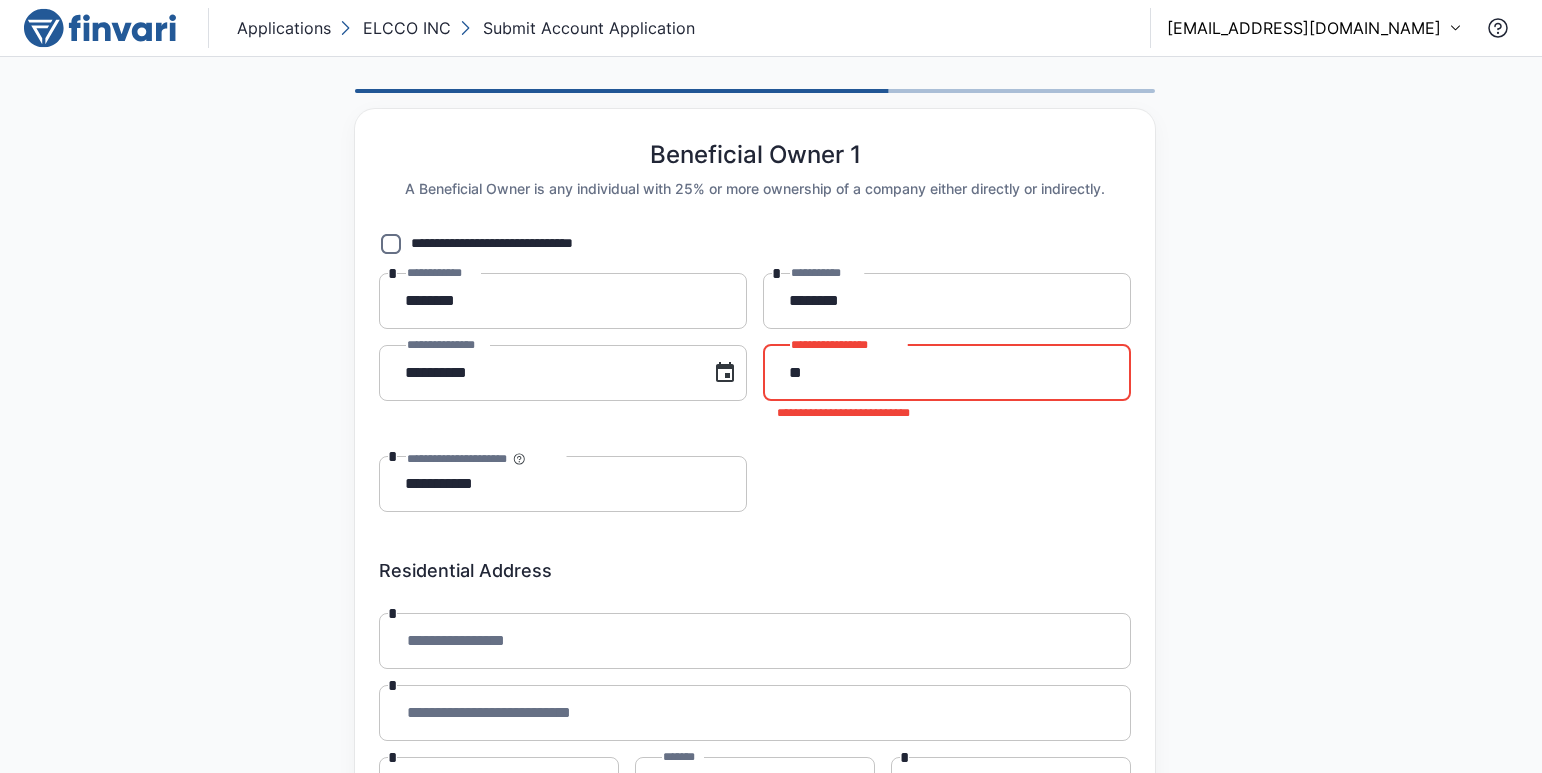 paste on "**********" 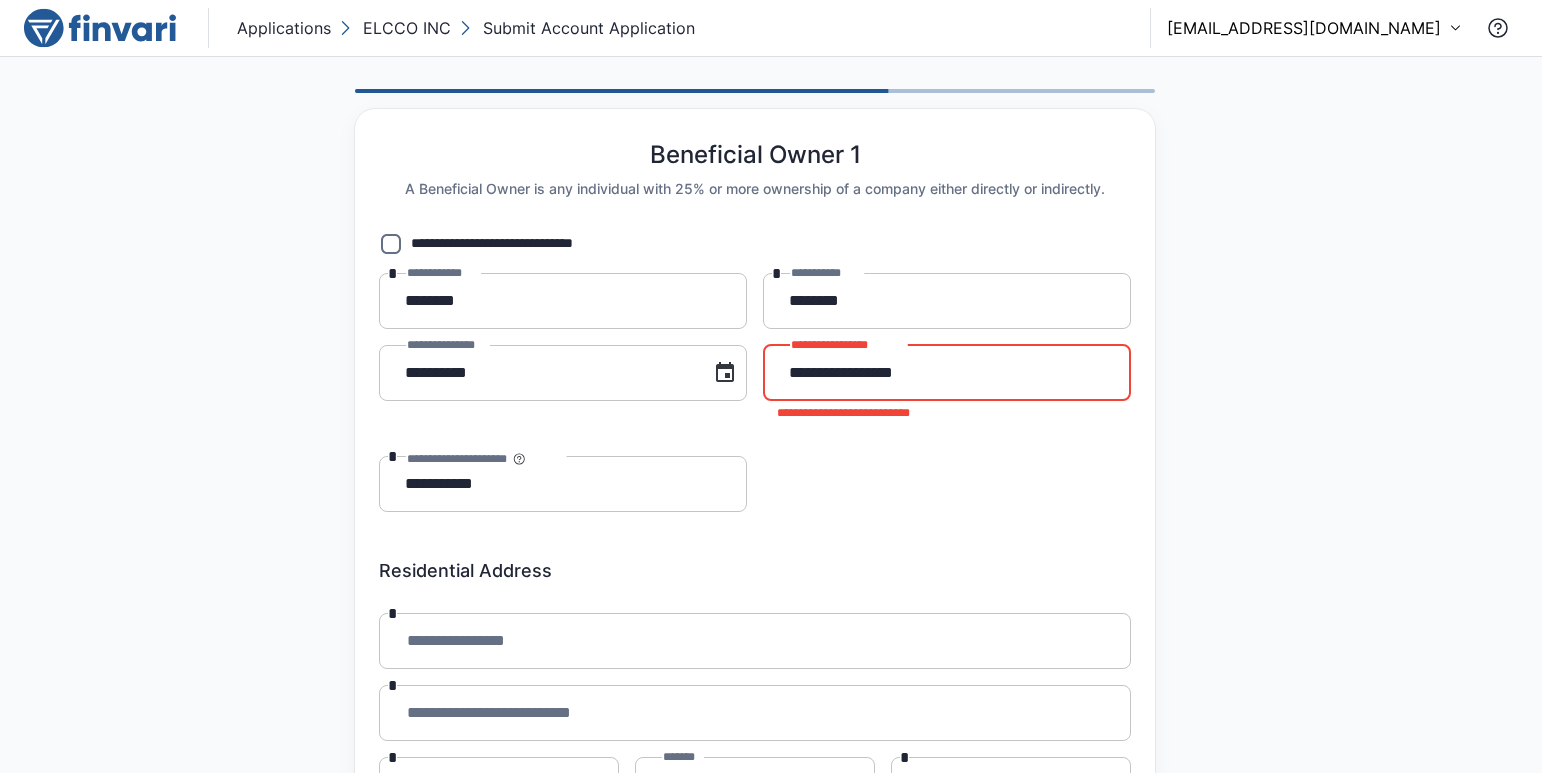 click on "**********" at bounding box center [947, 373] 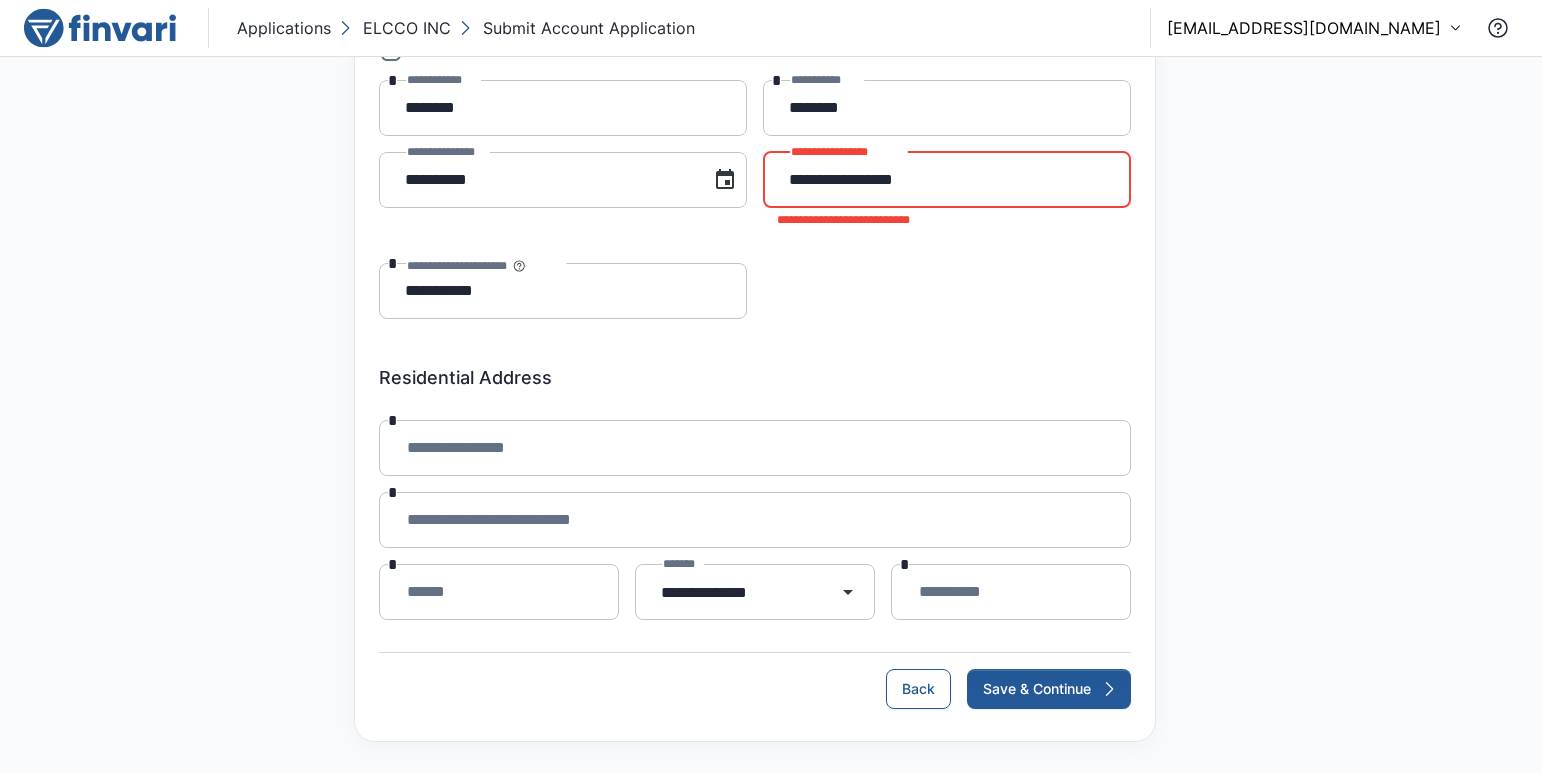 type on "**********" 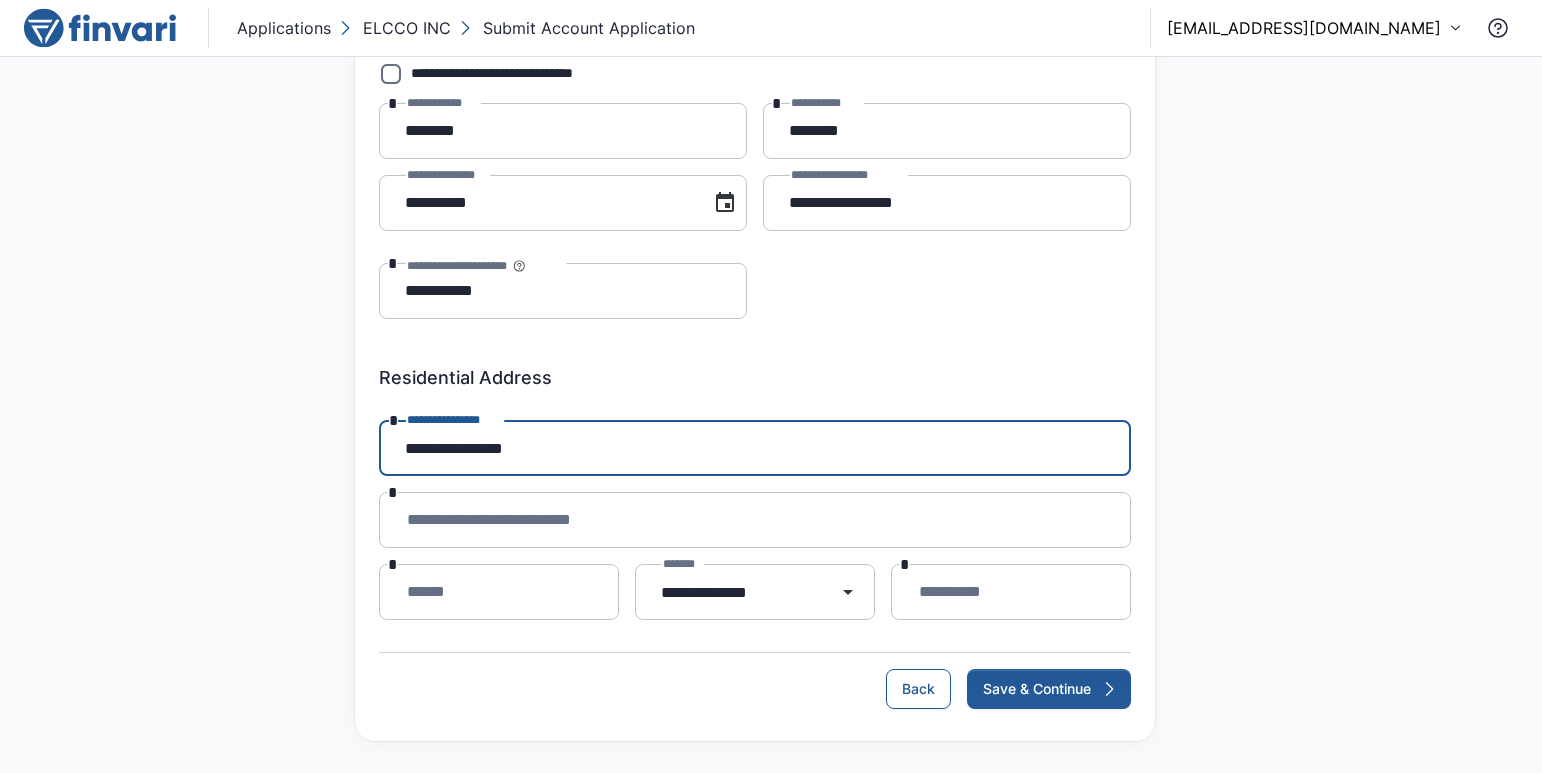 type on "**********" 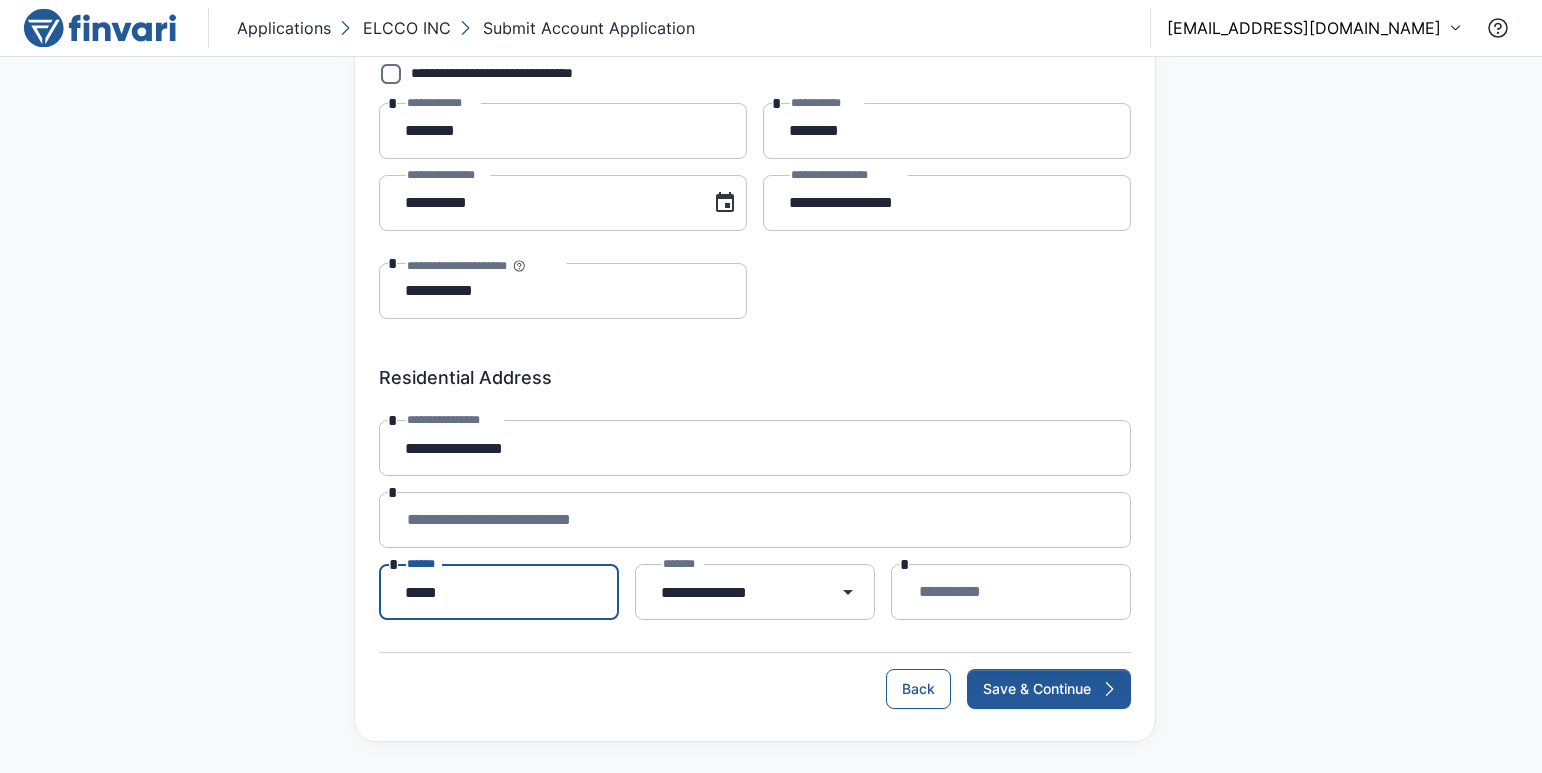type on "*****" 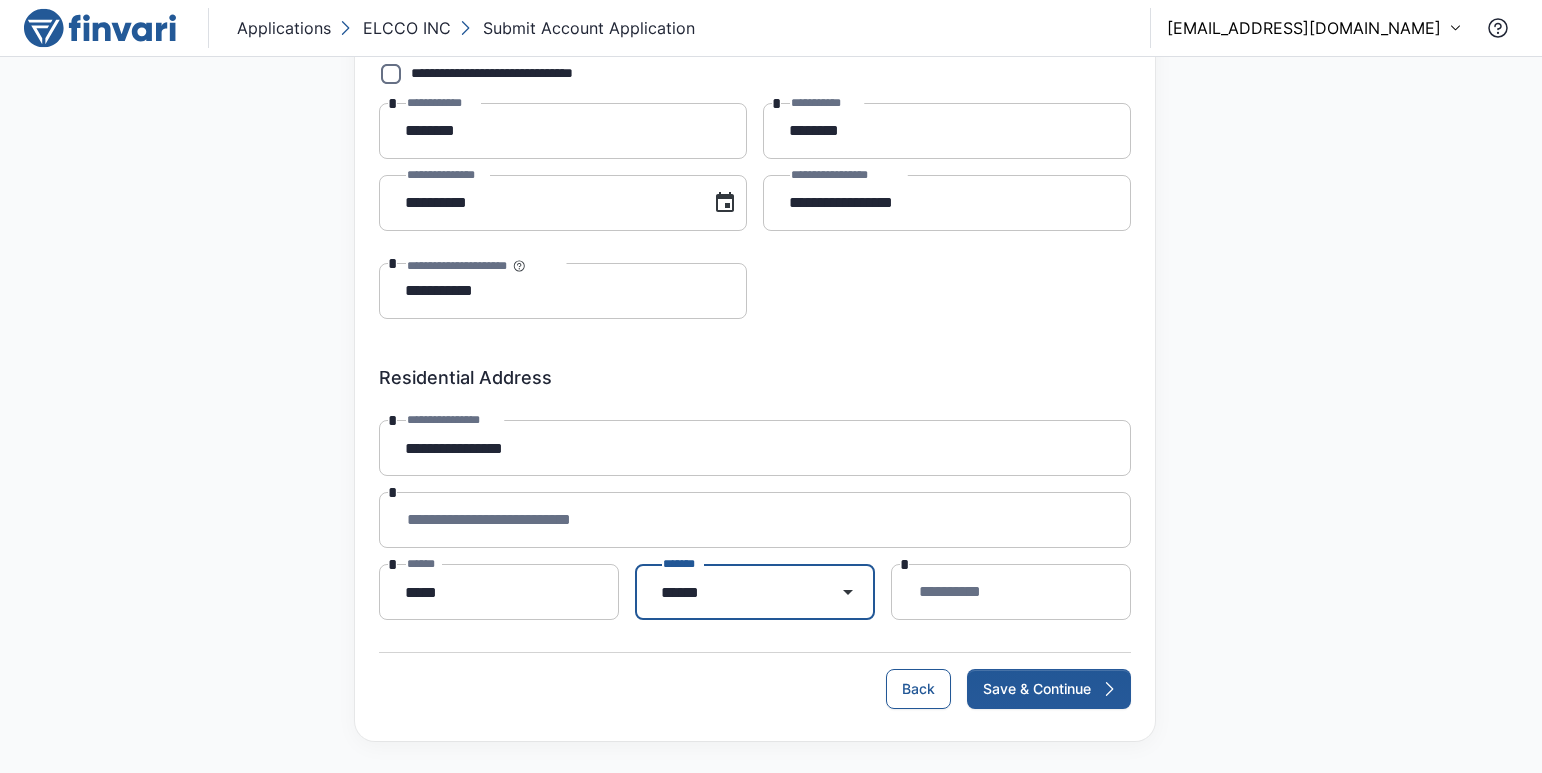 type on "******" 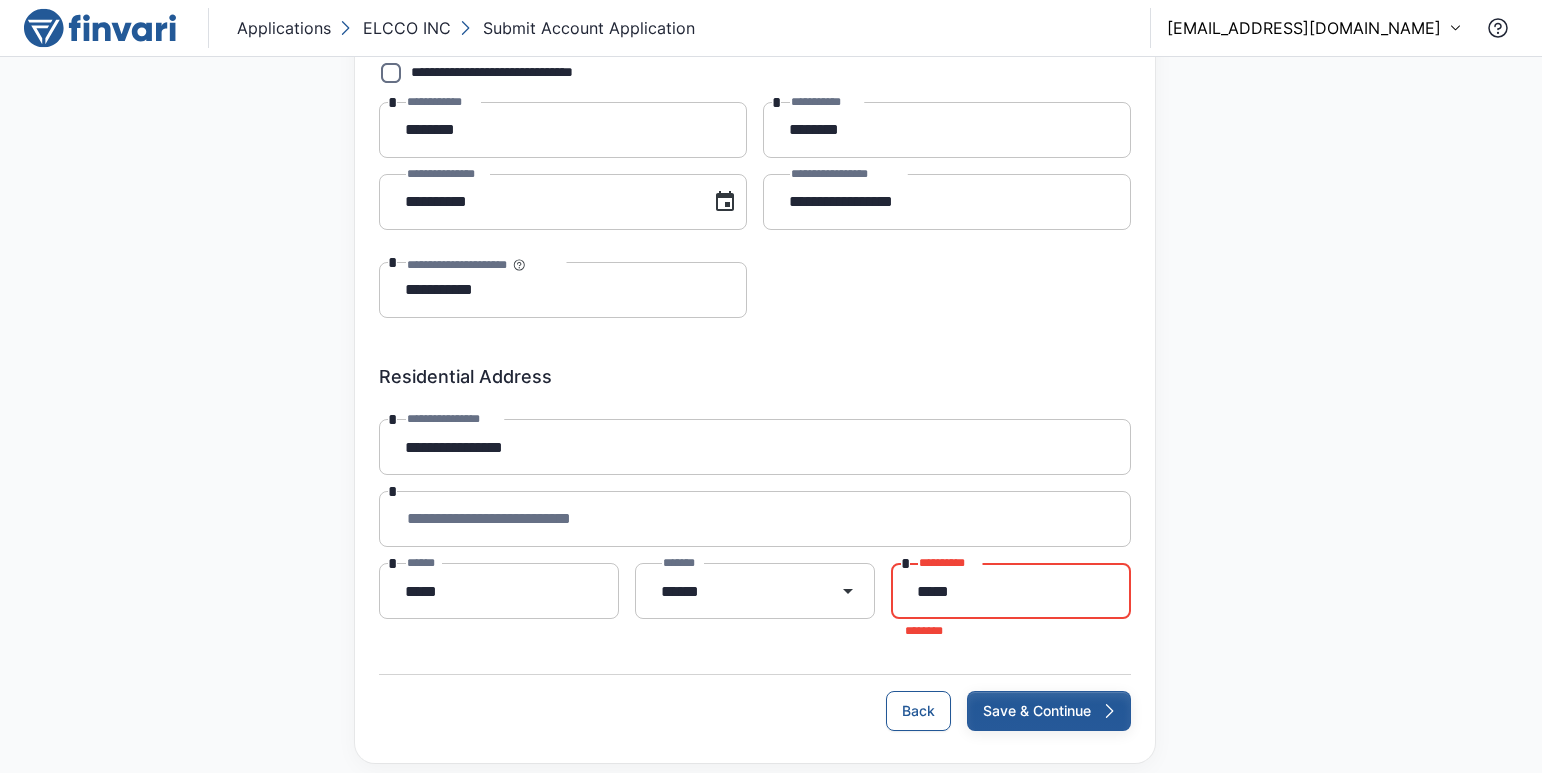 type on "*****" 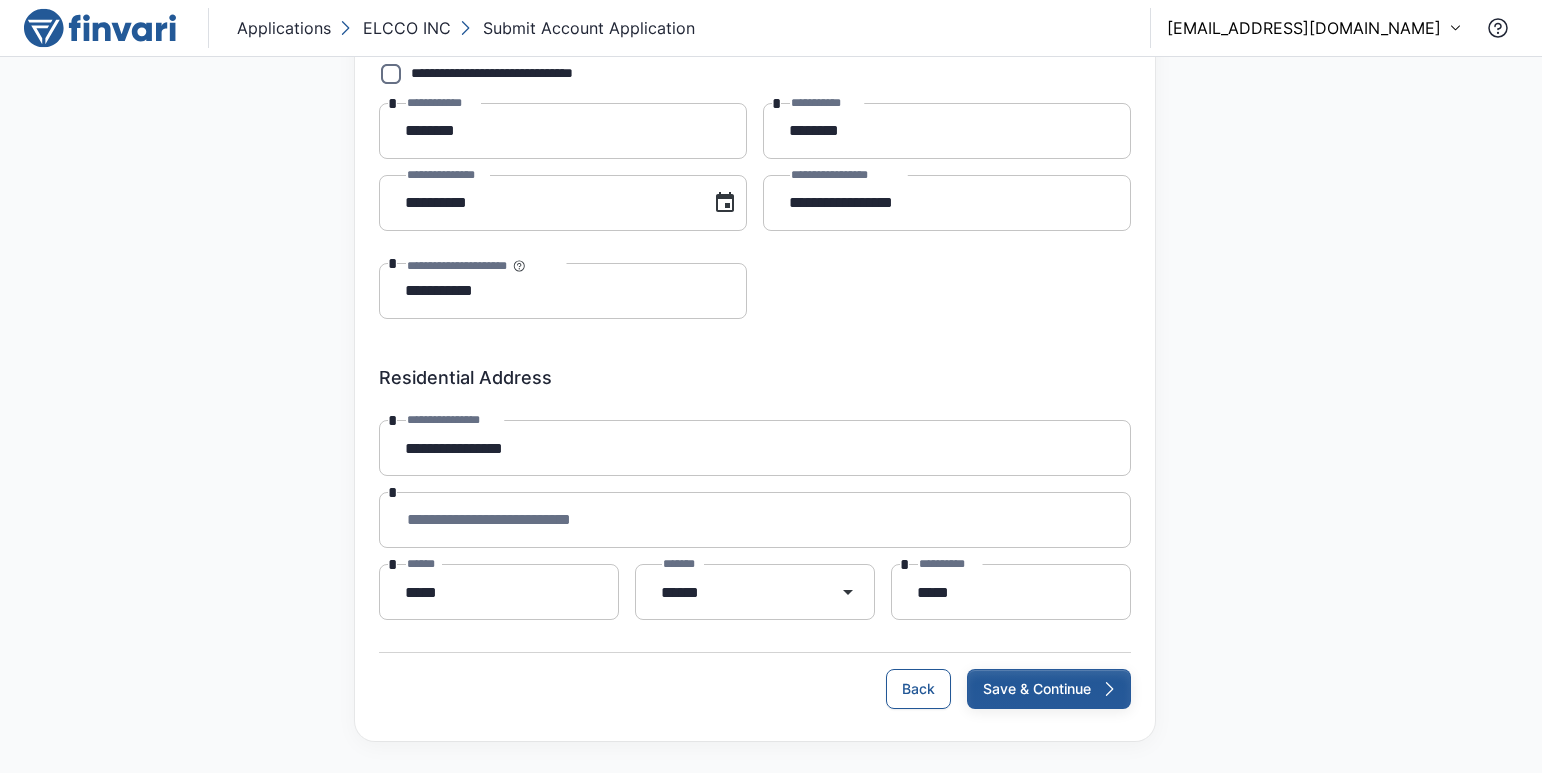 click on "**********" at bounding box center [755, 340] 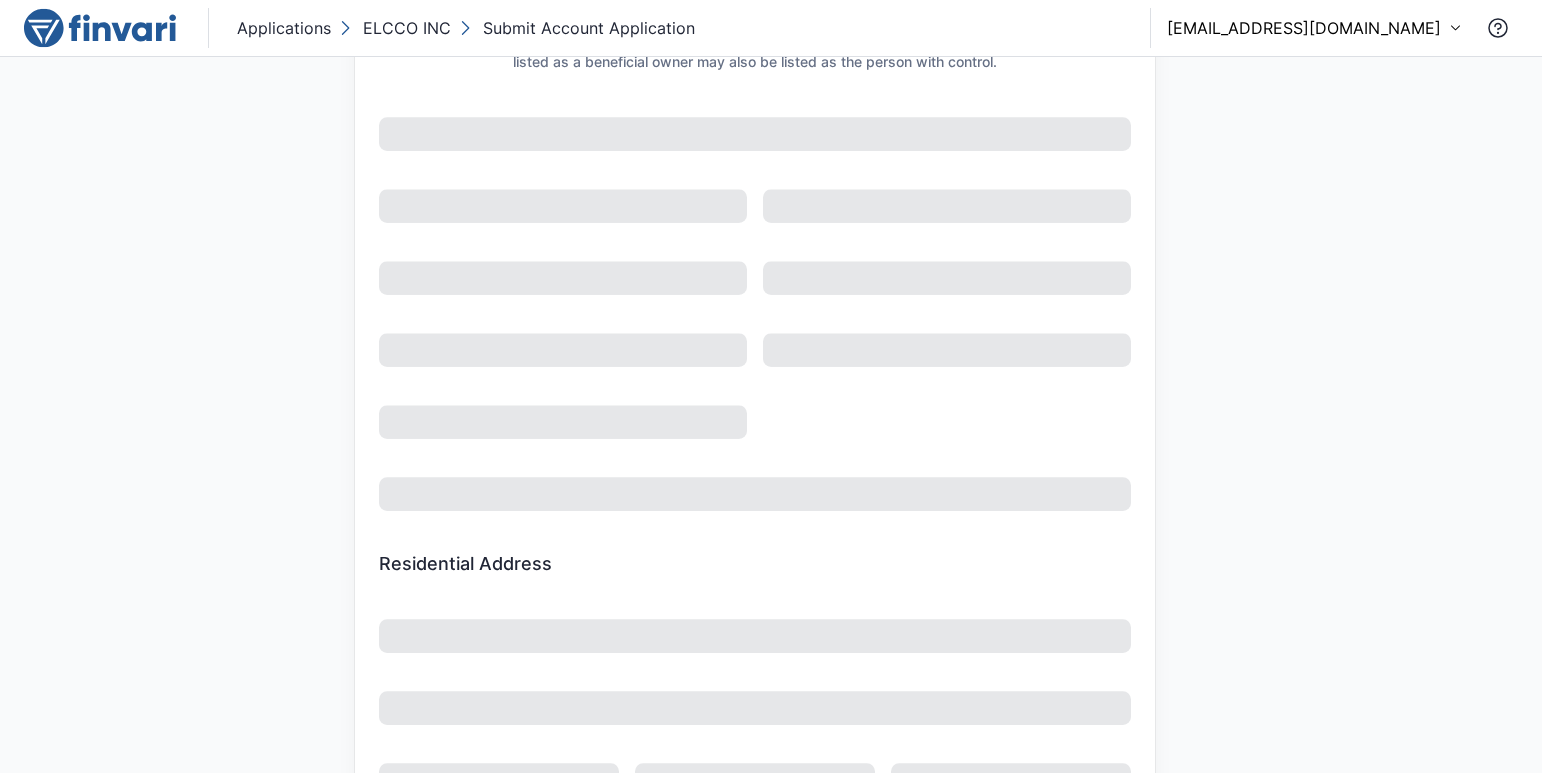 scroll, scrollTop: 0, scrollLeft: 0, axis: both 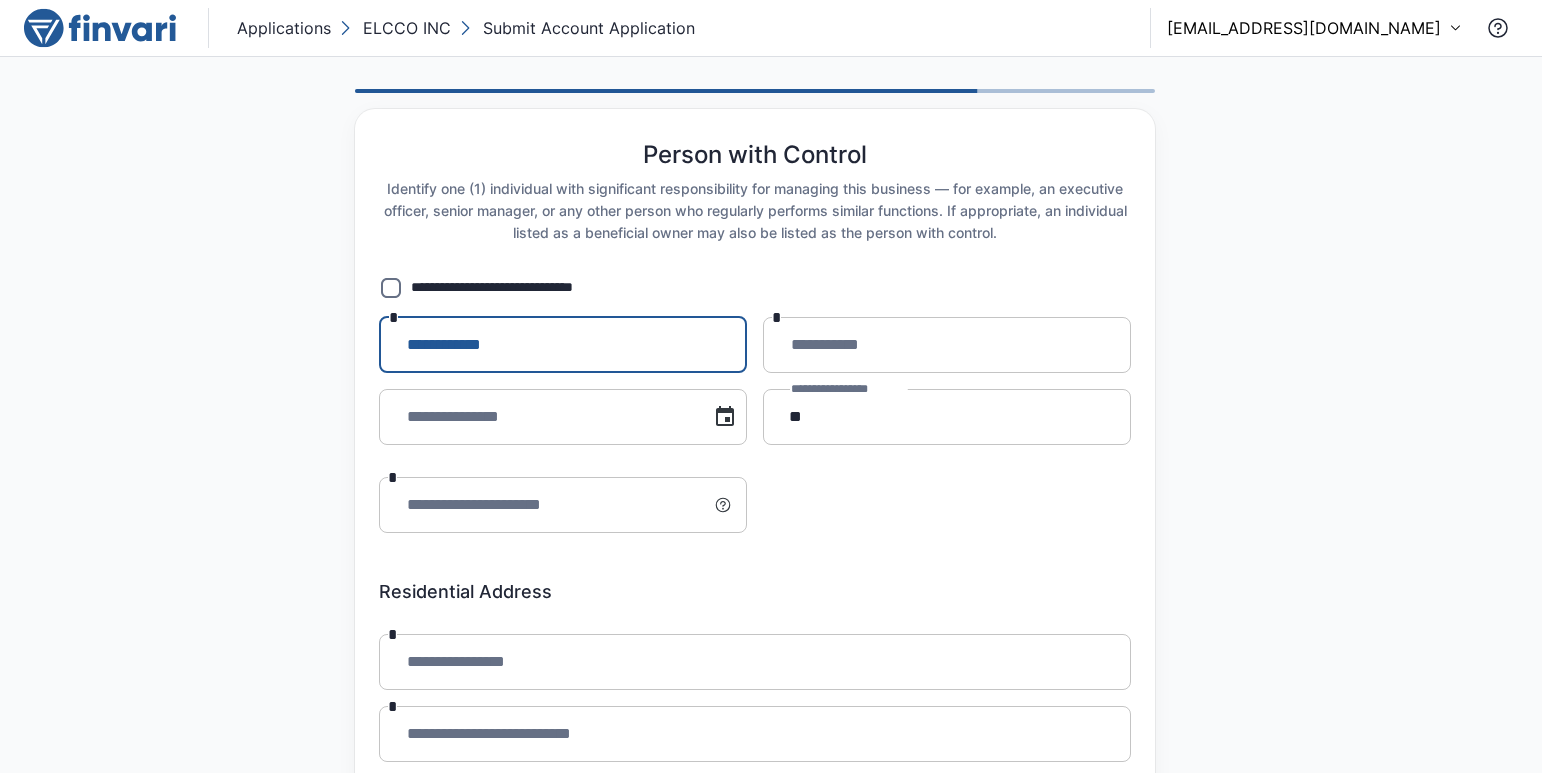 click on "**********" at bounding box center (563, 345) 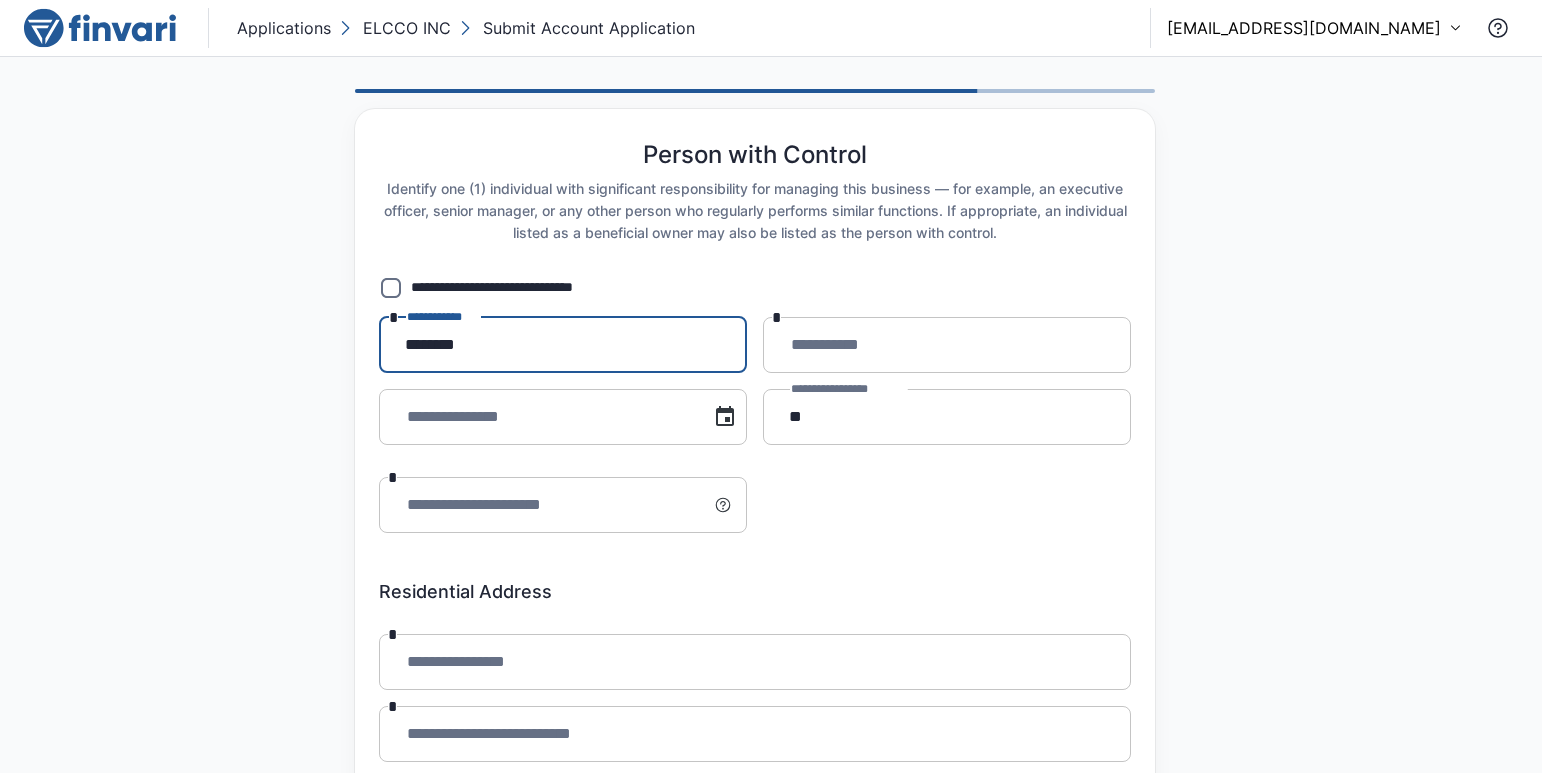 type on "********" 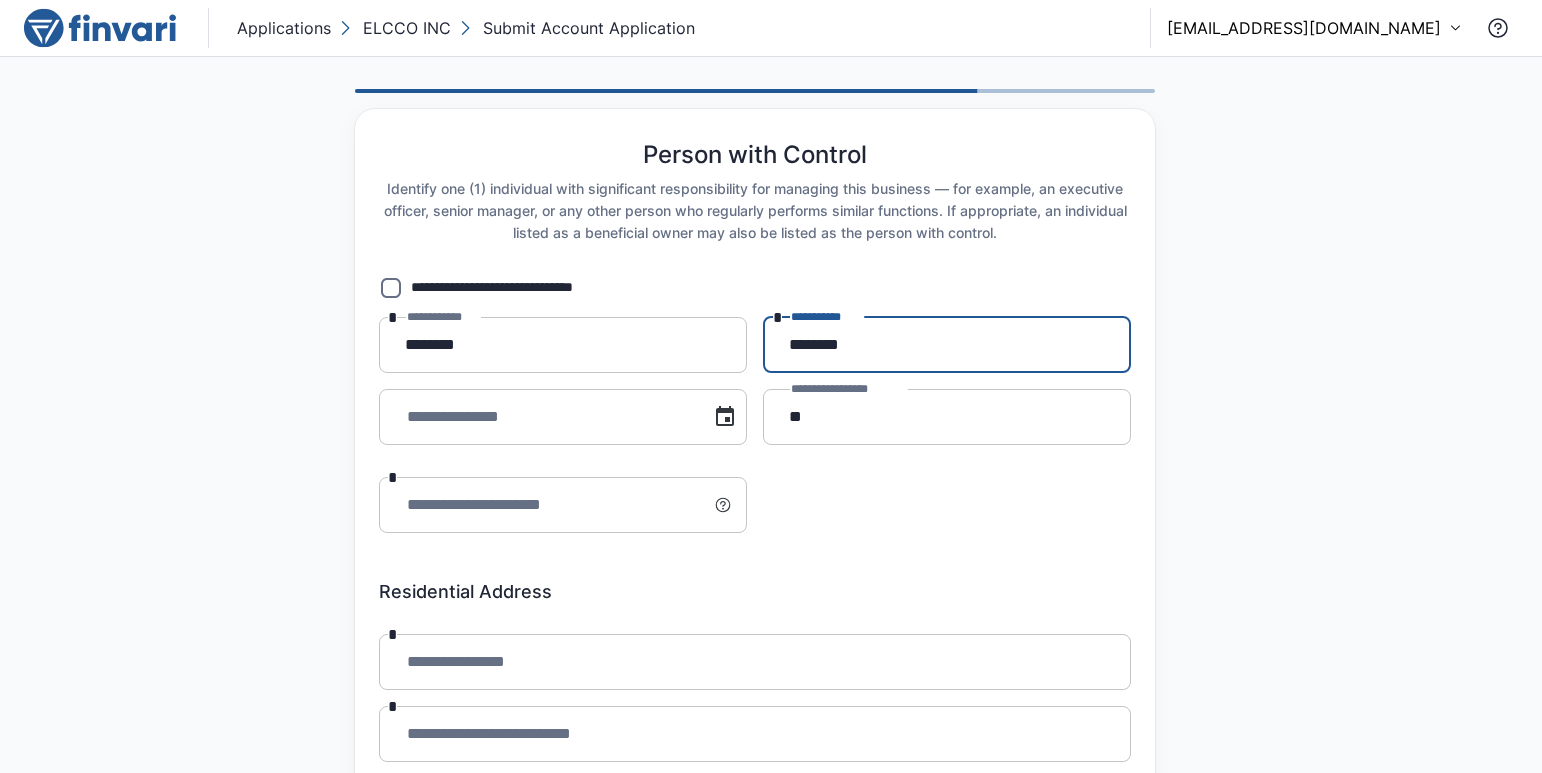 type on "********" 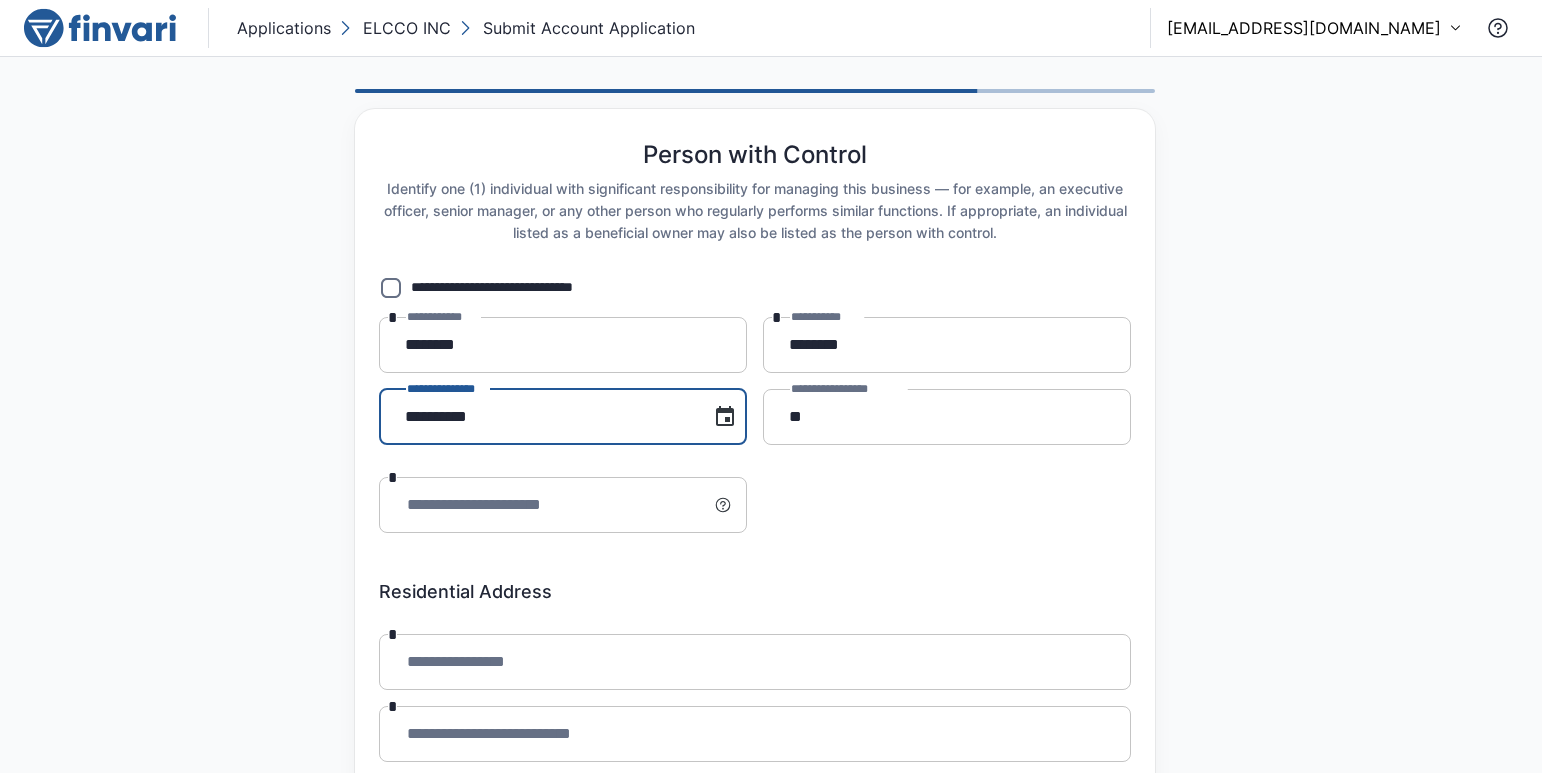 type on "**********" 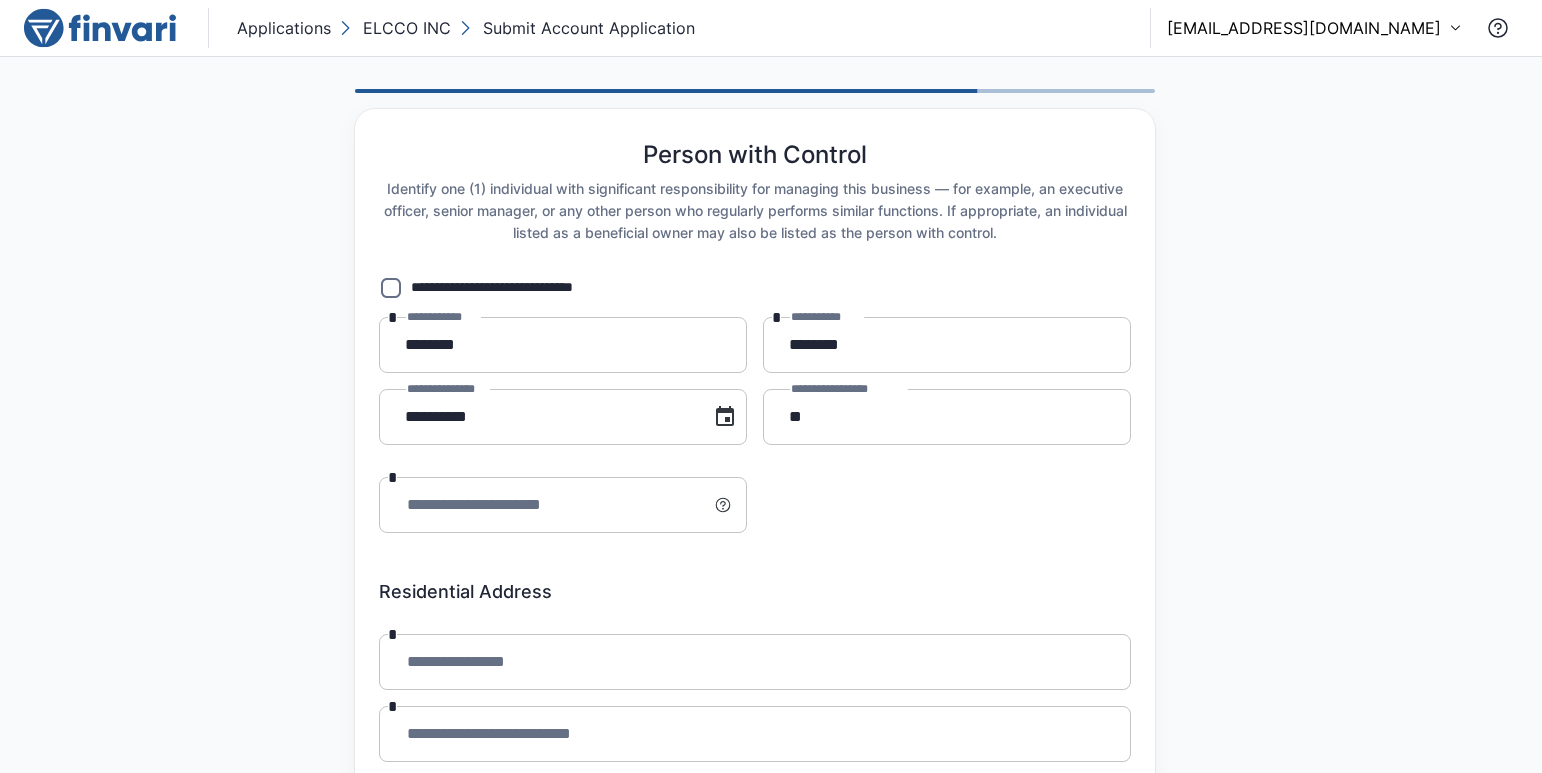 type 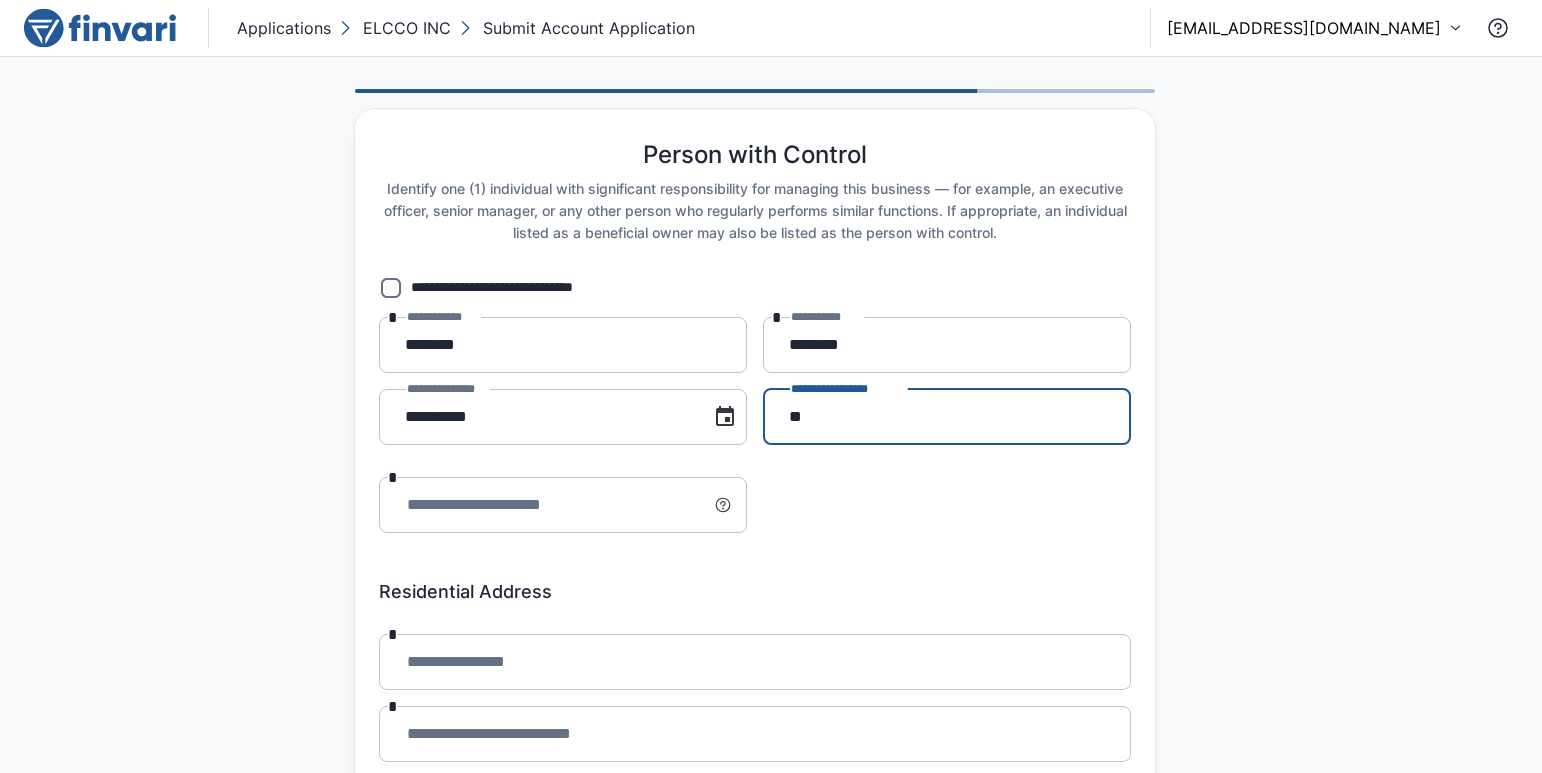 paste on "**********" 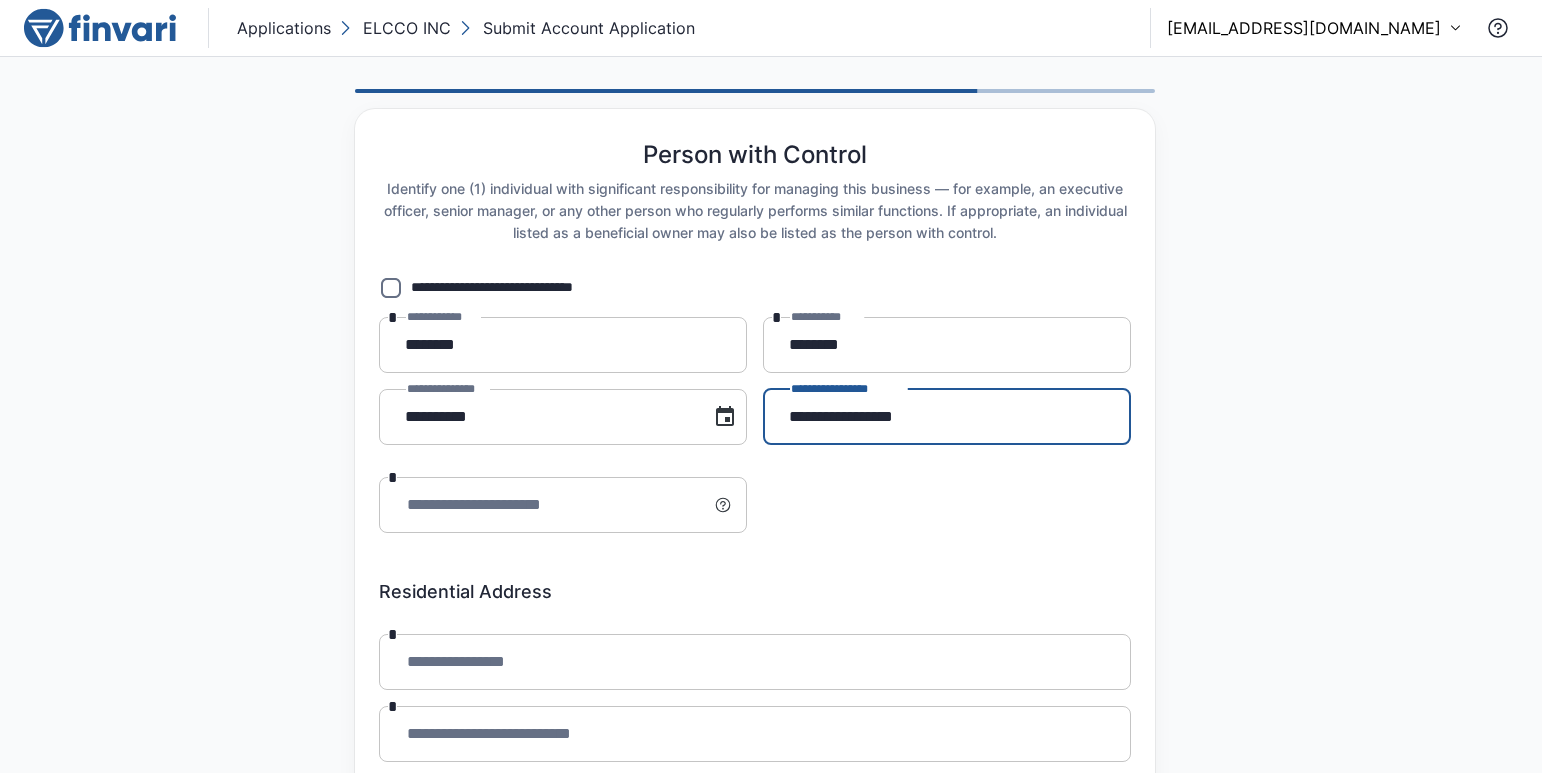 type on "**********" 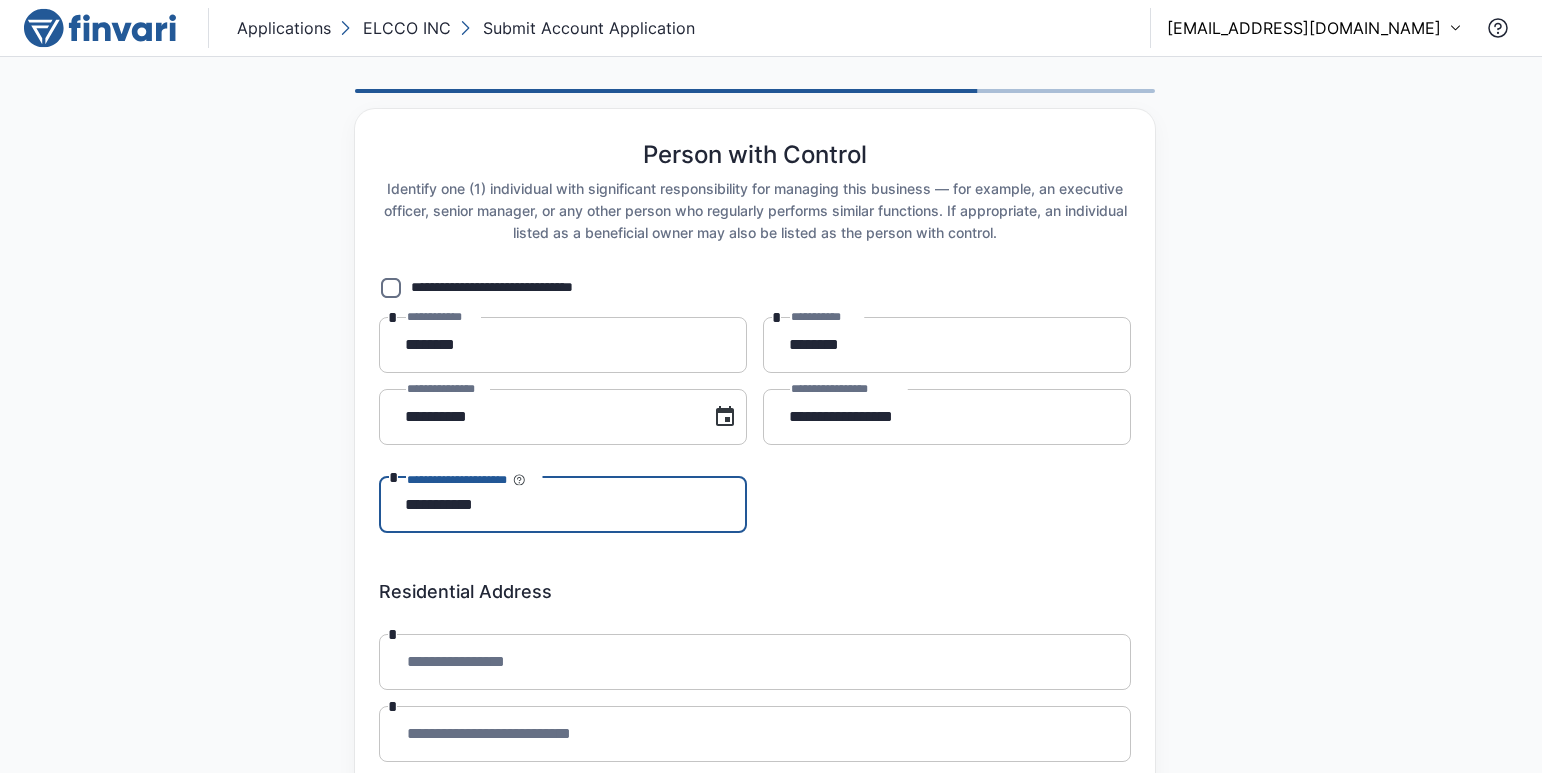 click on "**********" at bounding box center [474, 476] 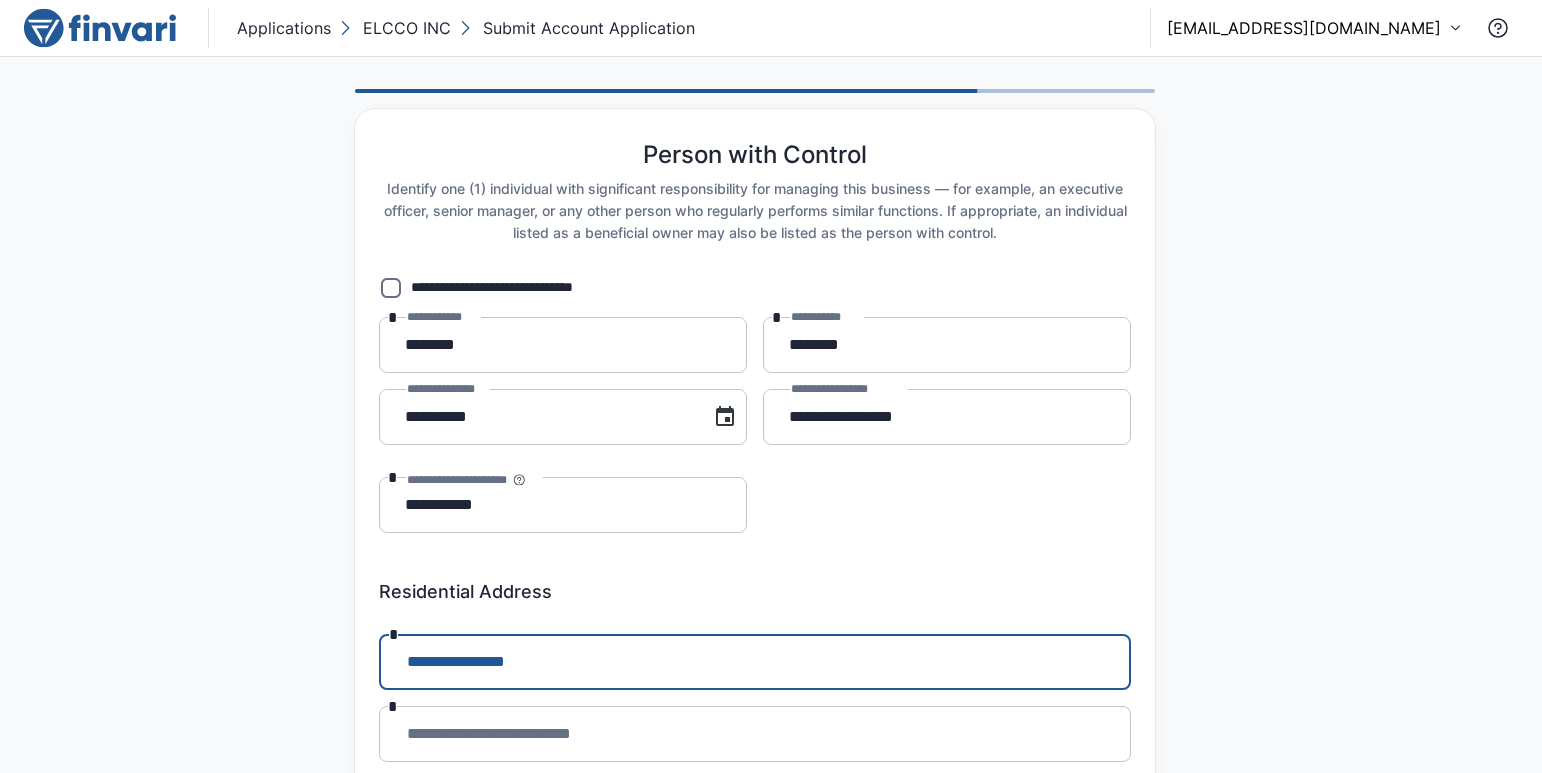 type on "**********" 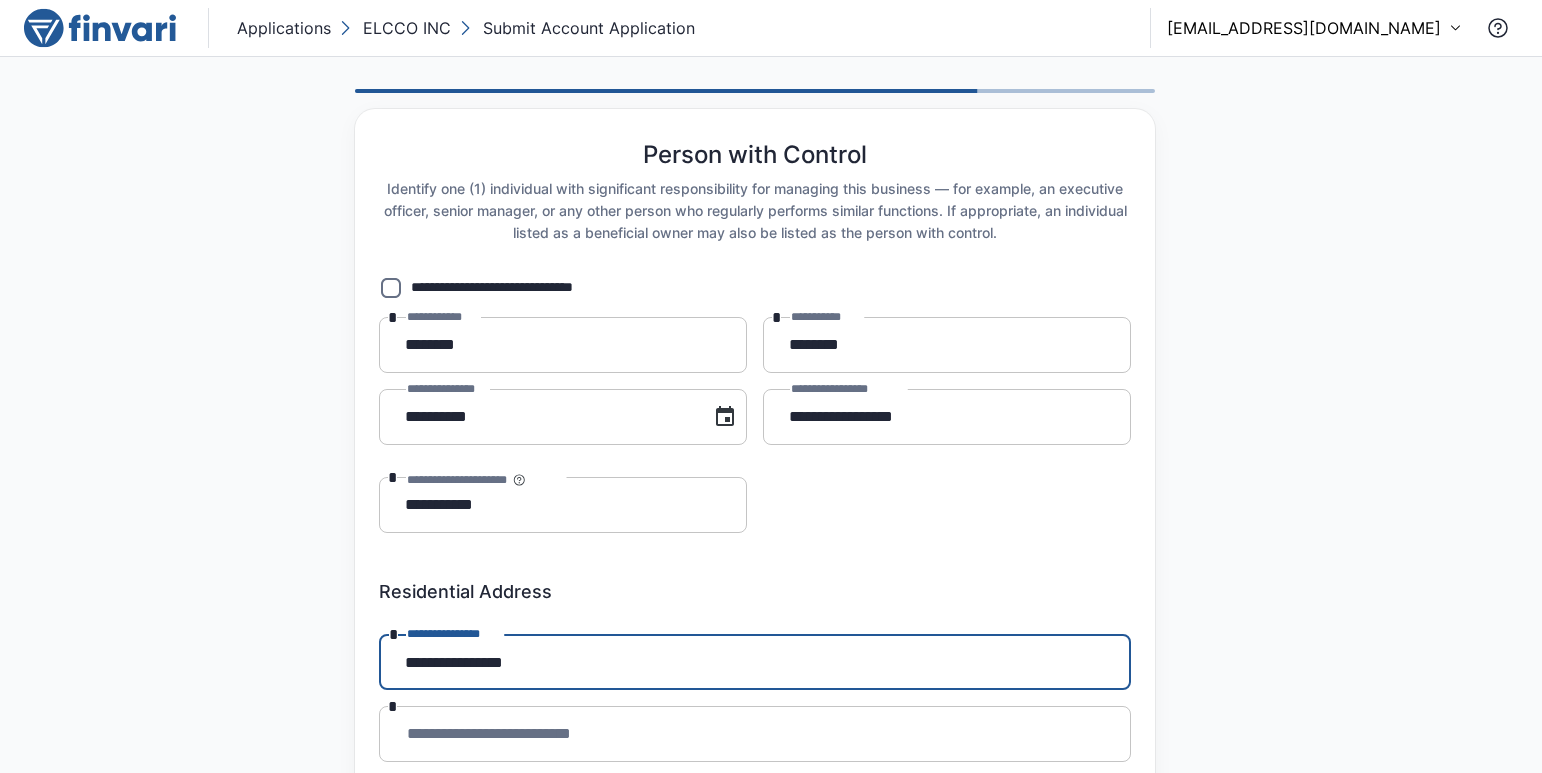 type on "**********" 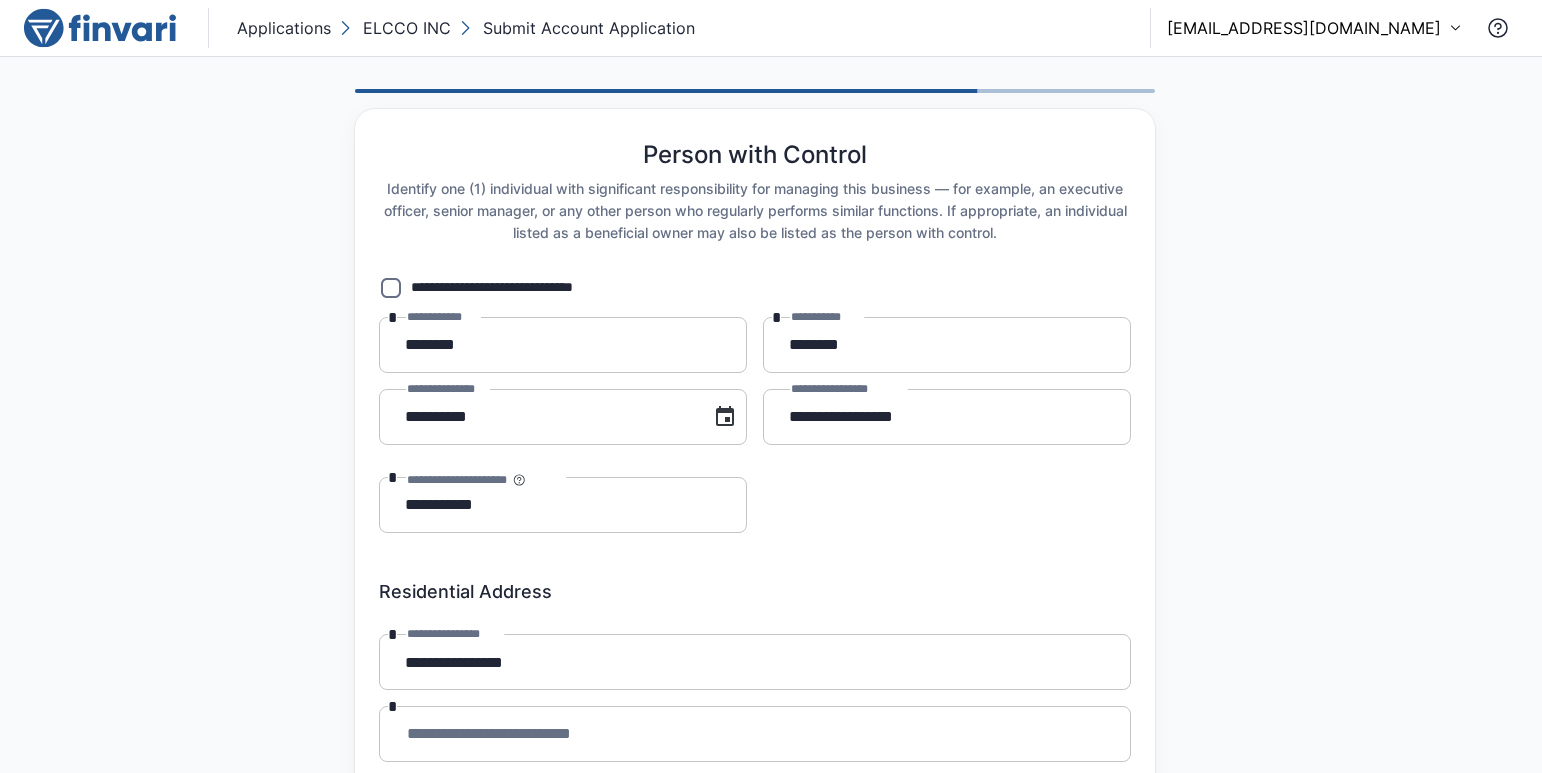 scroll, scrollTop: 215, scrollLeft: 0, axis: vertical 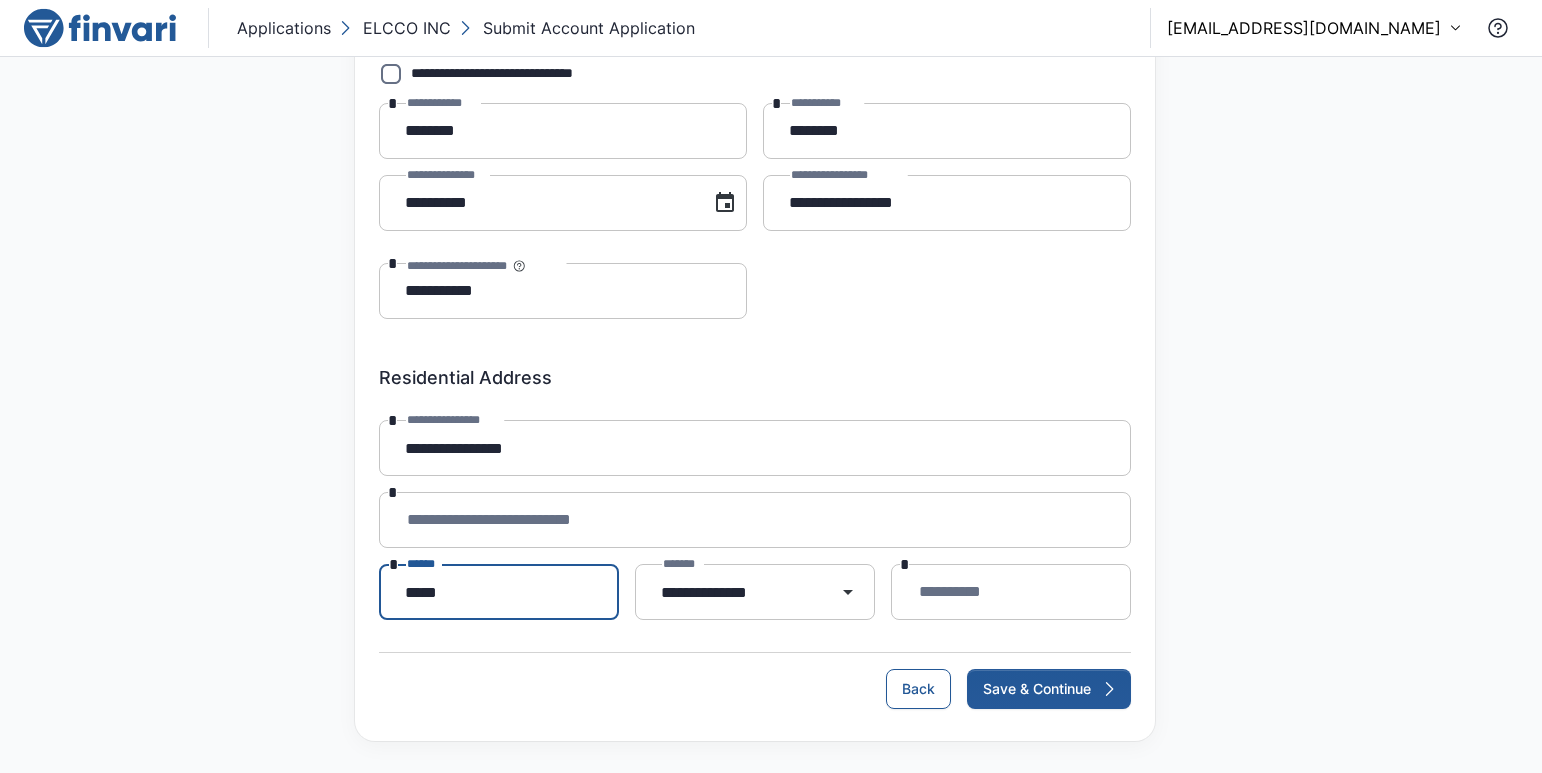 type on "*****" 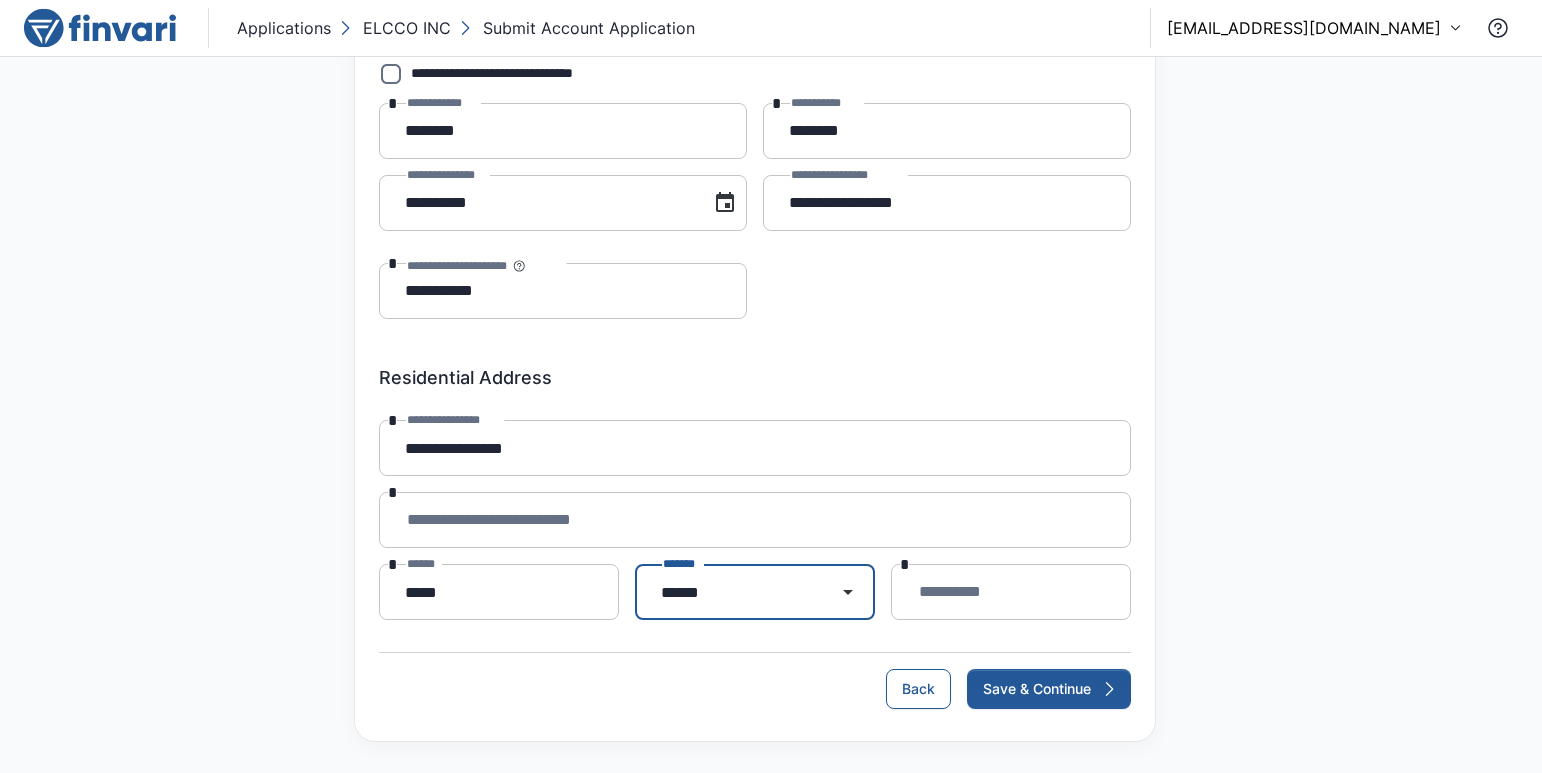 type on "******" 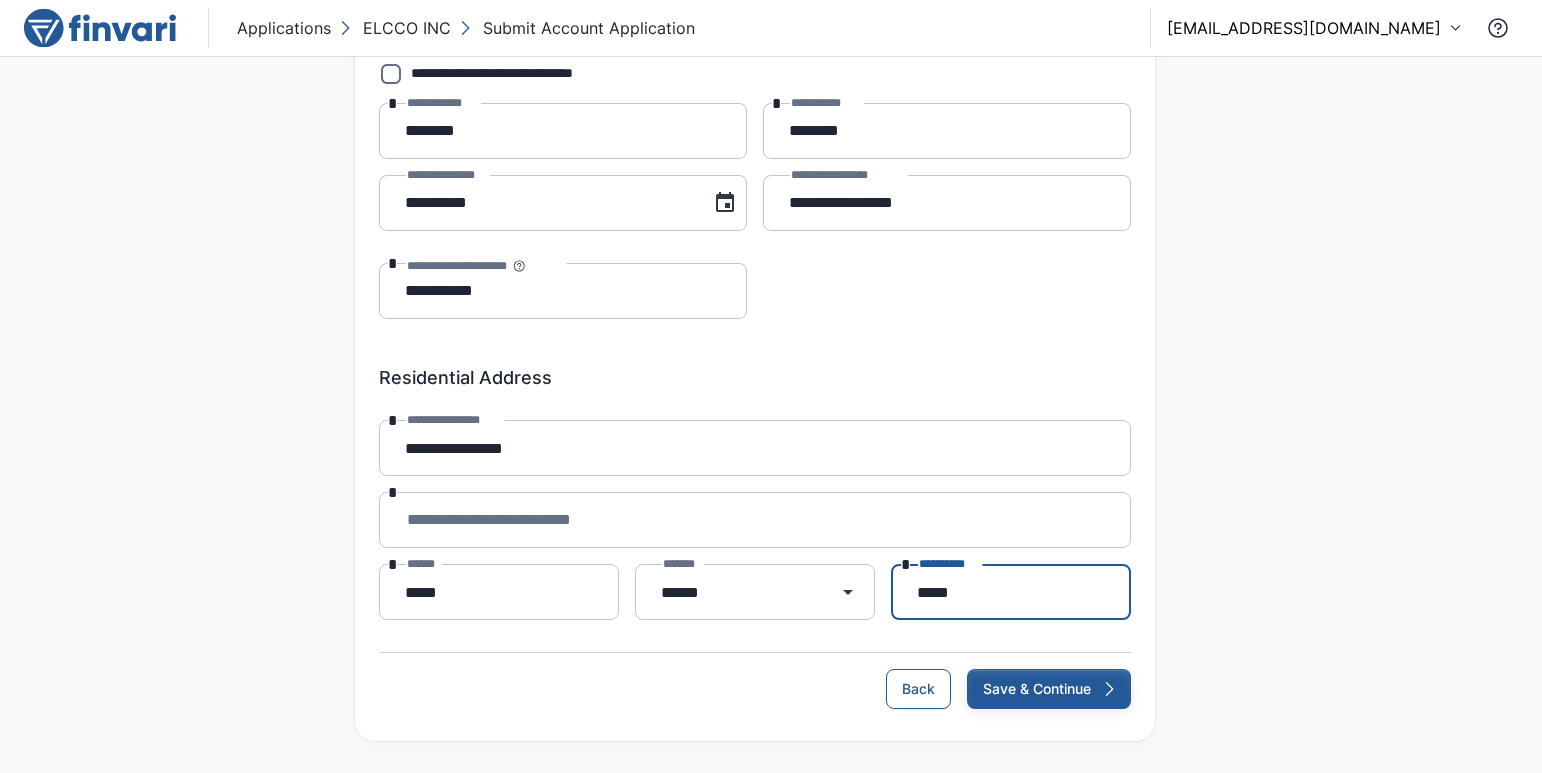 type on "*****" 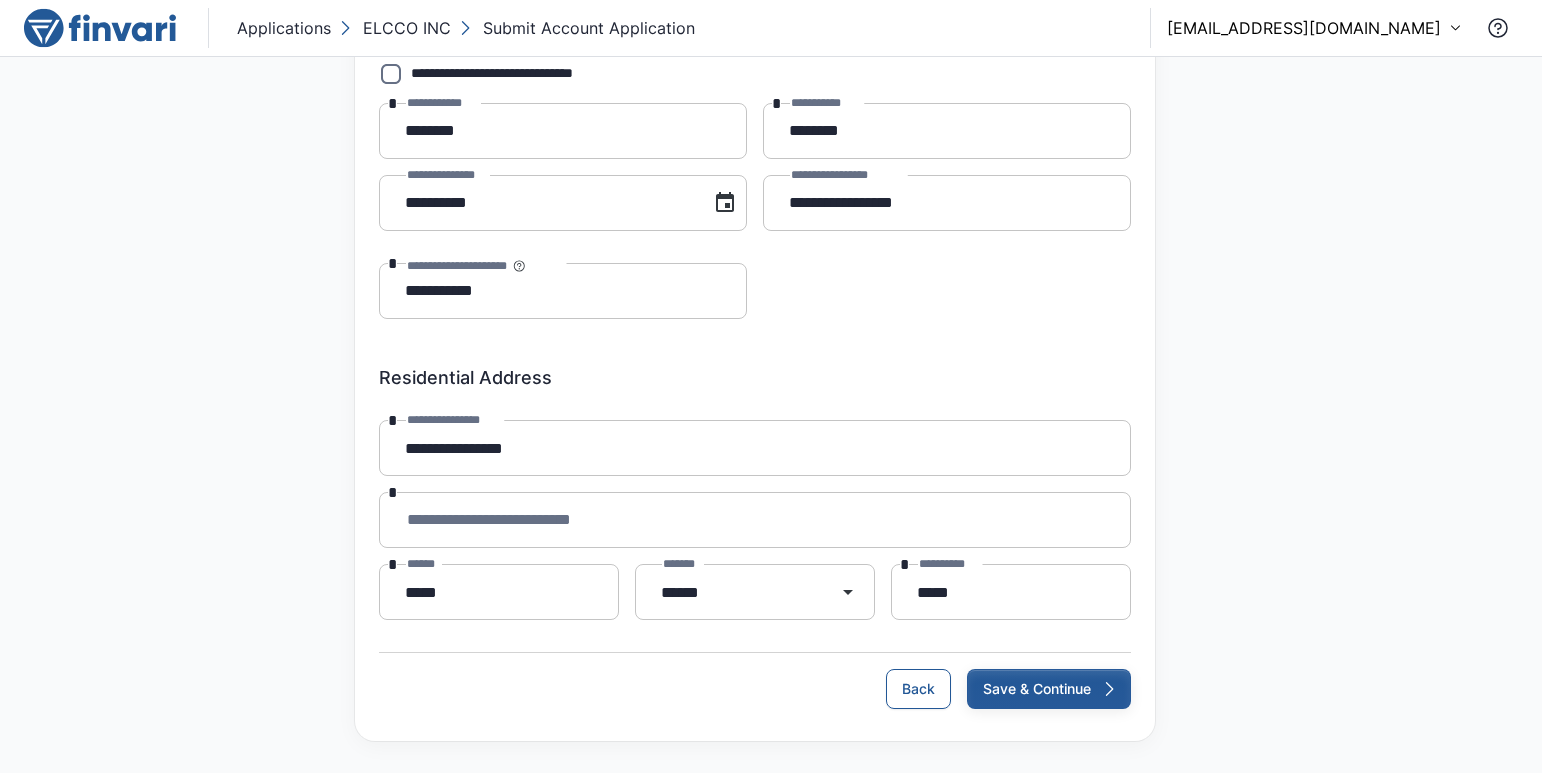 click on "Save & Continue" at bounding box center (1049, 689) 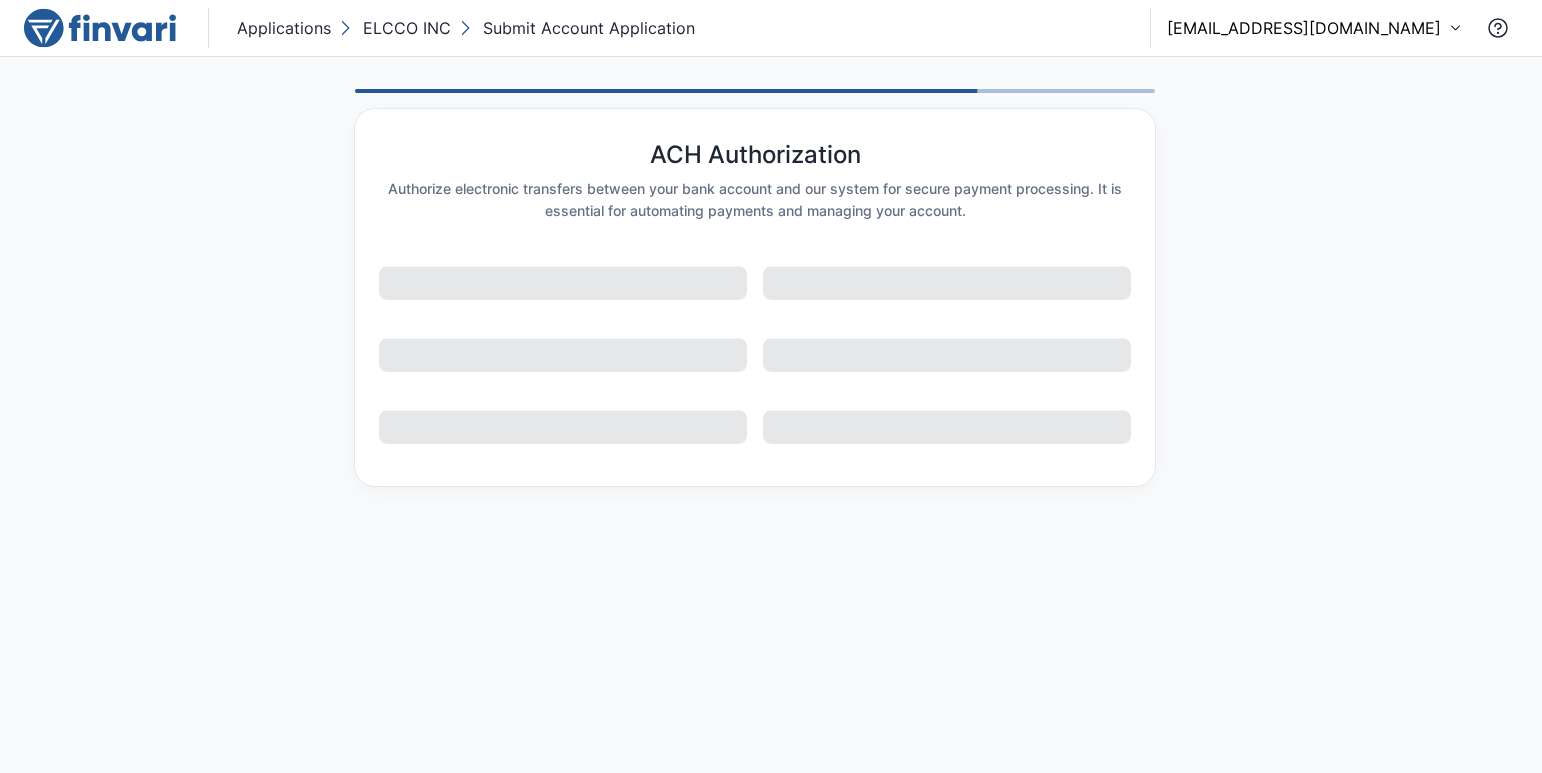 scroll, scrollTop: 0, scrollLeft: 0, axis: both 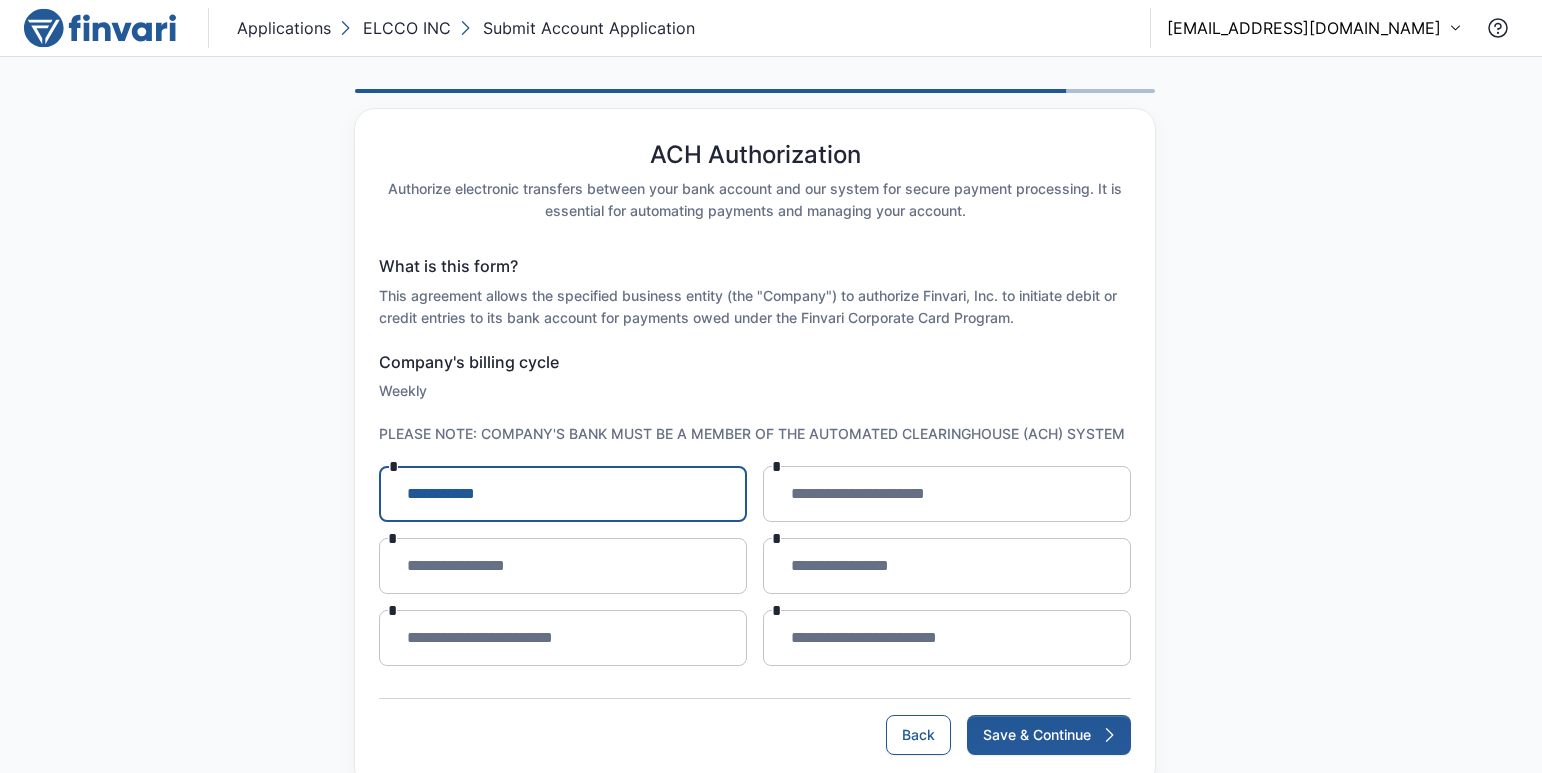 click on "********* *" at bounding box center (563, 494) 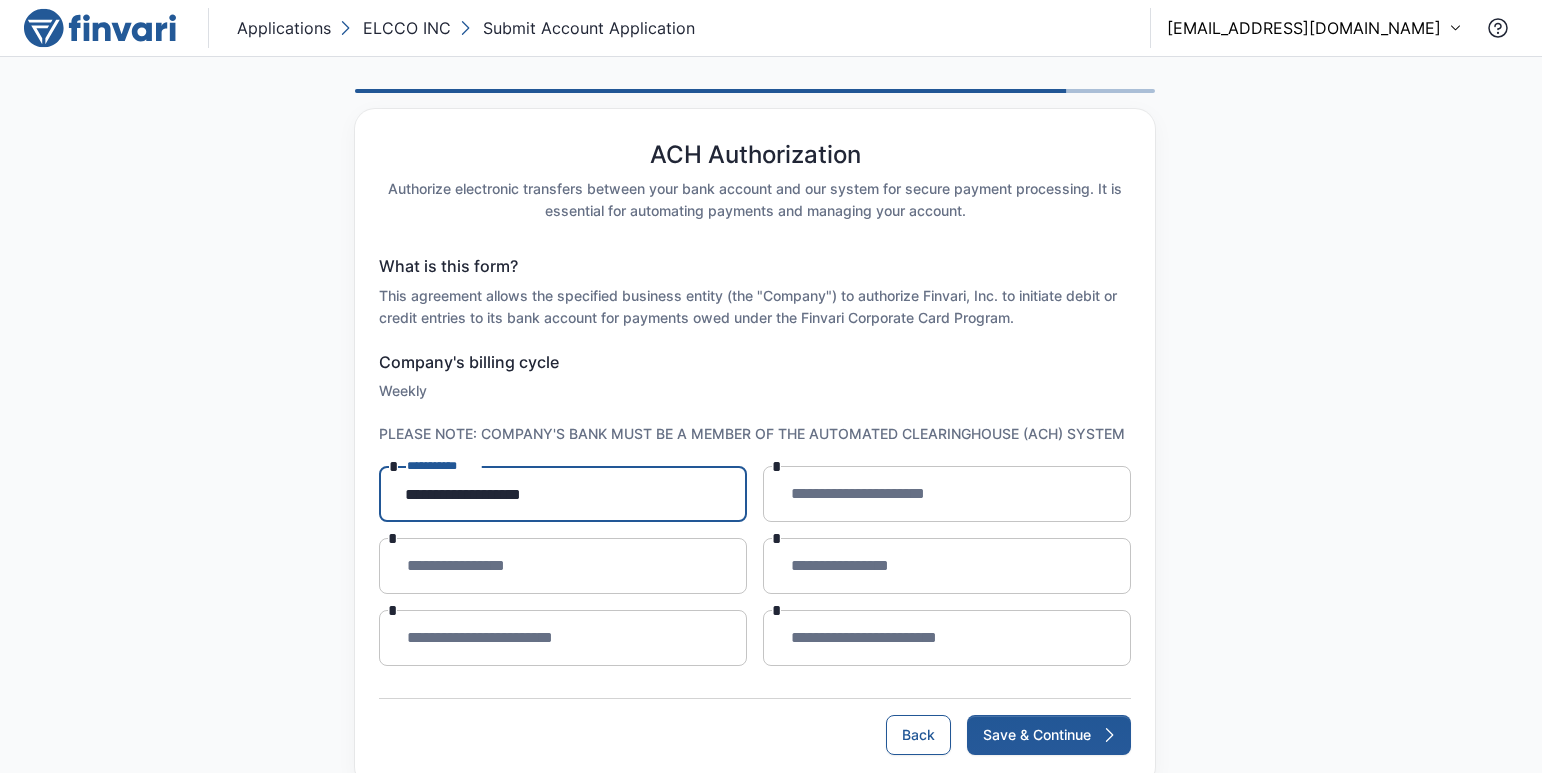 type on "**********" 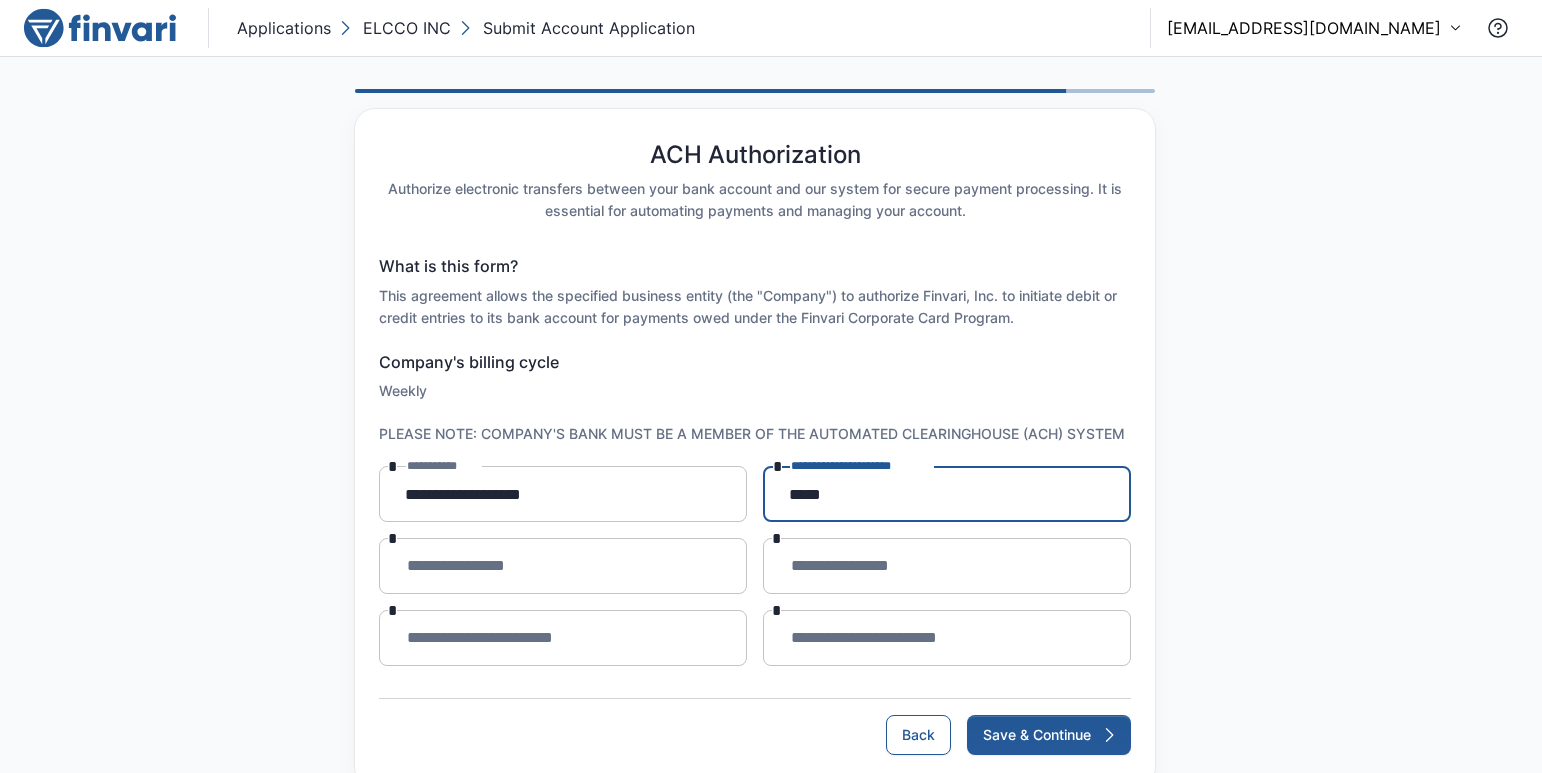 type on "*****" 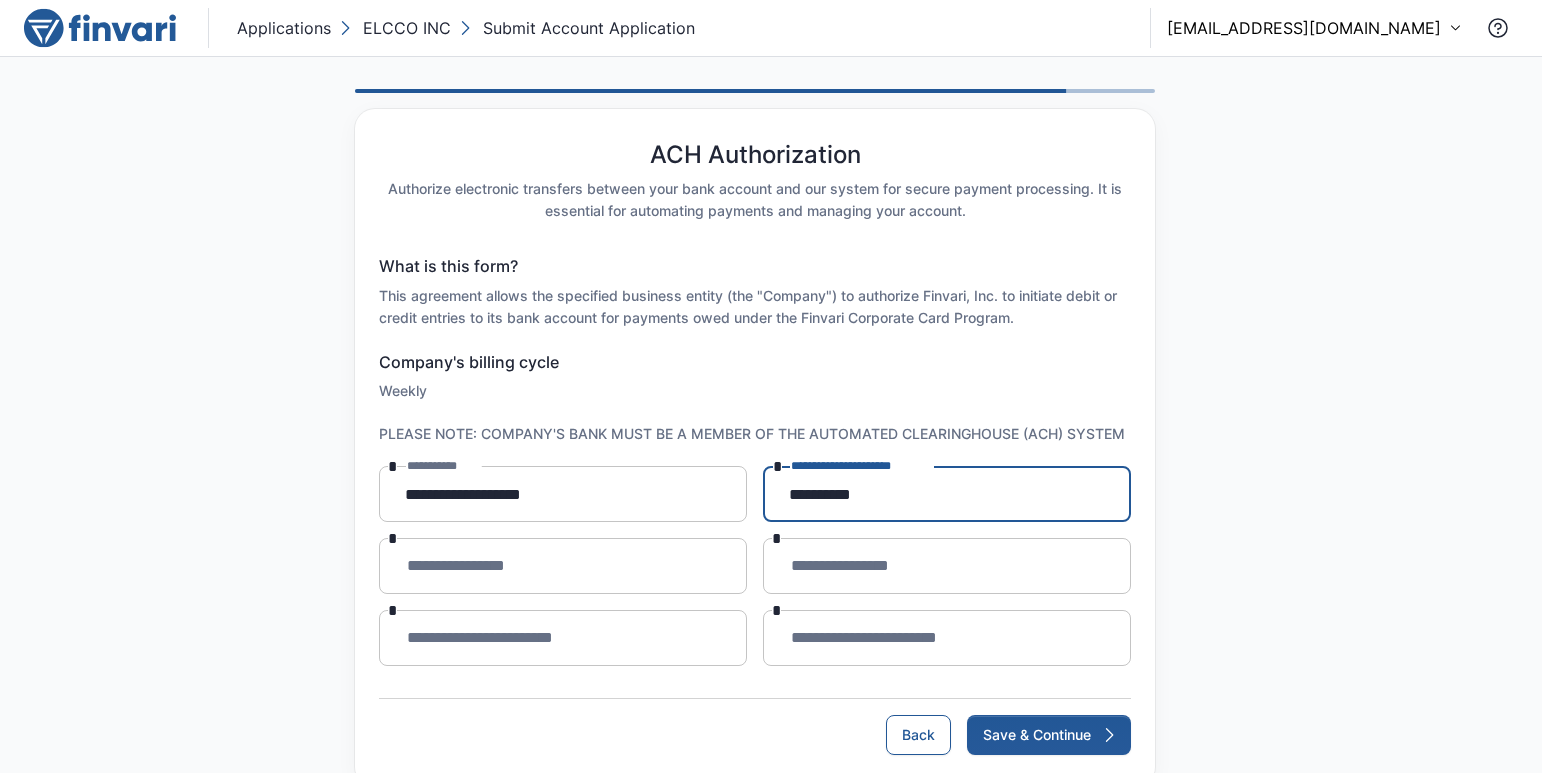 type on "*********" 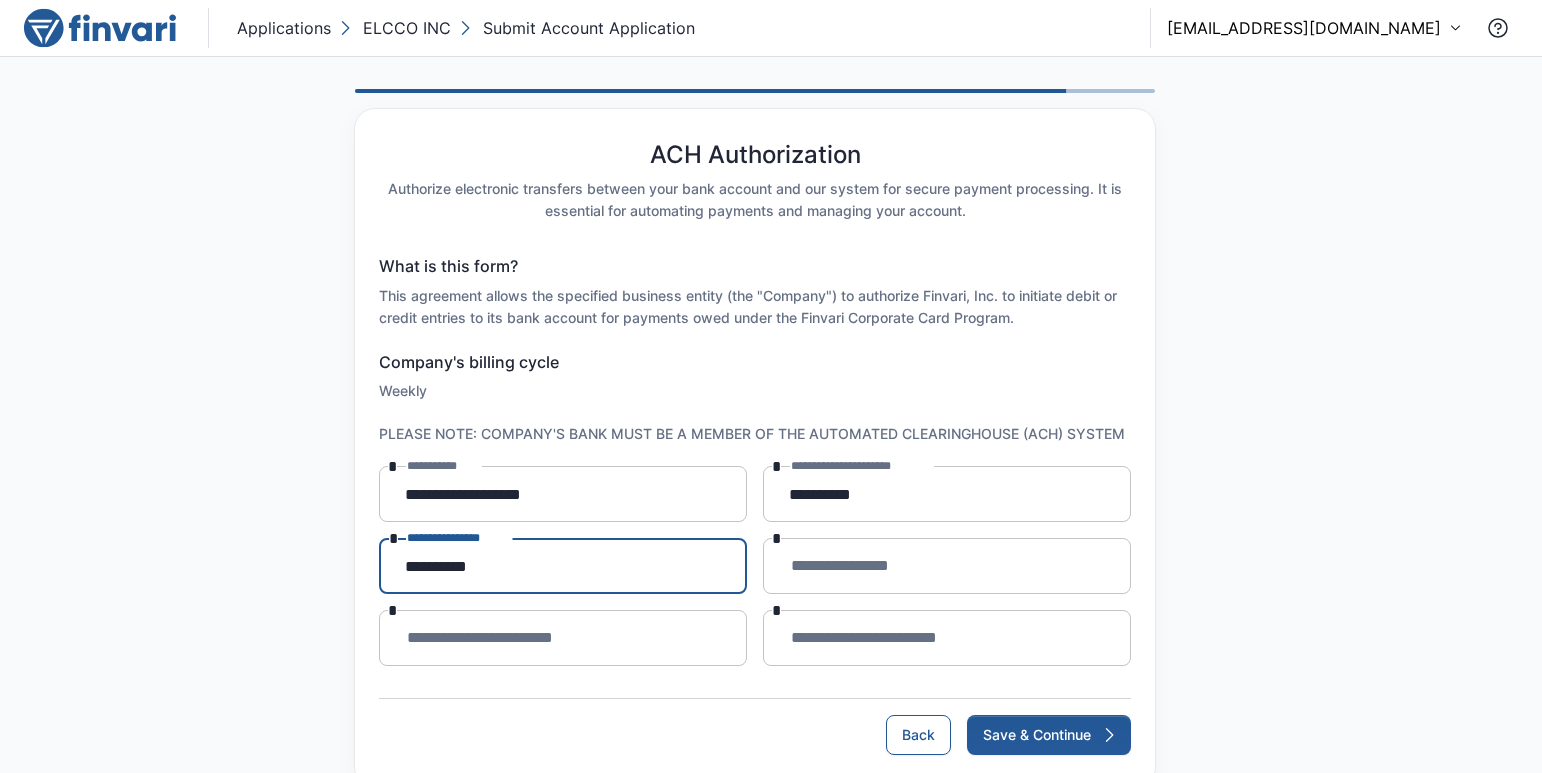 type on "**********" 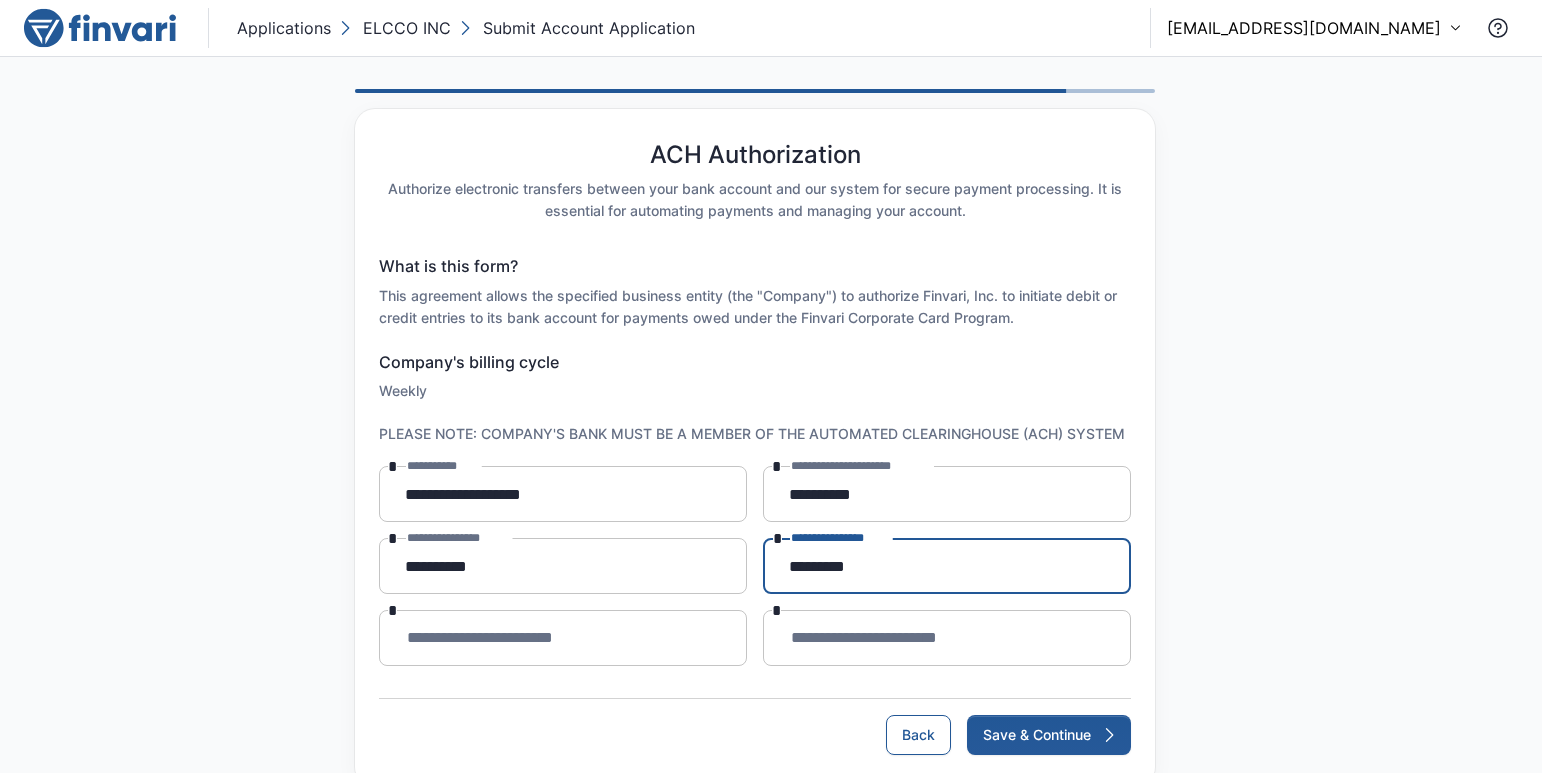 type on "*********" 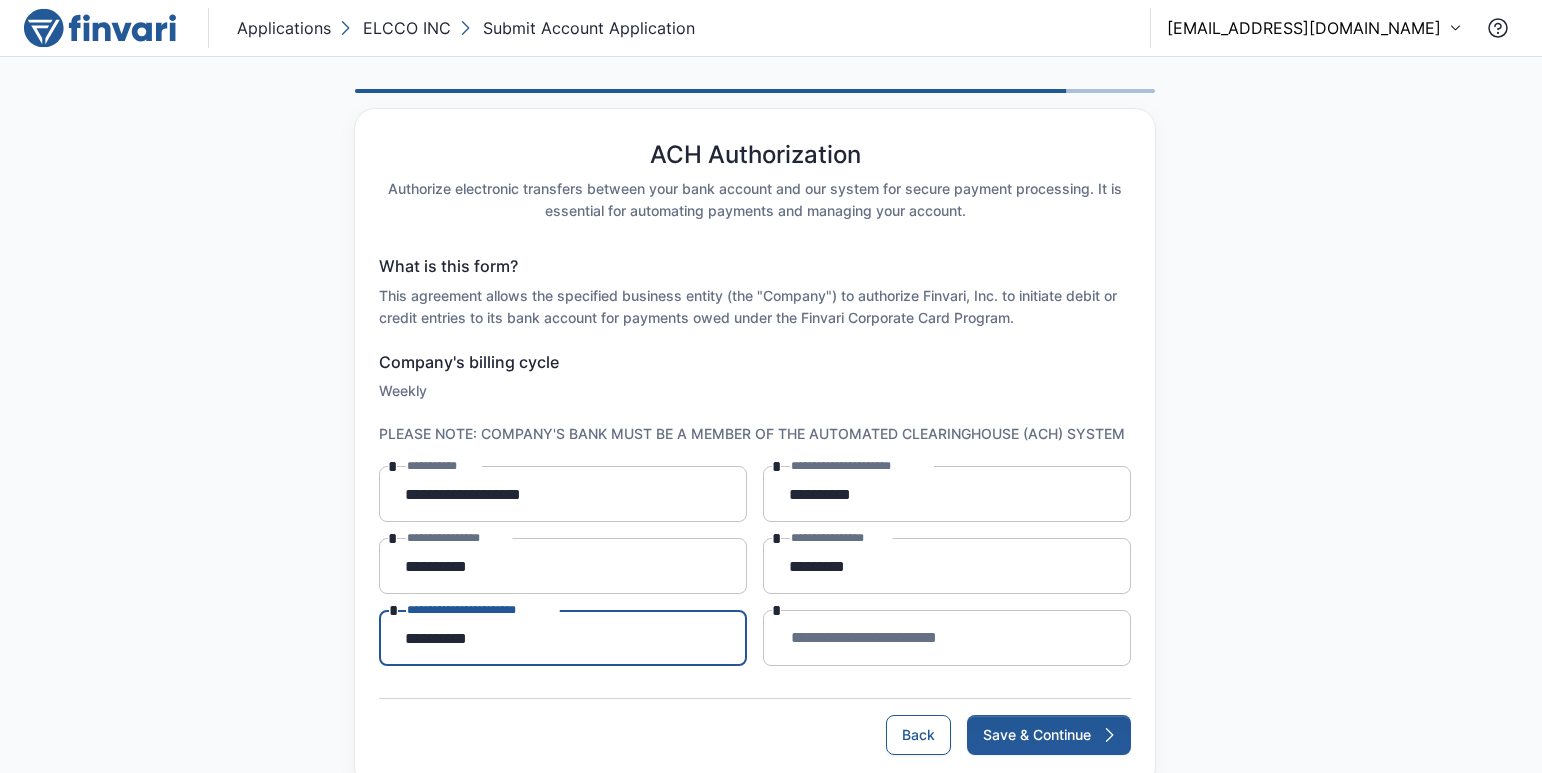 type on "**********" 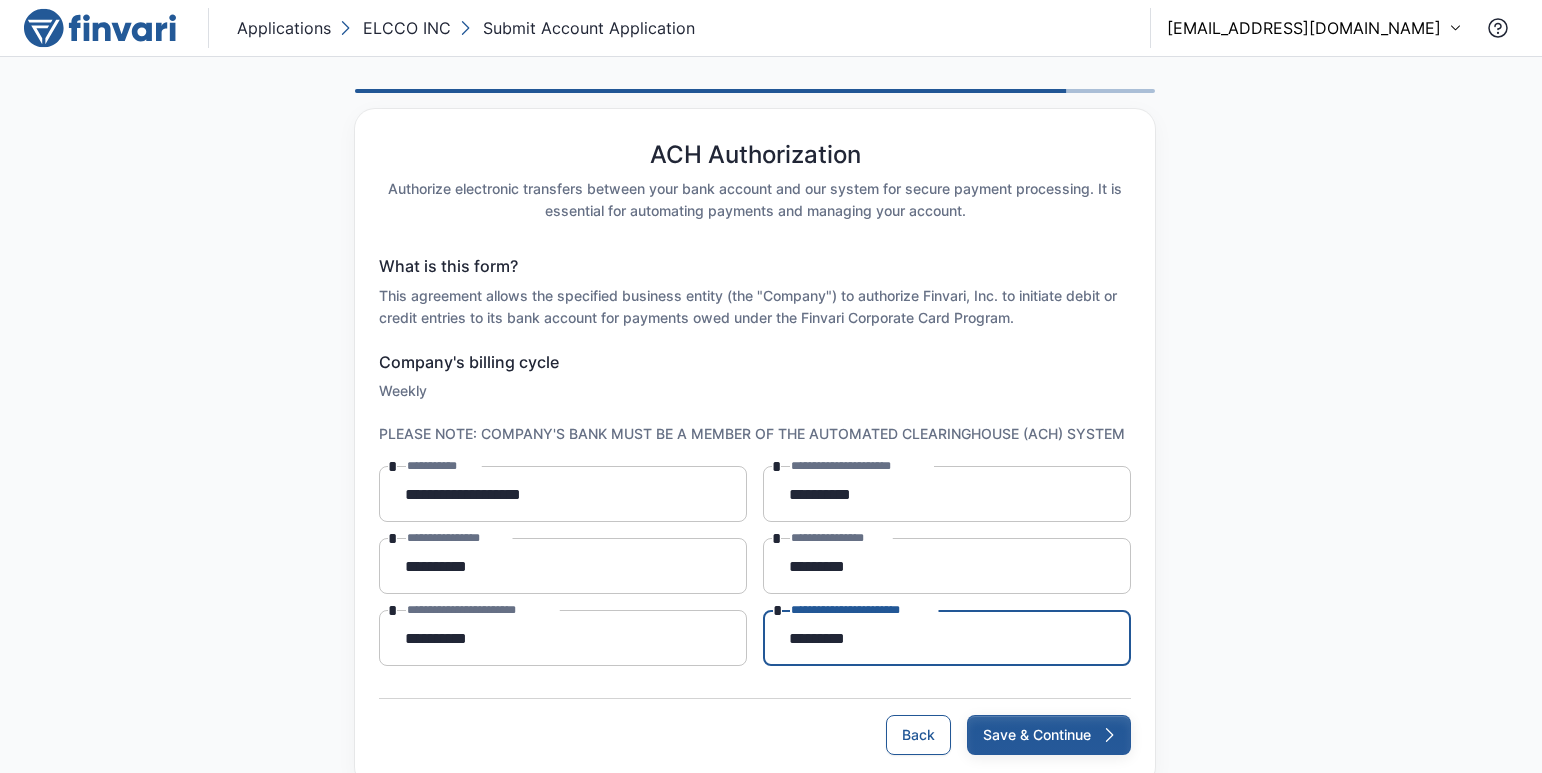 type on "*********" 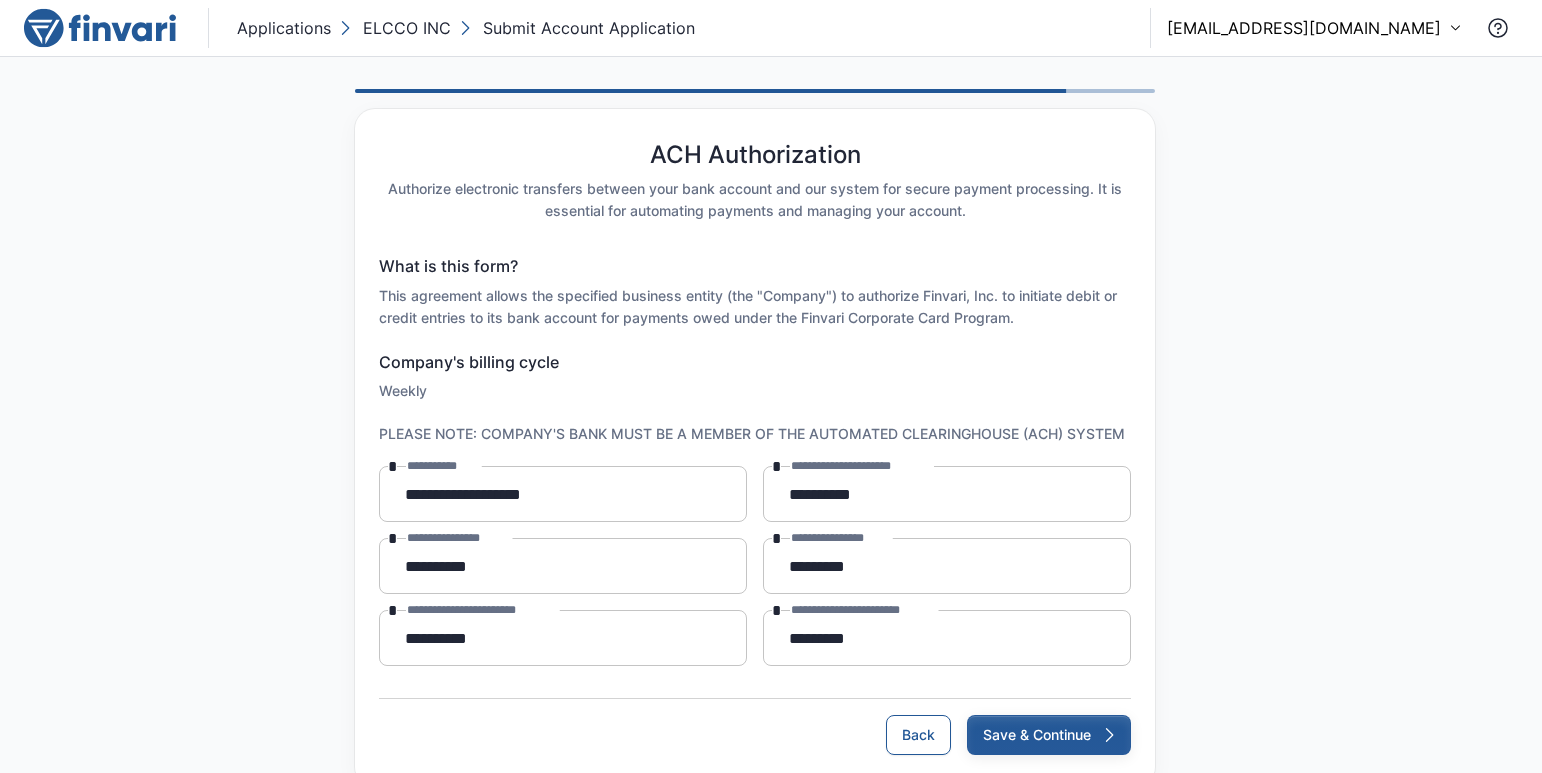 click 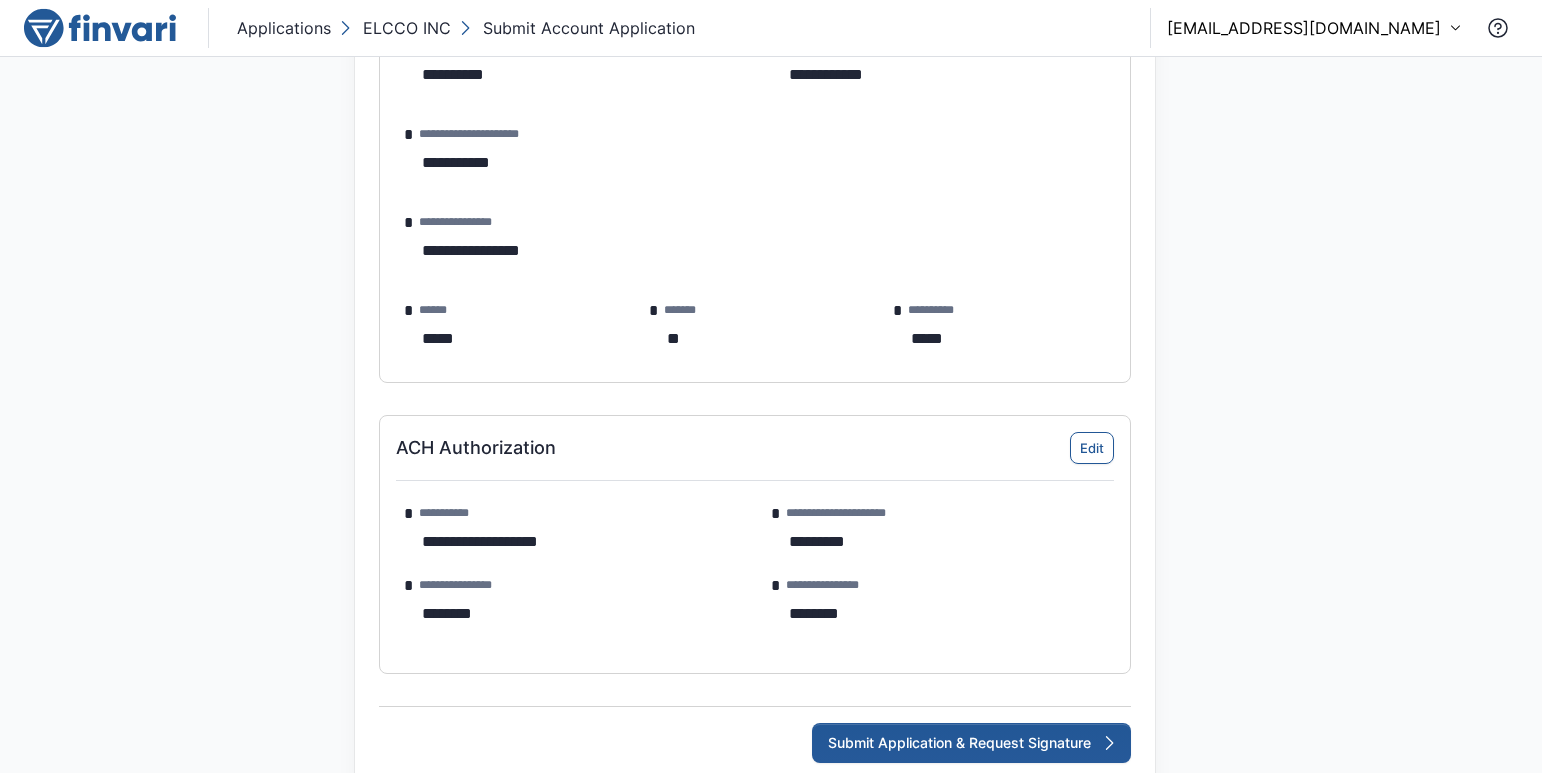 scroll, scrollTop: 3956, scrollLeft: 0, axis: vertical 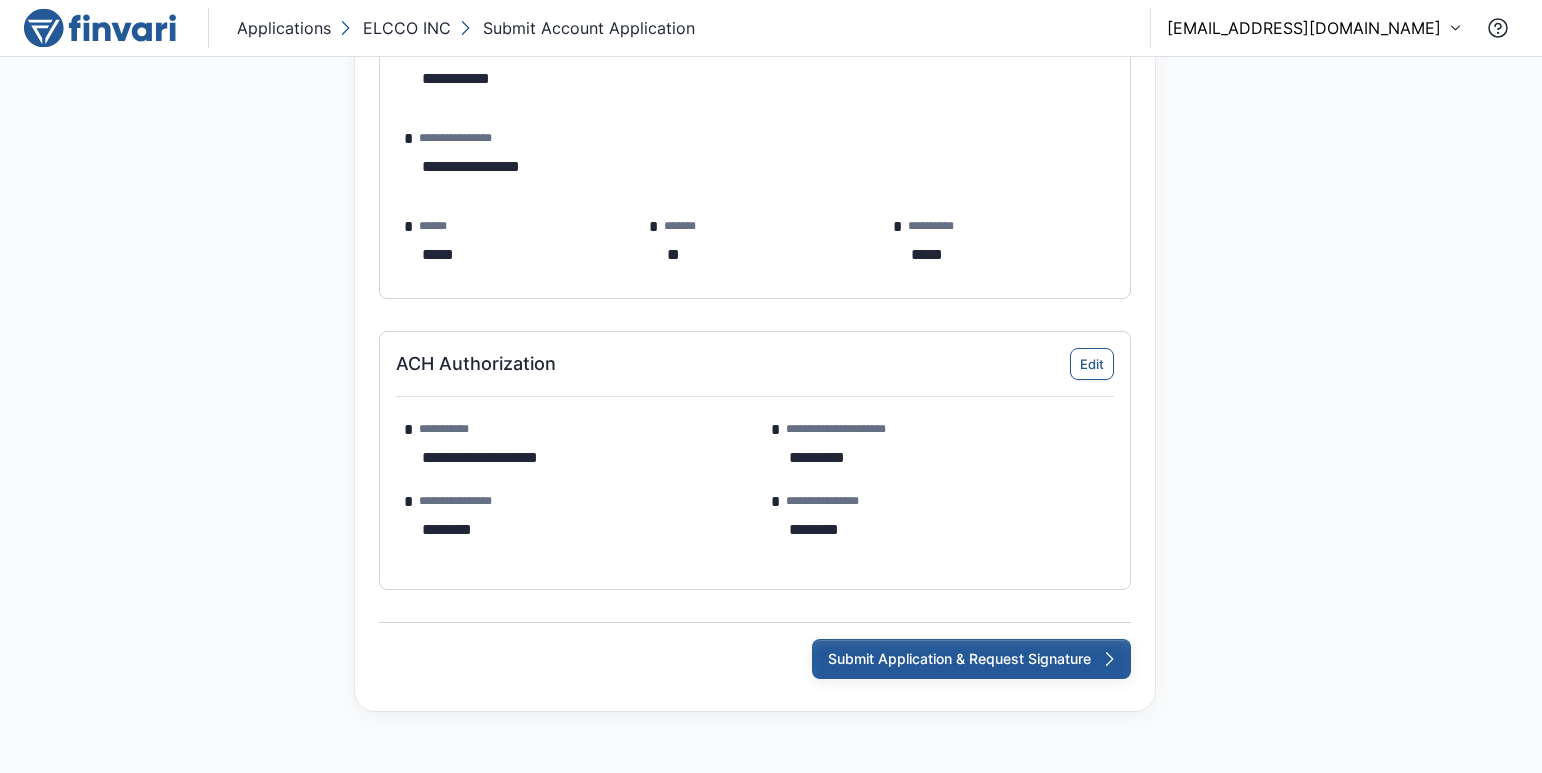 click on "Submit Application & Request Signature" at bounding box center (971, 659) 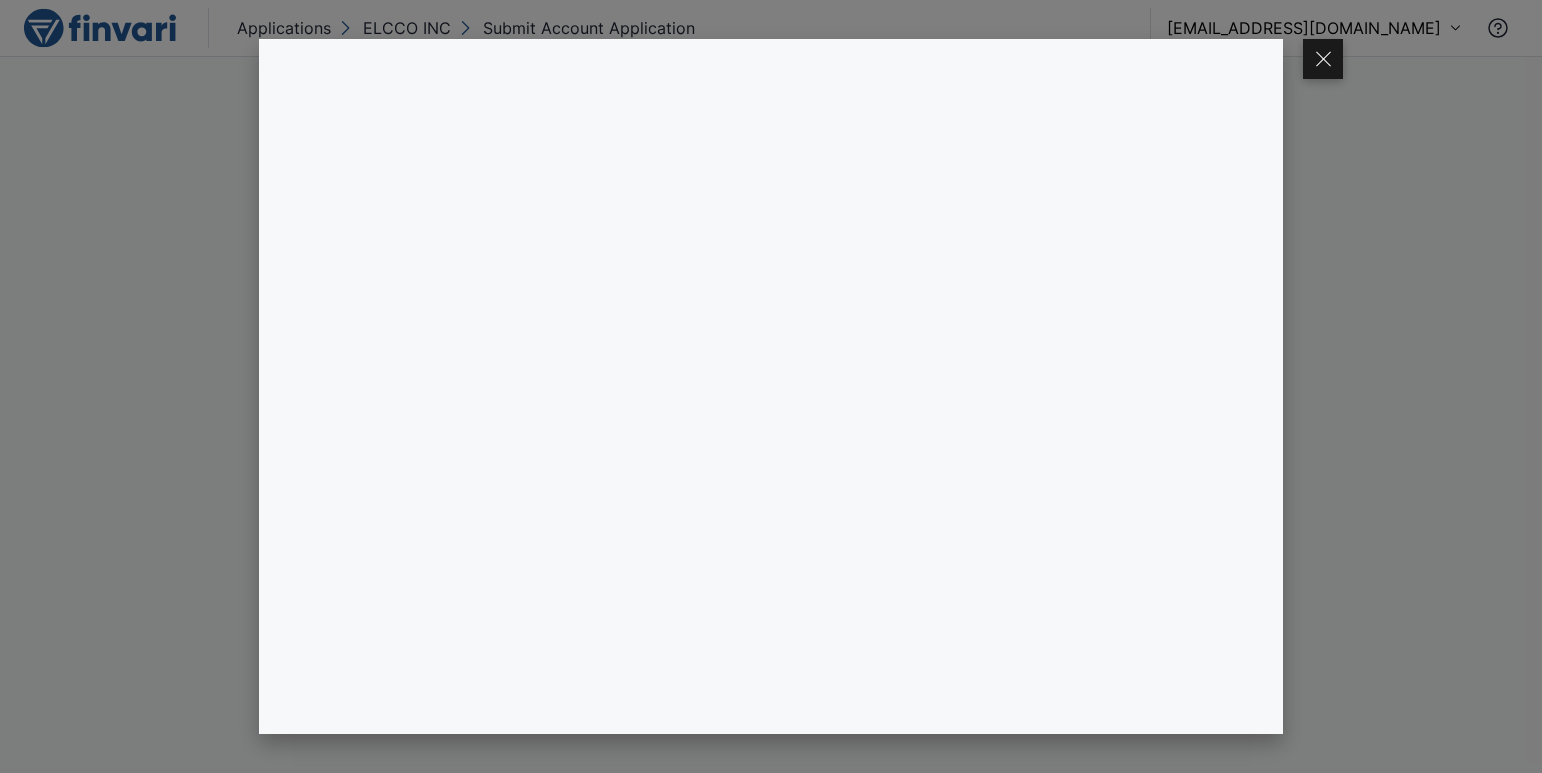 scroll, scrollTop: 0, scrollLeft: 0, axis: both 